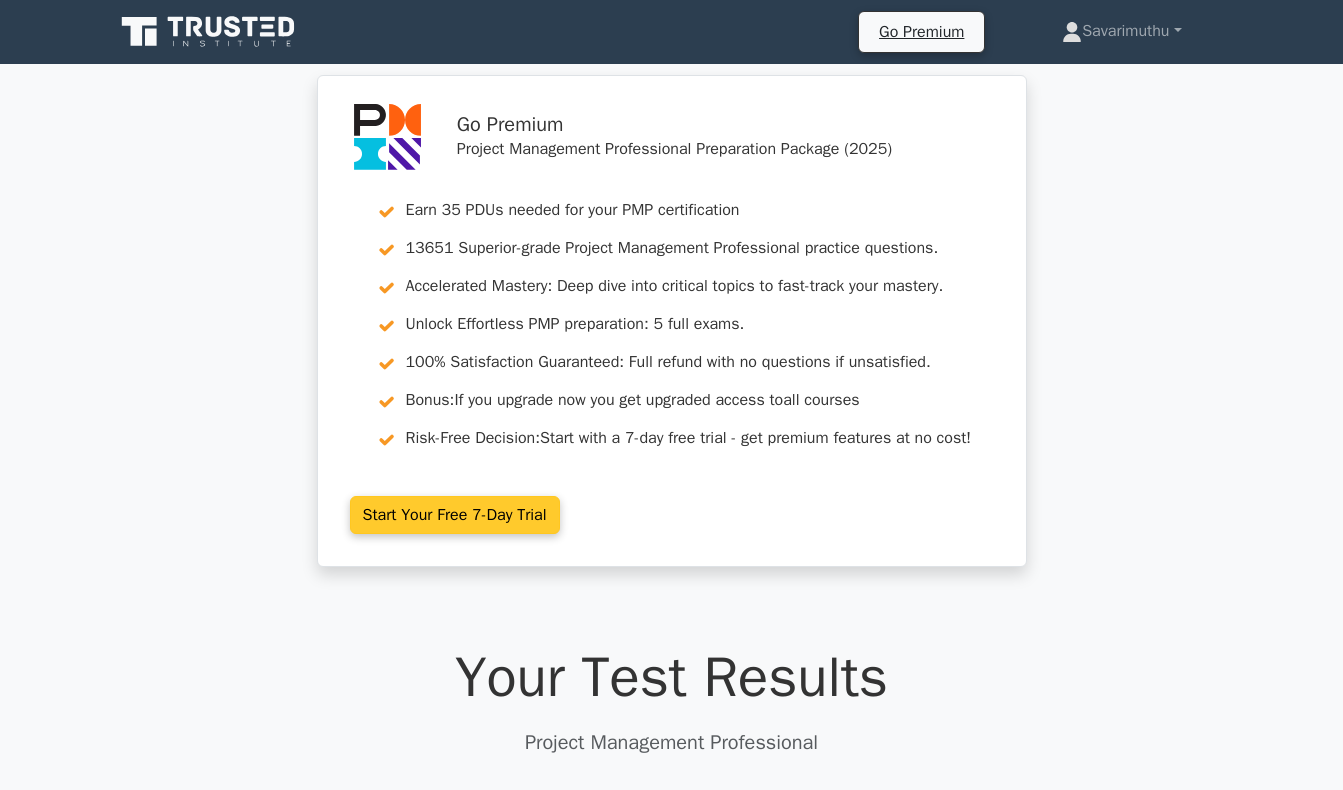 scroll, scrollTop: 0, scrollLeft: 0, axis: both 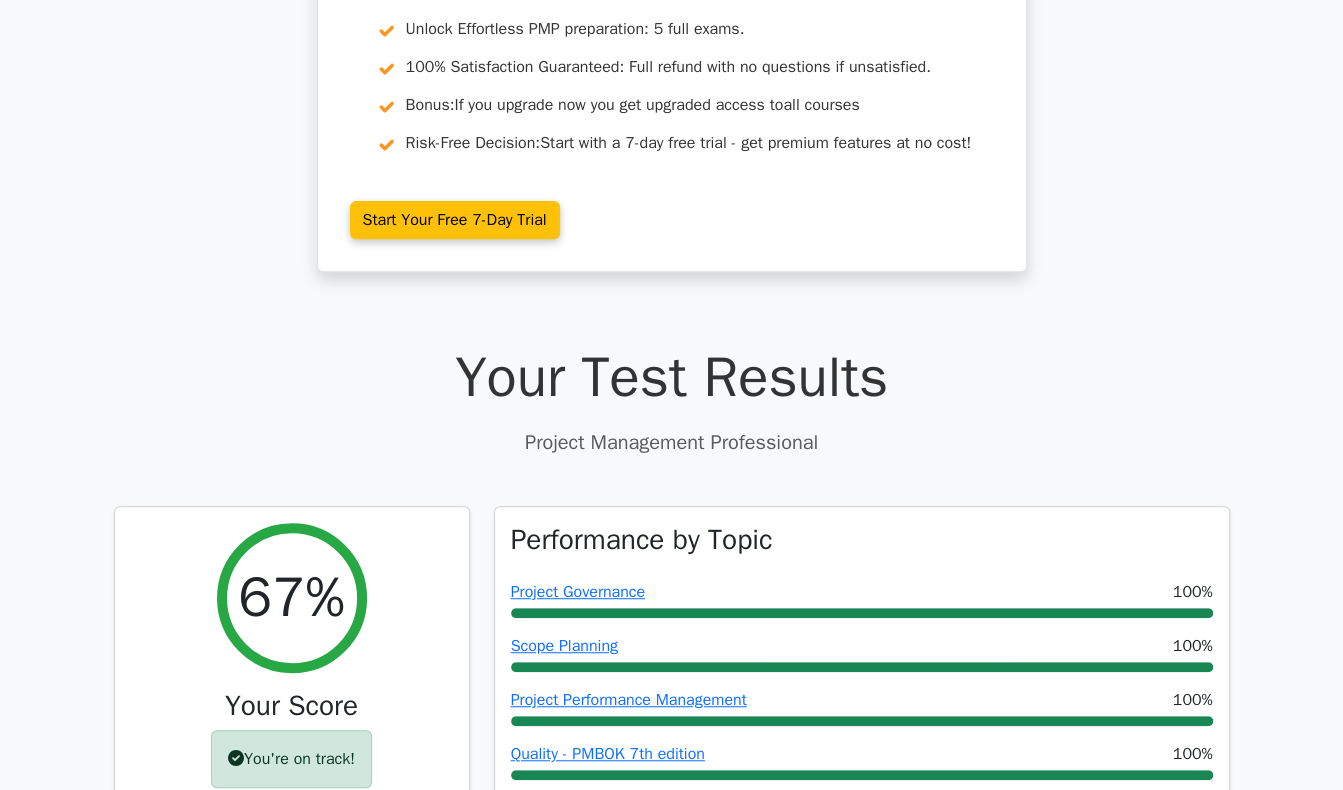 click on "Go Premium
Project Management Professional Preparation Package (2025)
Earn 35 PDUs needed for your PMP certification
13651 Superior-grade  Project Management Professional practice questions.
Accelerated Mastery: Deep dive into critical topics to fast-track your mastery.
Unlock Effortless PMP preparation: 5 full exams.
100% Satisfaction Guaranteed: Full refund with no questions if unsatisfied.
Bonus: all courses Risk-Free Decision:" at bounding box center (671, 38) 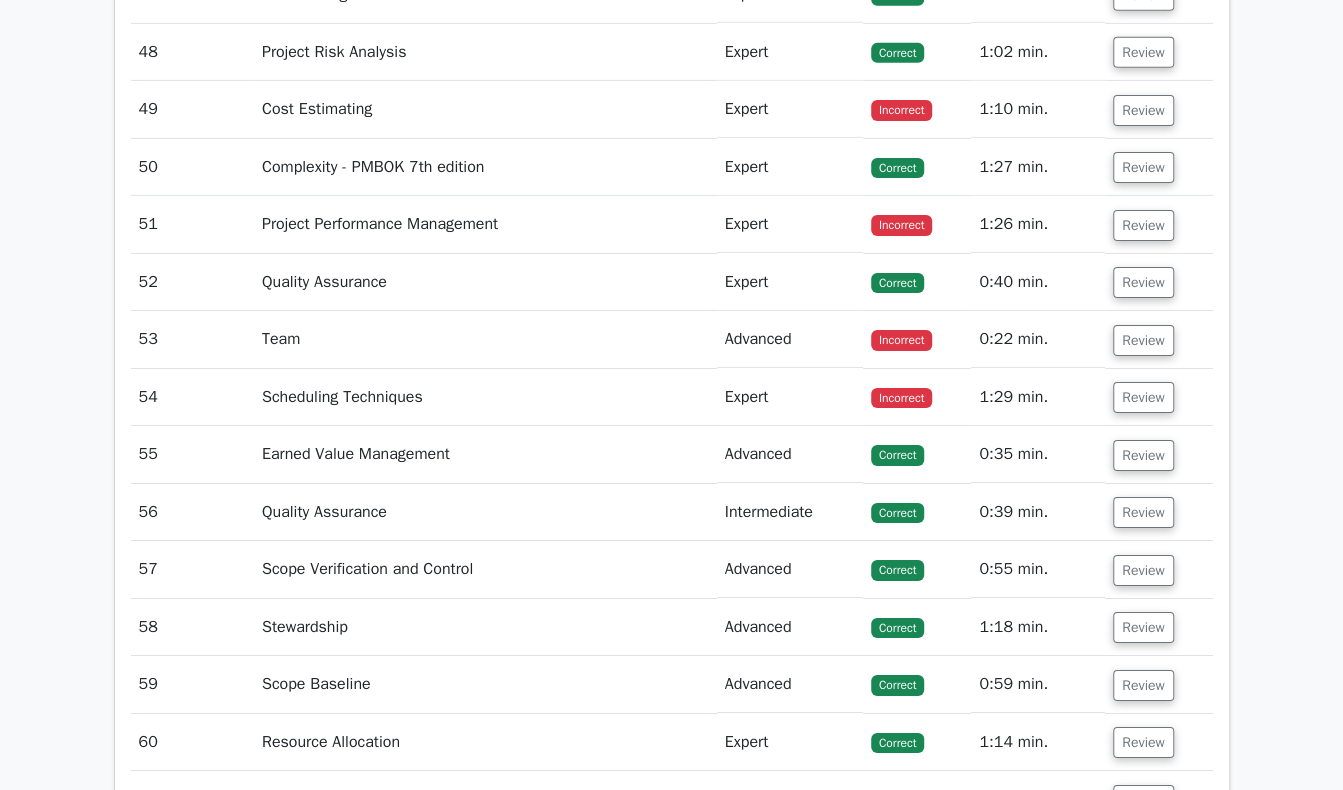 scroll, scrollTop: 7396, scrollLeft: 0, axis: vertical 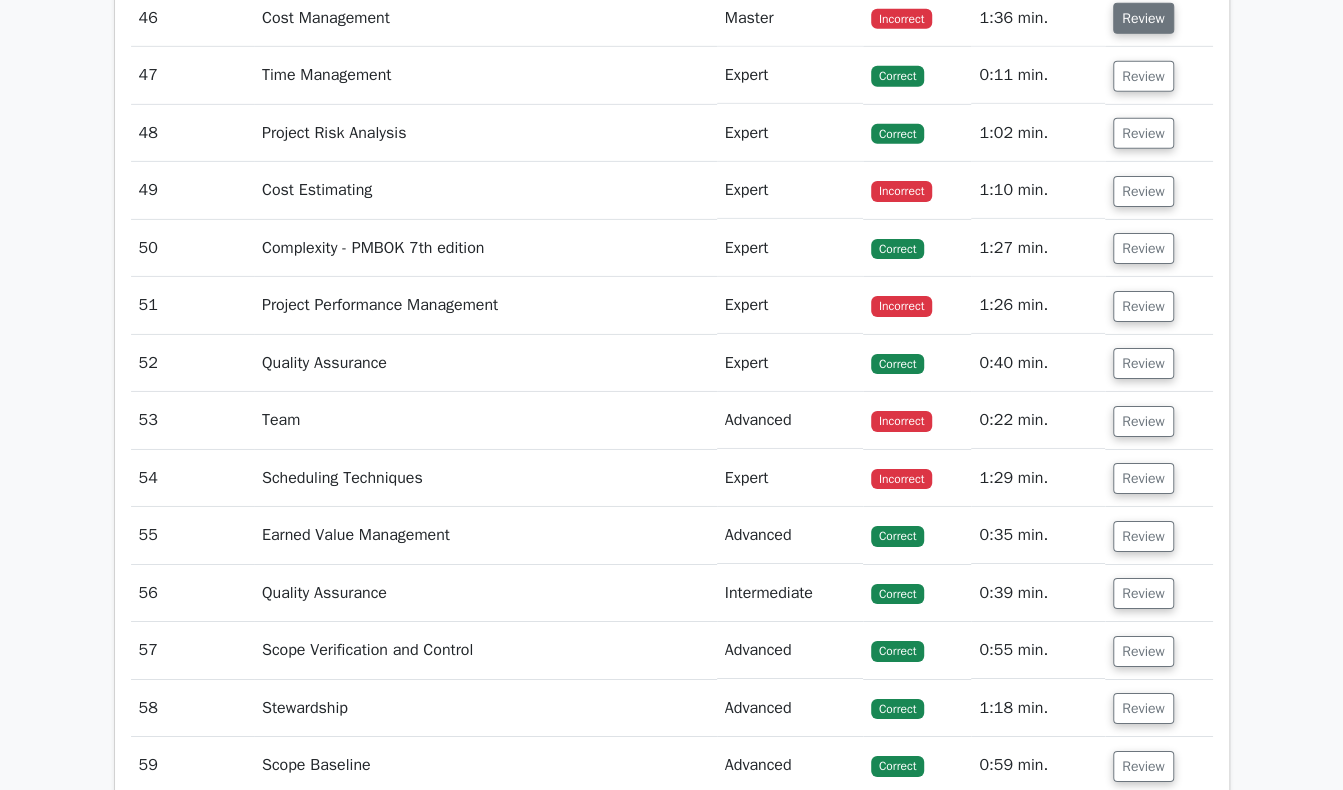 click on "Review" at bounding box center (1143, 18) 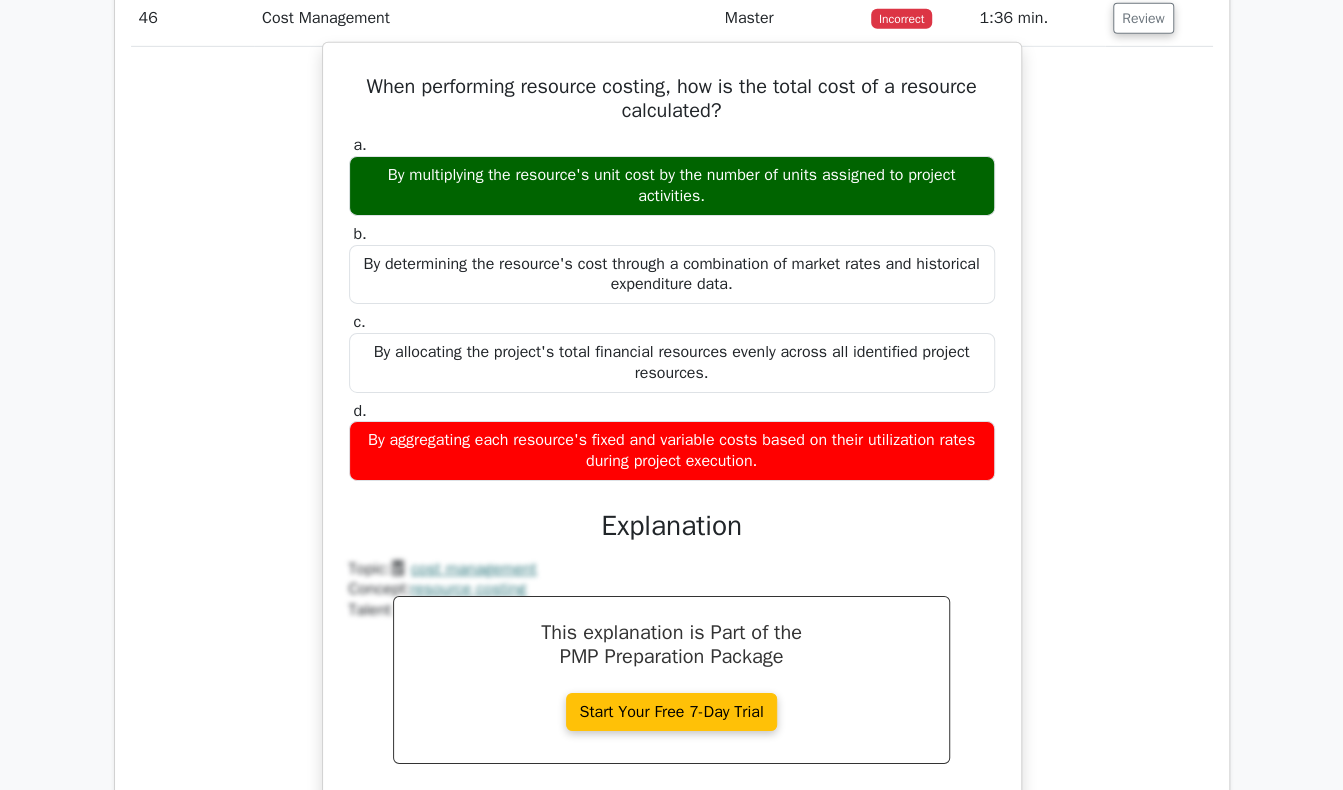 drag, startPoint x: 356, startPoint y: 76, endPoint x: 867, endPoint y: 457, distance: 637.4025 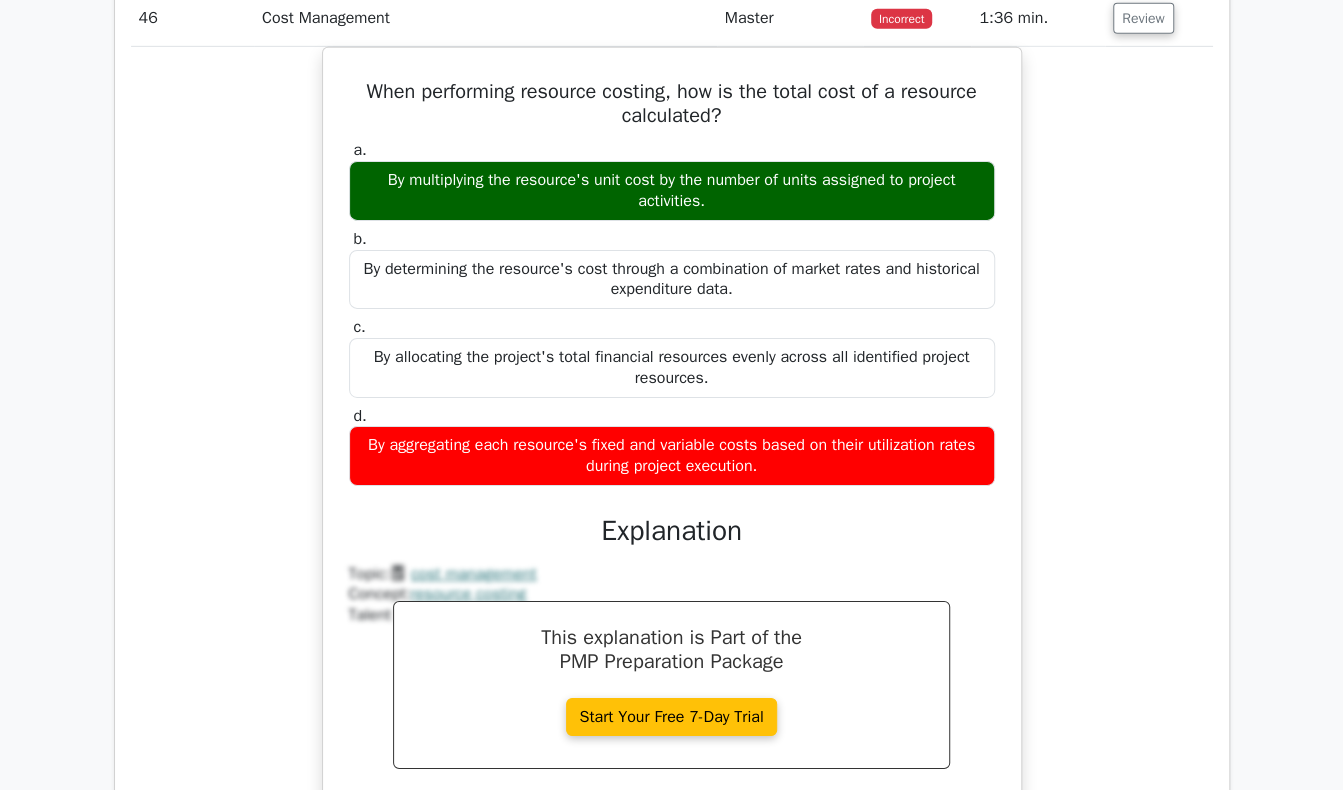click on "When performing resource costing, how is the total cost of a resource calculated?
a.
By multiplying the resource's unit cost by the number of units assigned to project activities.
b.
c." at bounding box center (672, 469) 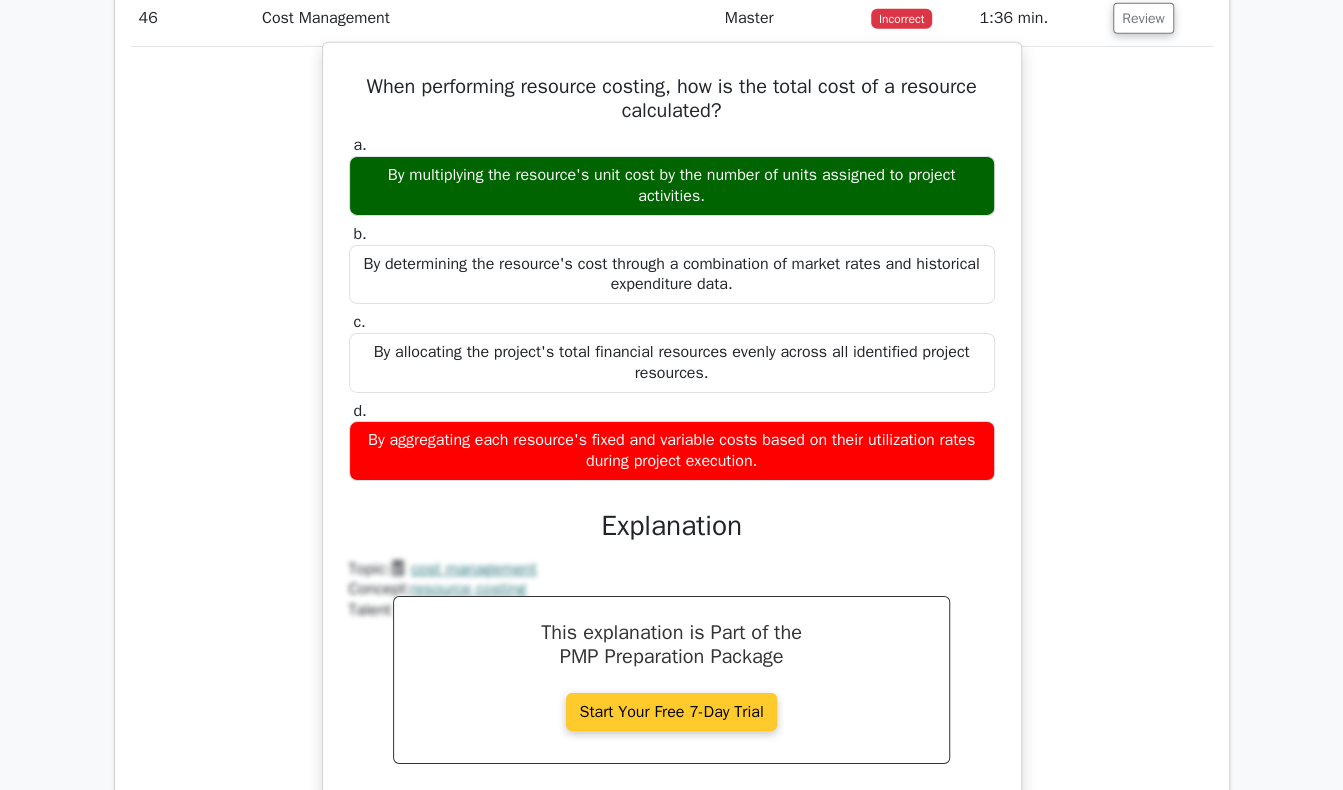 scroll, scrollTop: 7896, scrollLeft: 0, axis: vertical 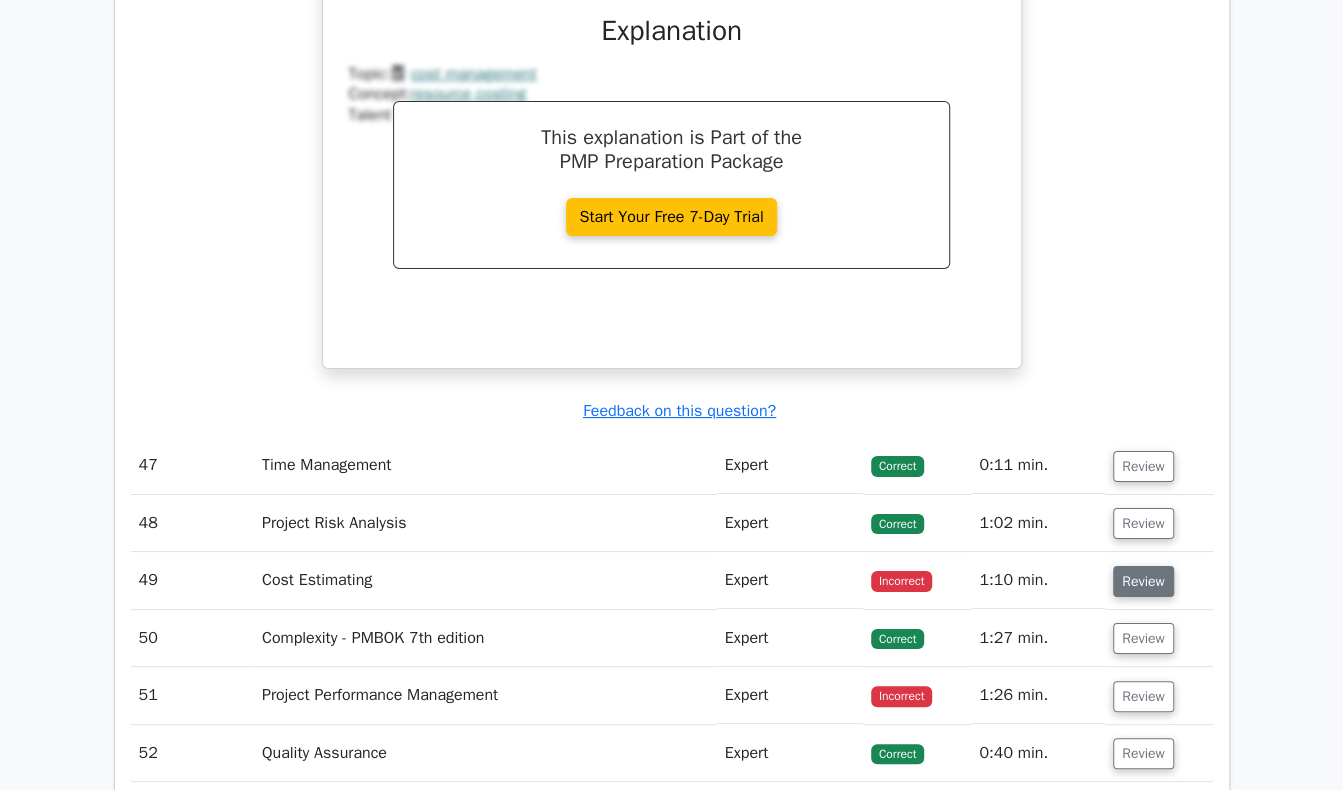 click on "Review" at bounding box center (1143, 581) 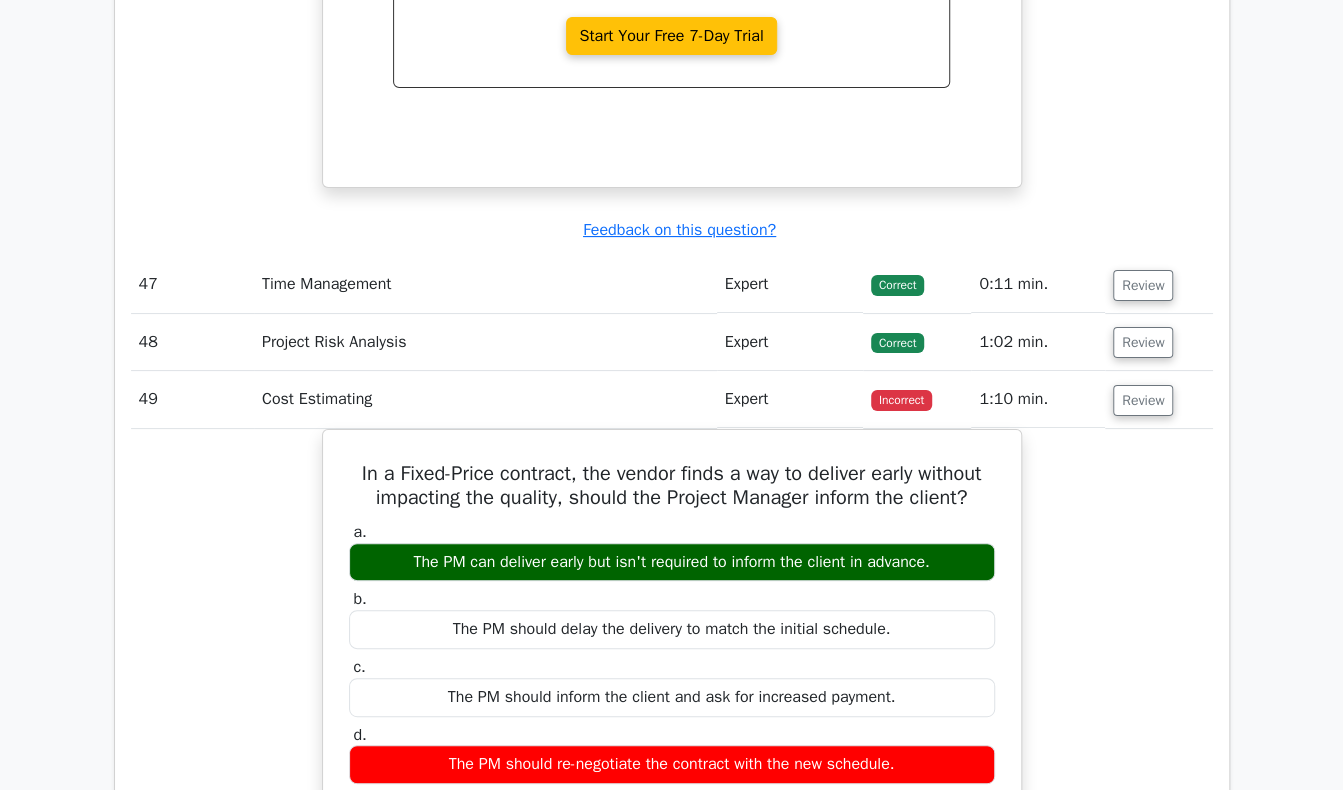 scroll, scrollTop: 8396, scrollLeft: 0, axis: vertical 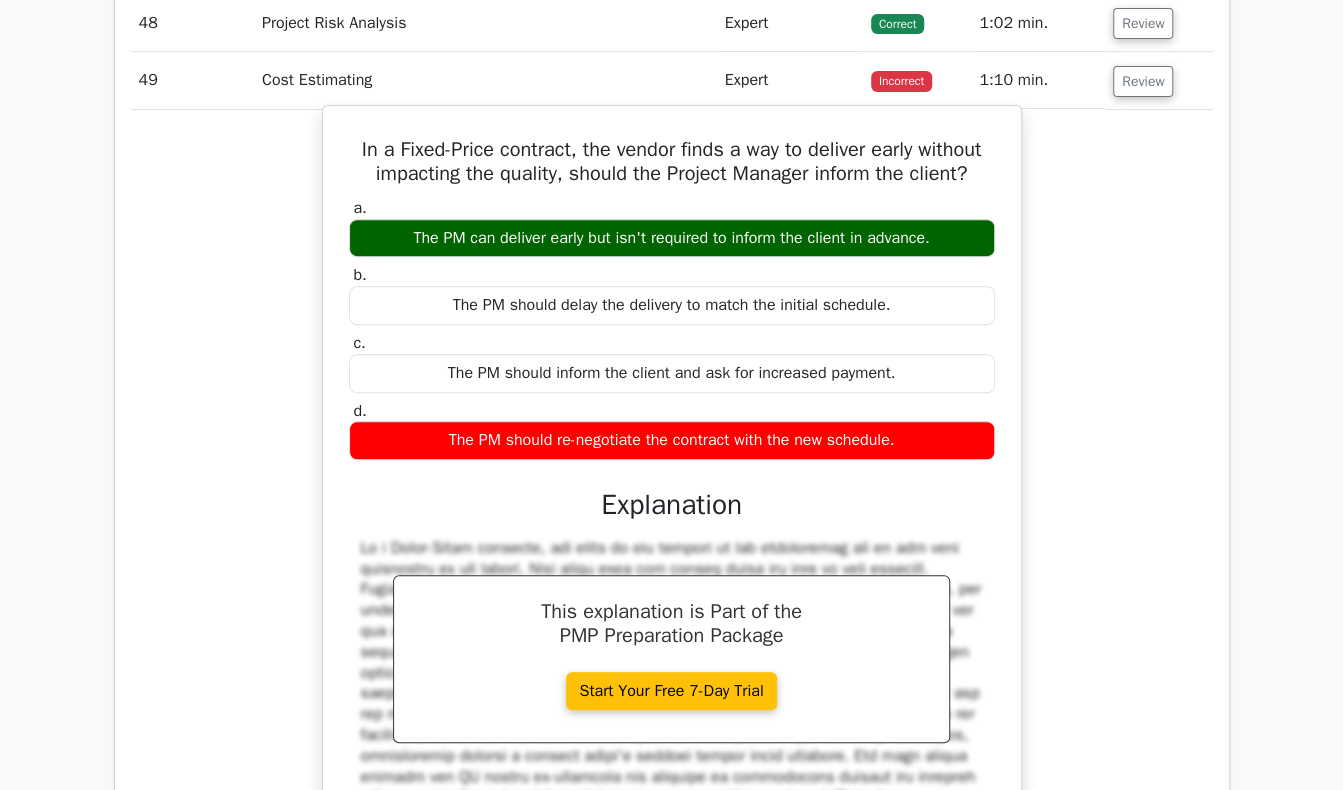 drag, startPoint x: 380, startPoint y: 132, endPoint x: 920, endPoint y: 462, distance: 632.8507 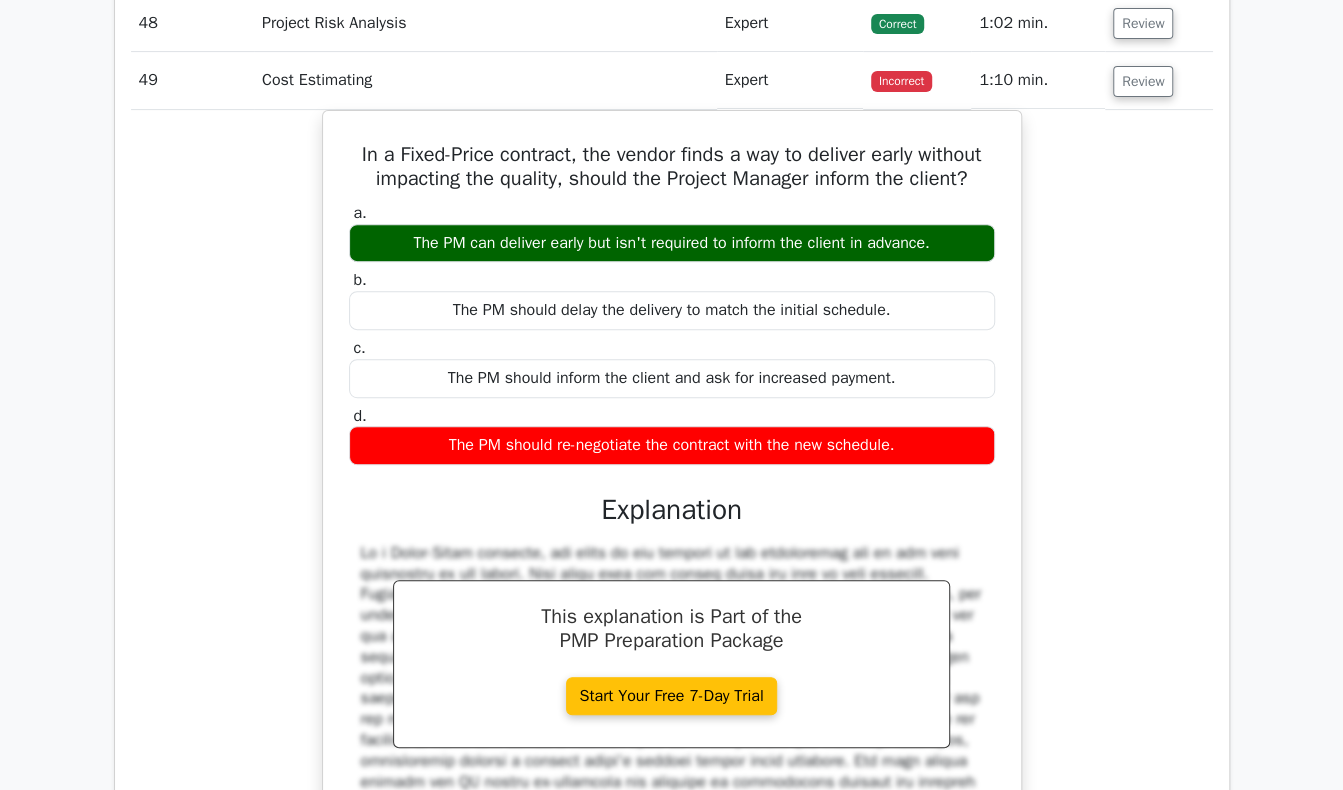 click on "In a Fixed-Price contract, the vendor finds a way to deliver early without impacting the quality, should the Project Manager inform the client?
a.
The PM can deliver early but isn't required to inform the client in advance.
b.
c." at bounding box center (672, 546) 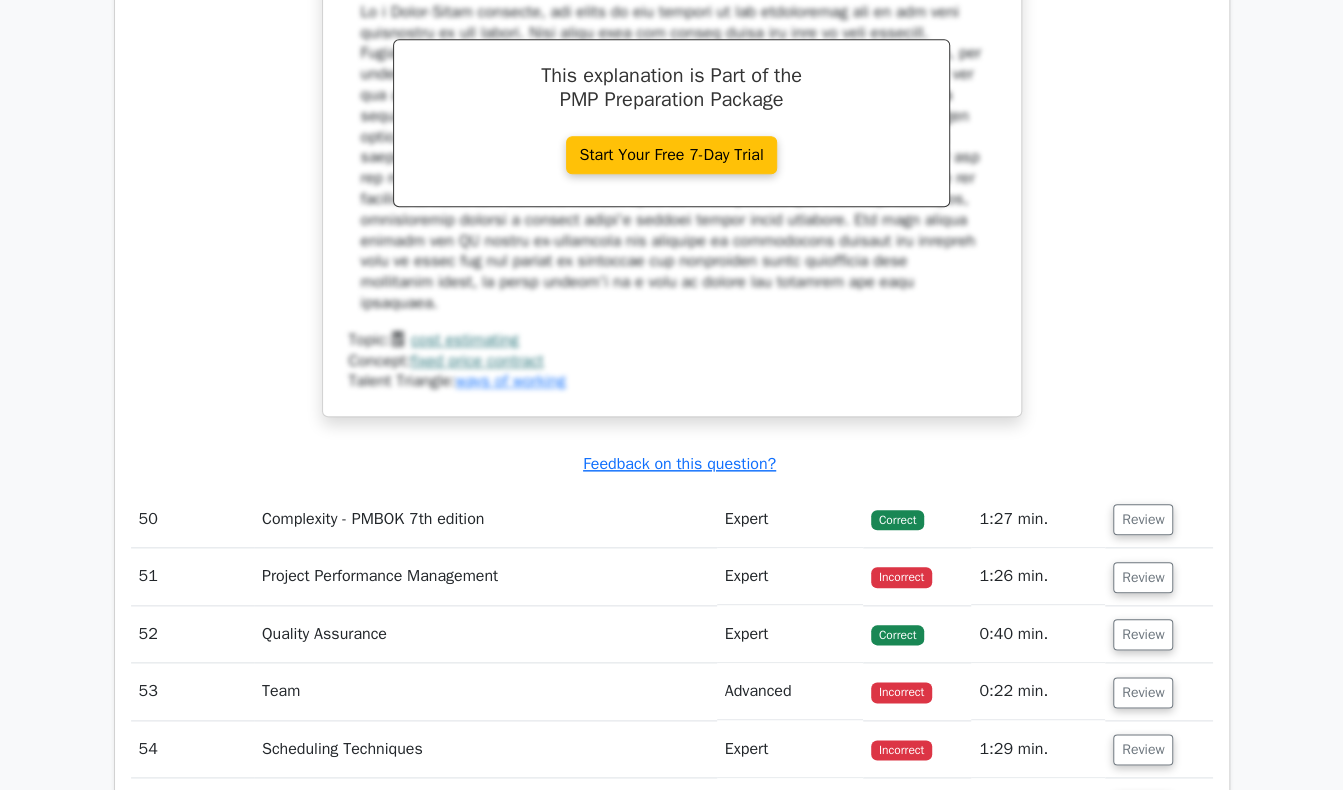 scroll, scrollTop: 9096, scrollLeft: 0, axis: vertical 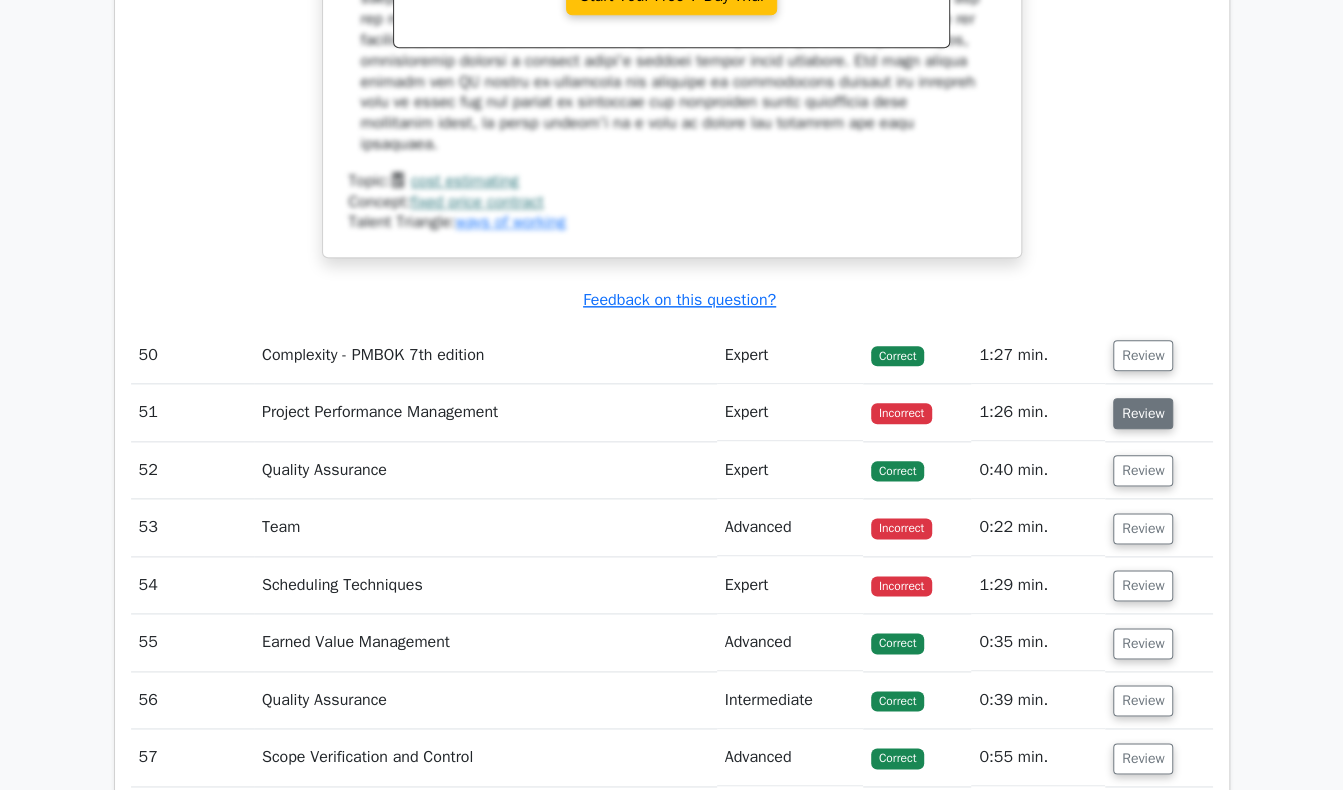 click on "Review" at bounding box center (1143, 413) 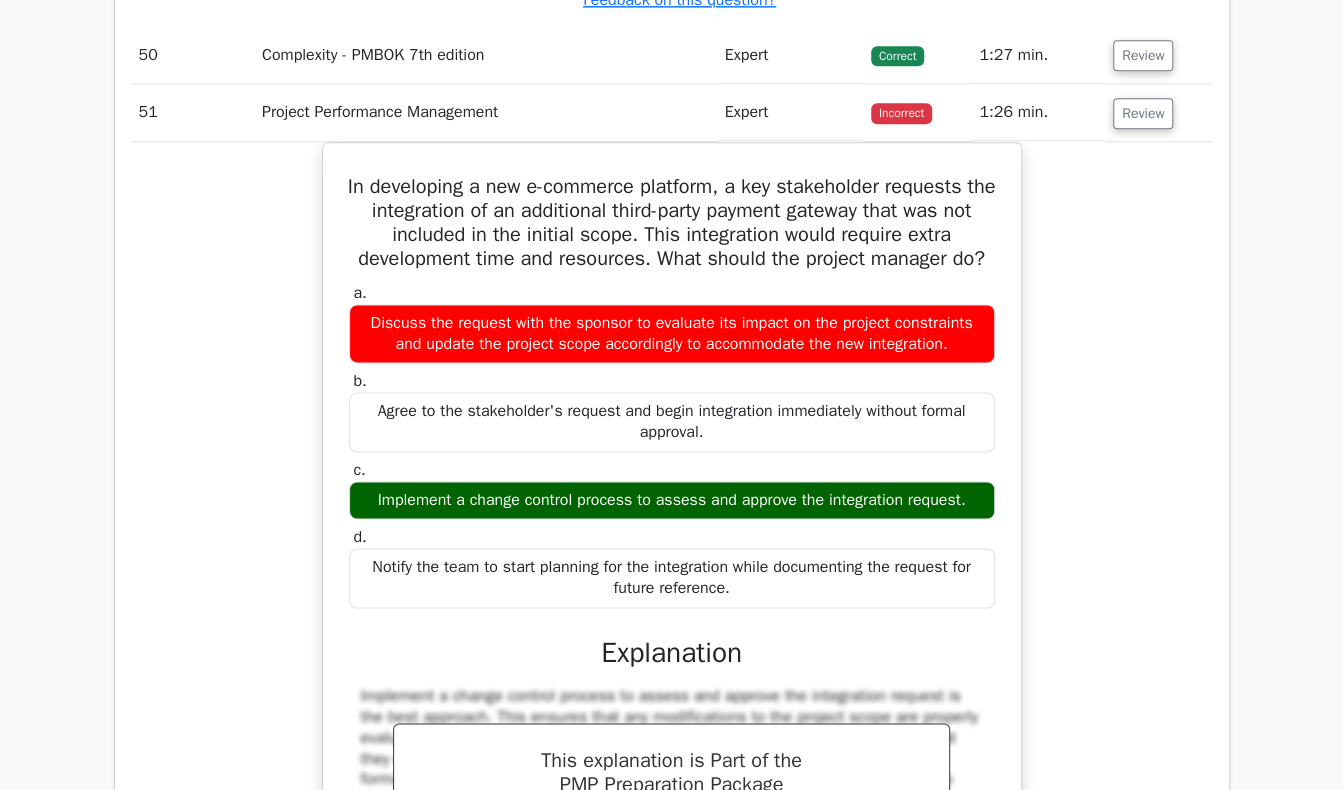 scroll, scrollTop: 9496, scrollLeft: 0, axis: vertical 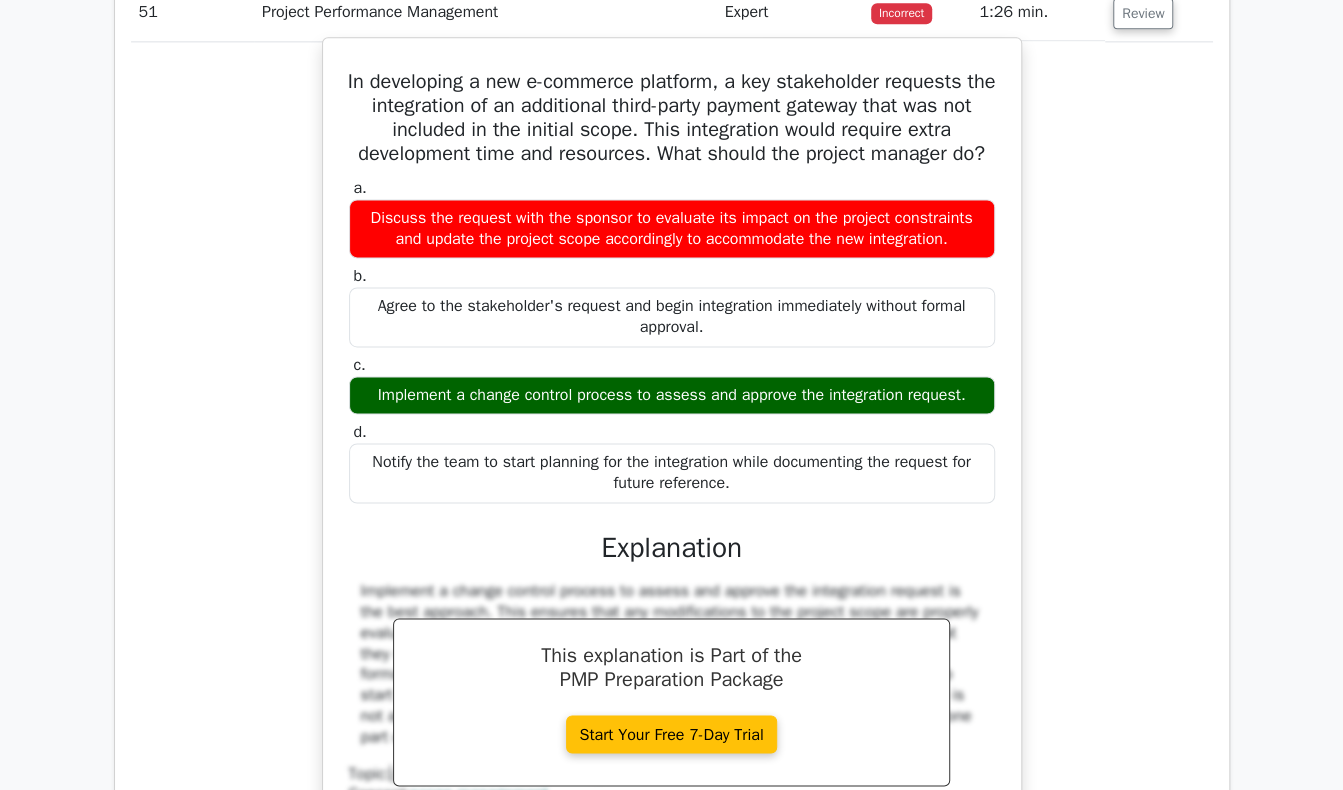 drag, startPoint x: 352, startPoint y: 69, endPoint x: 890, endPoint y: 491, distance: 683.7602 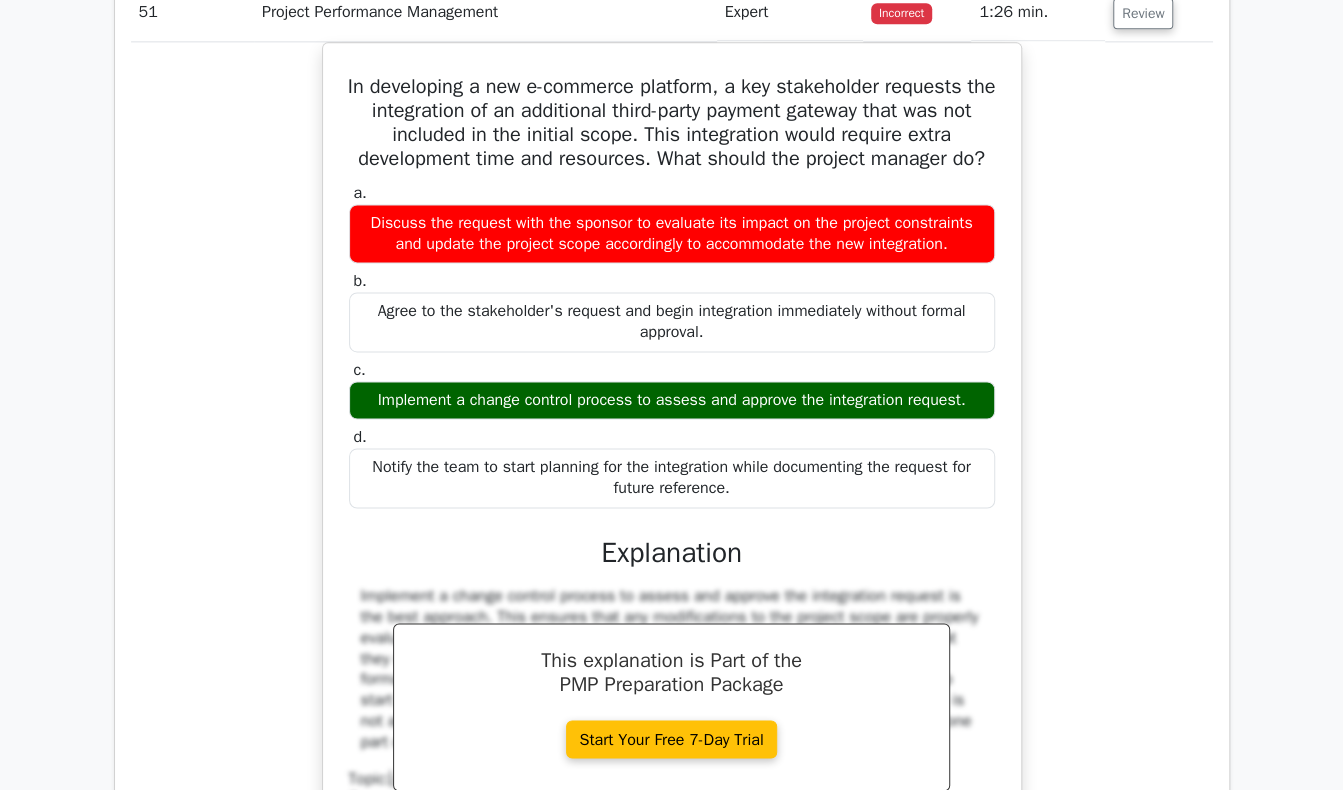click on "In developing a new e-commerce platform, a key stakeholder requests the integration of an additional third-party payment gateway that was not included in the initial scope. This integration would require extra development time and resources. What should the project manager do?
a.
Discuss the request with the sponsor to evaluate its impact on the project constraints and update the project scope accordingly to accommodate the new integration.
b. c. d." at bounding box center (672, 478) 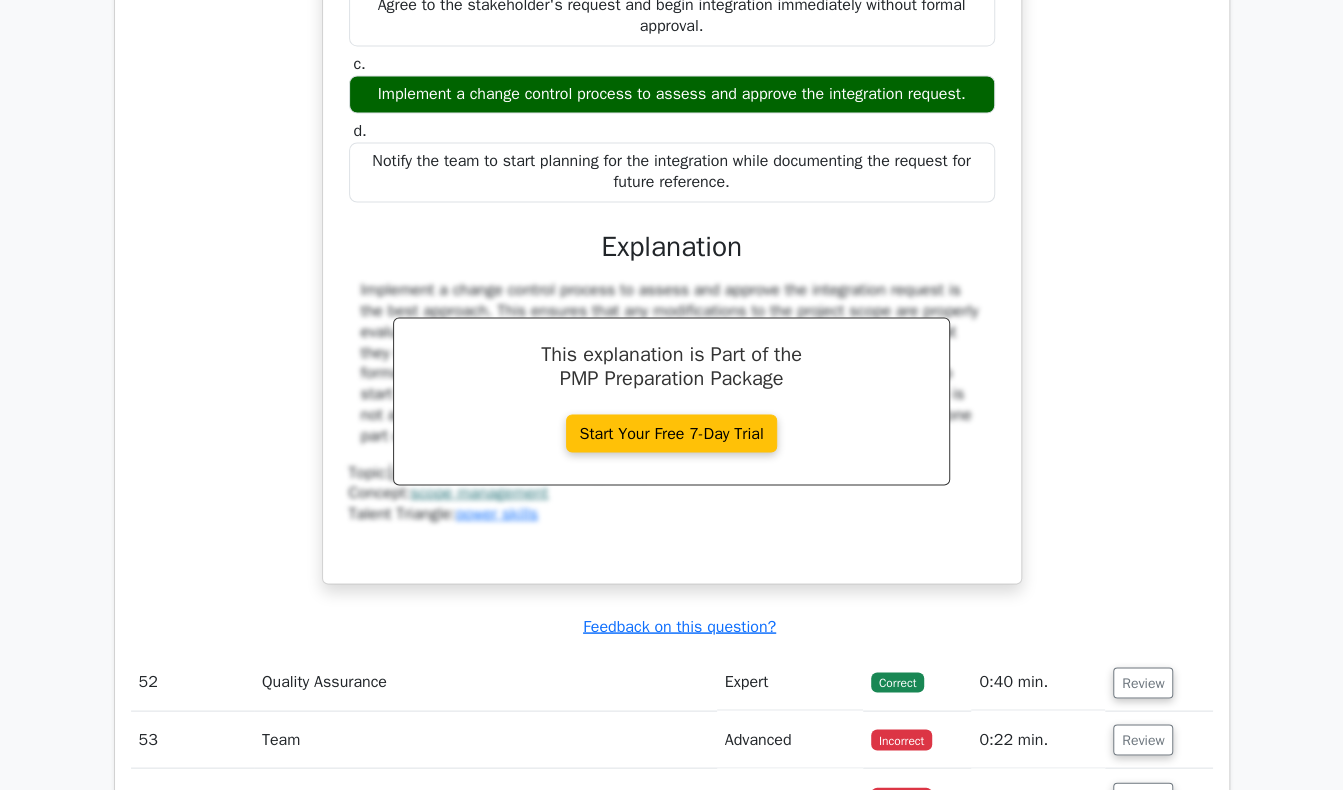 scroll, scrollTop: 9996, scrollLeft: 0, axis: vertical 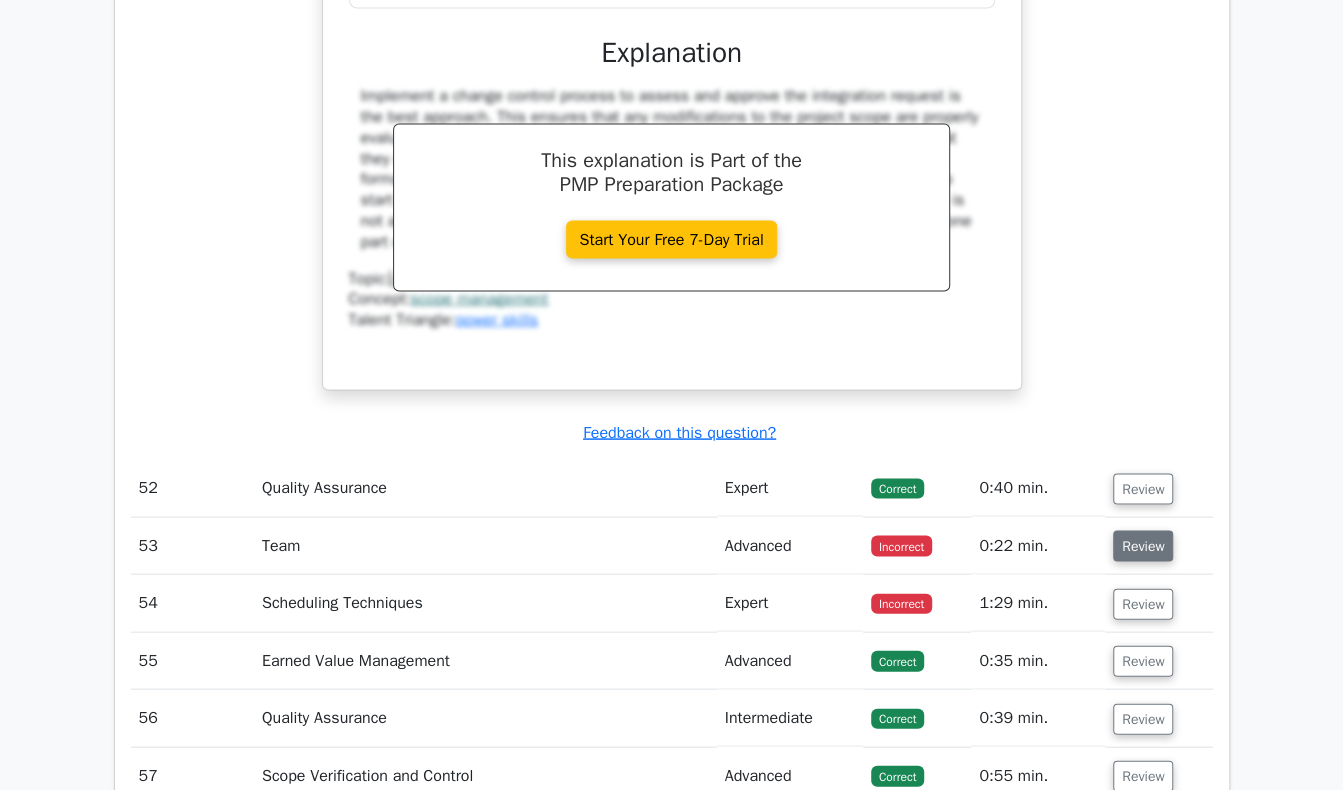 click on "Review" at bounding box center (1143, 545) 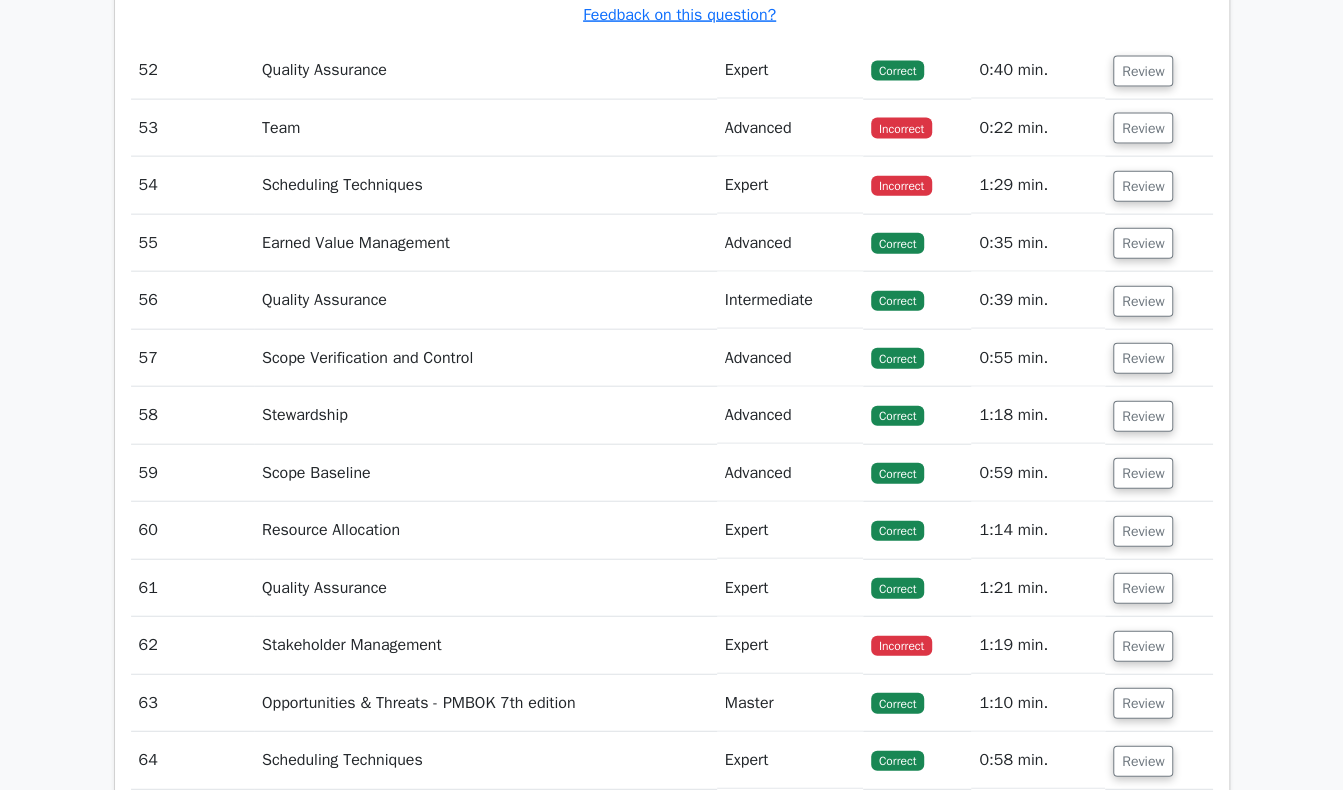 scroll, scrollTop: 10496, scrollLeft: 0, axis: vertical 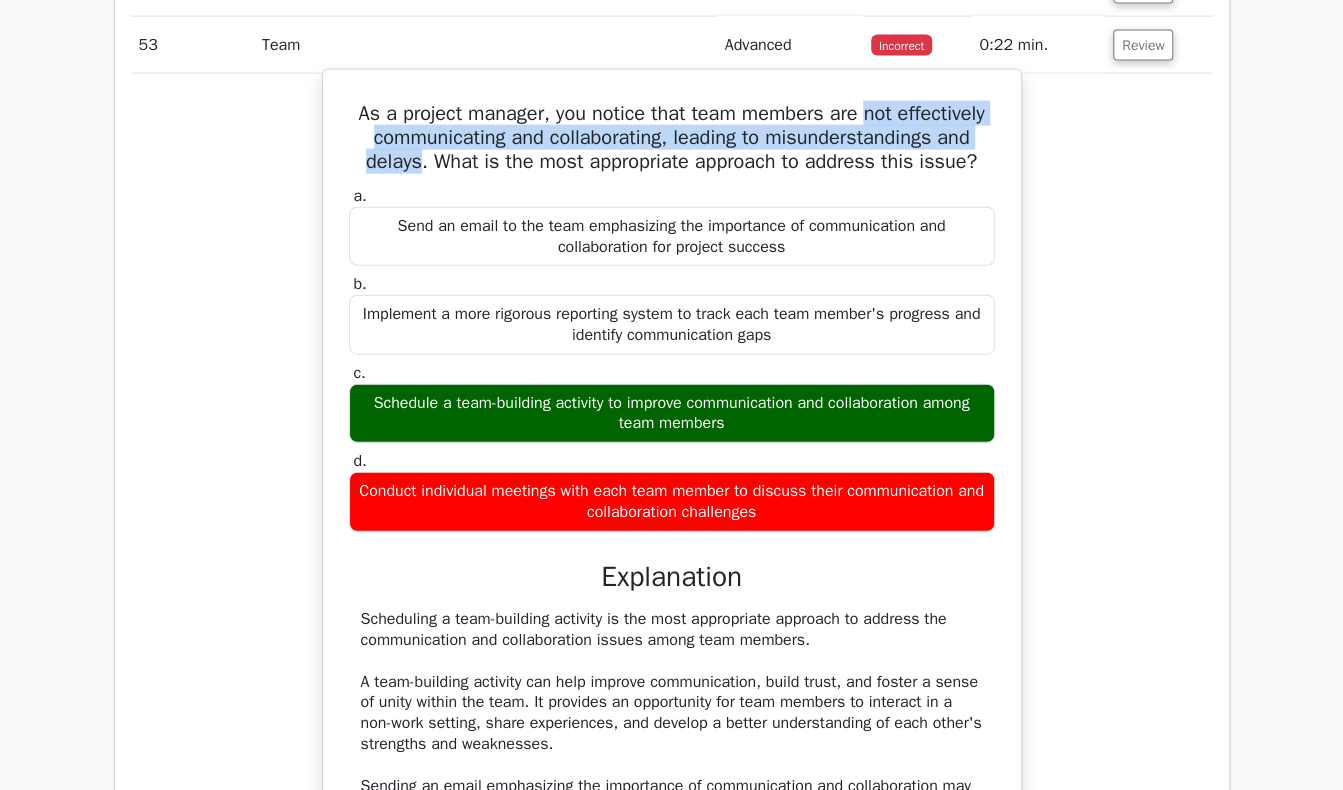drag, startPoint x: 862, startPoint y: 121, endPoint x: 416, endPoint y: 173, distance: 449.02115 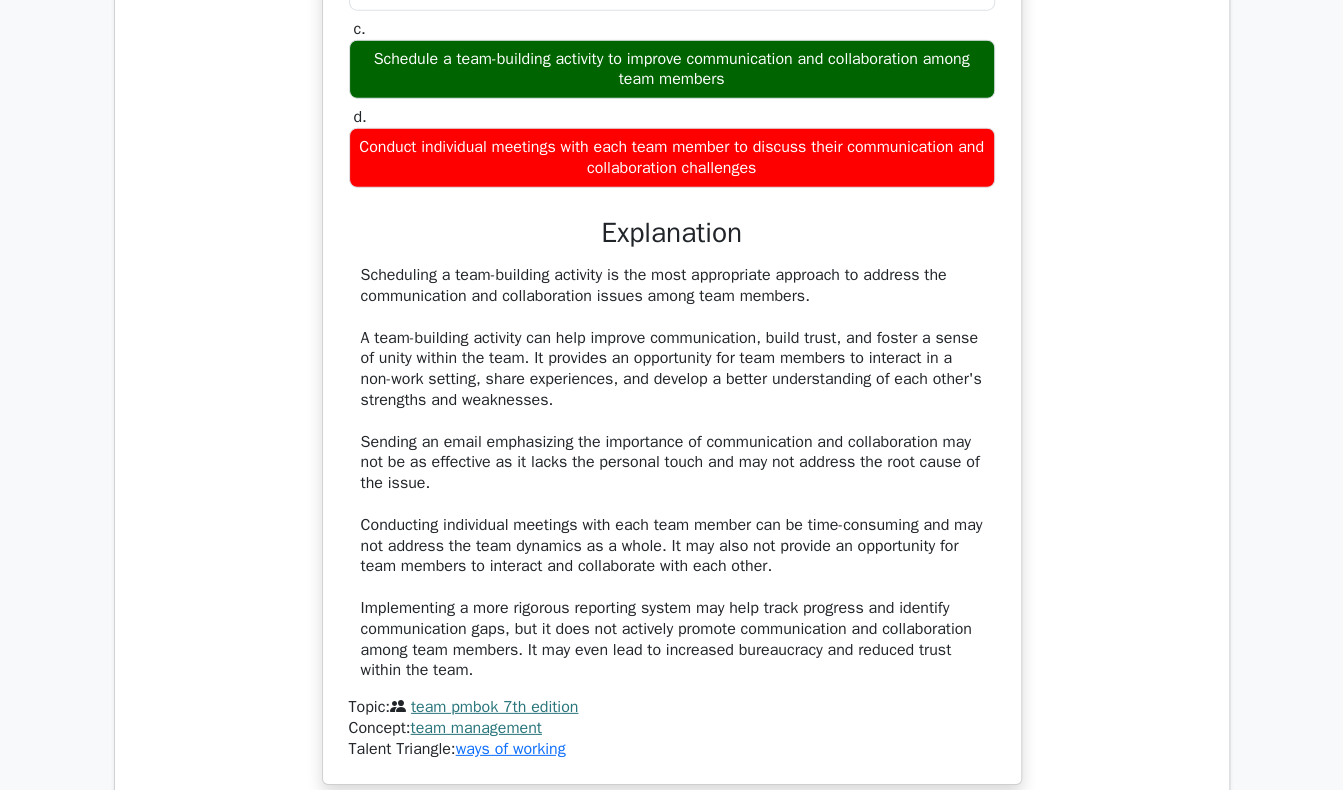 scroll, scrollTop: 10796, scrollLeft: 0, axis: vertical 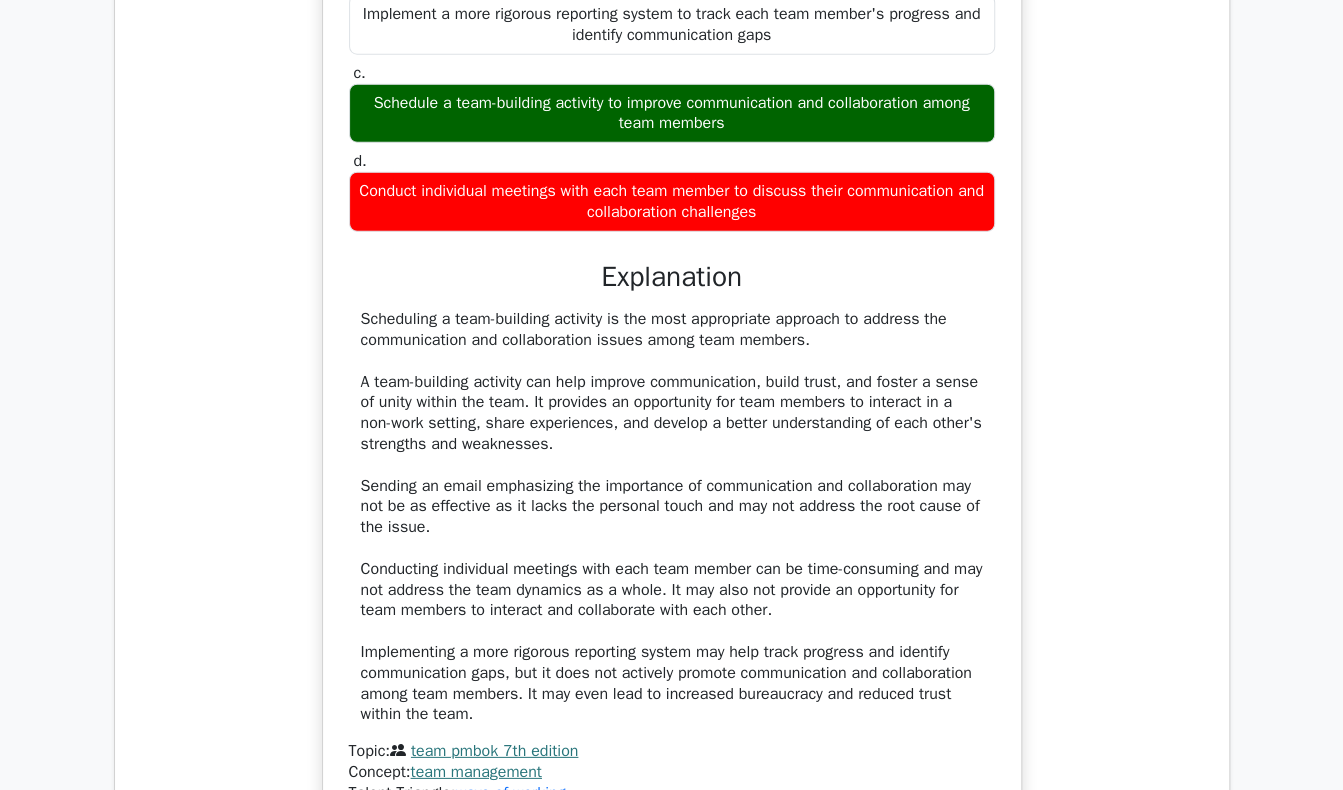 click on "Schedule a team-building activity to improve communication and collaboration among team members" at bounding box center [672, 114] 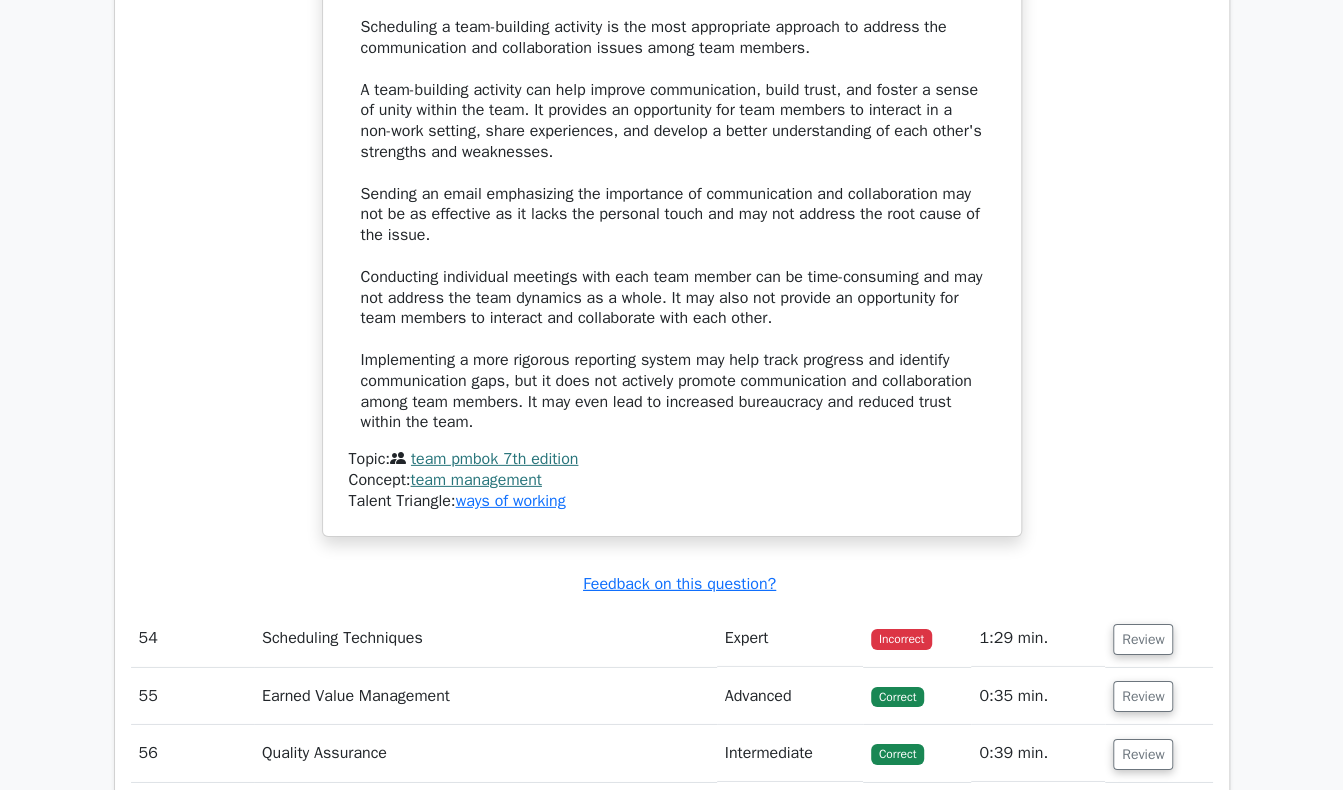scroll, scrollTop: 11096, scrollLeft: 0, axis: vertical 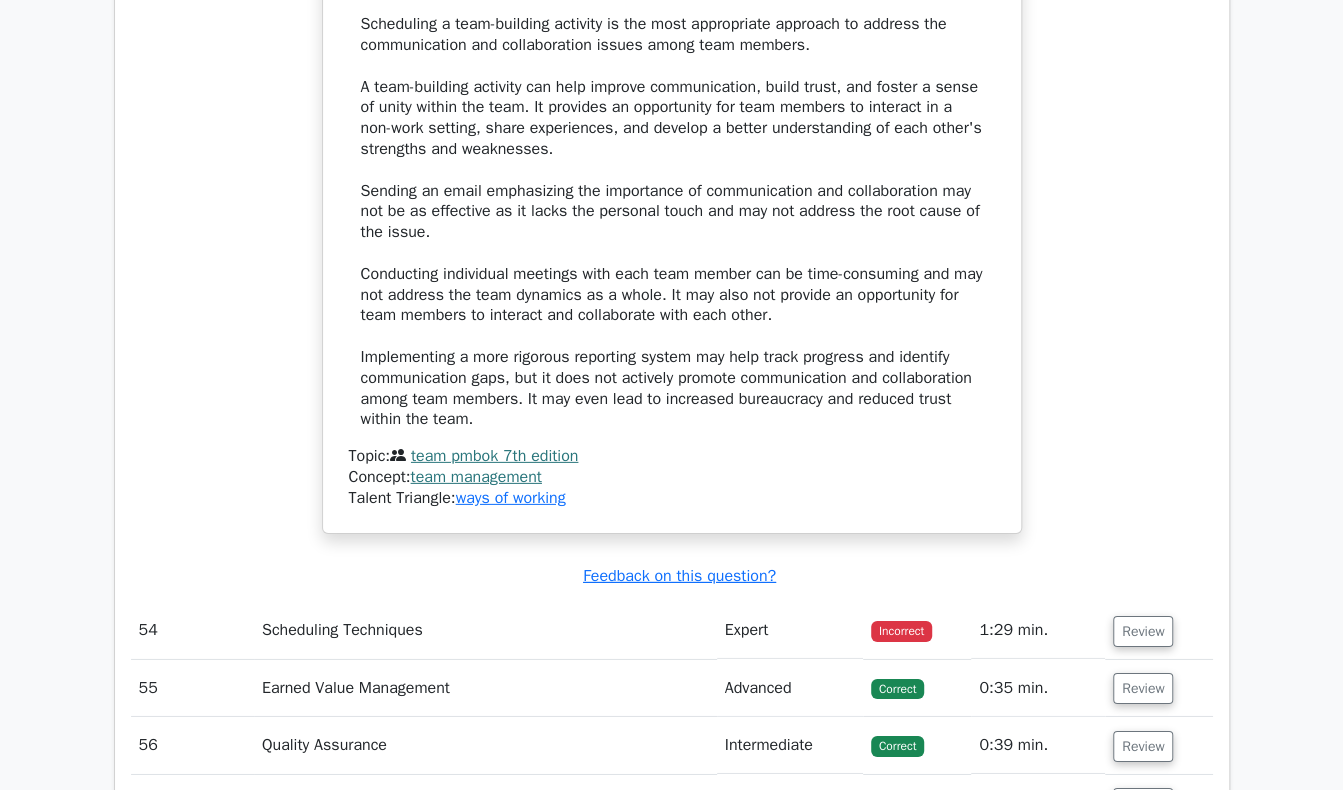 click on "As a project manager, you notice that team members are not effectively communicating and collaborating, leading to misunderstandings and delays. What is the most appropriate approach to address this issue?
a.
Send an email to the team emphasizing the importance of communication and collaboration for project success
b. c. d." at bounding box center [672, 15] 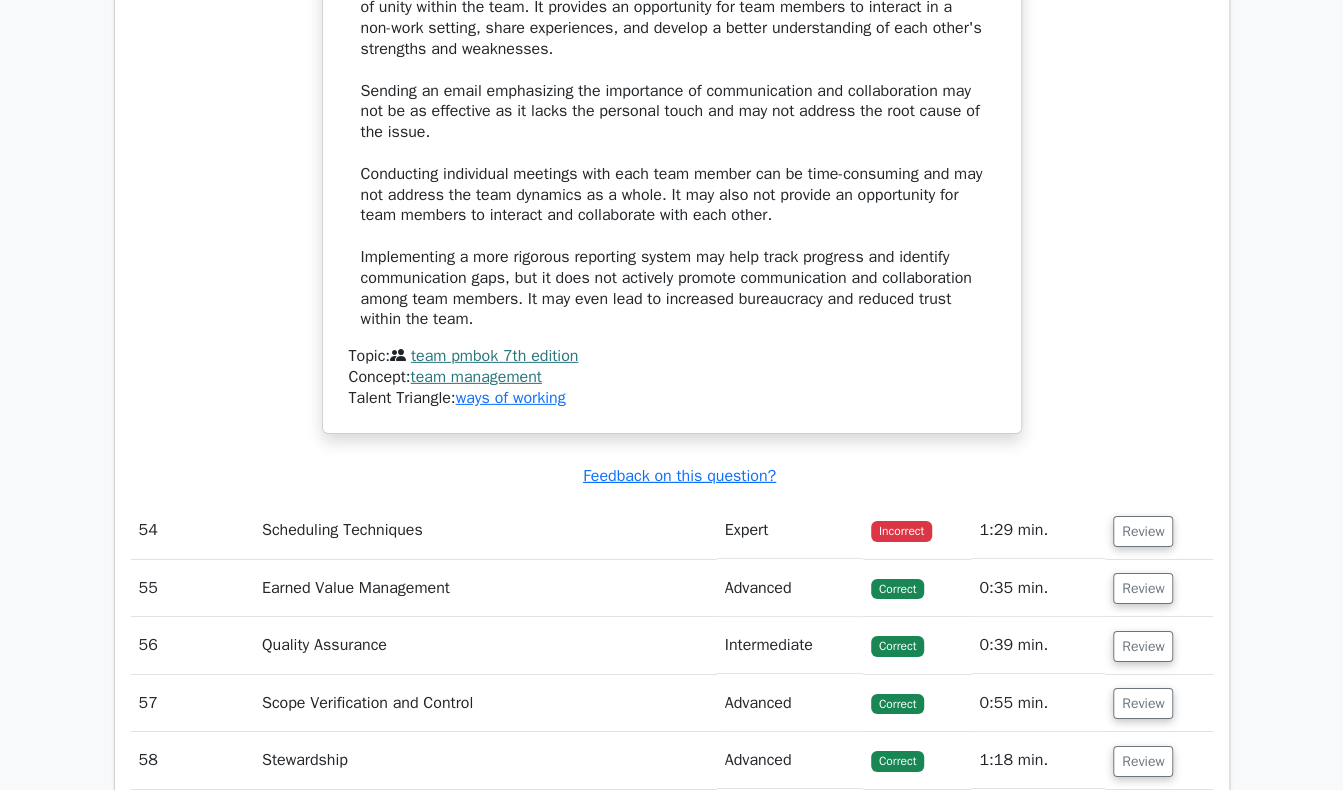 scroll, scrollTop: 11296, scrollLeft: 0, axis: vertical 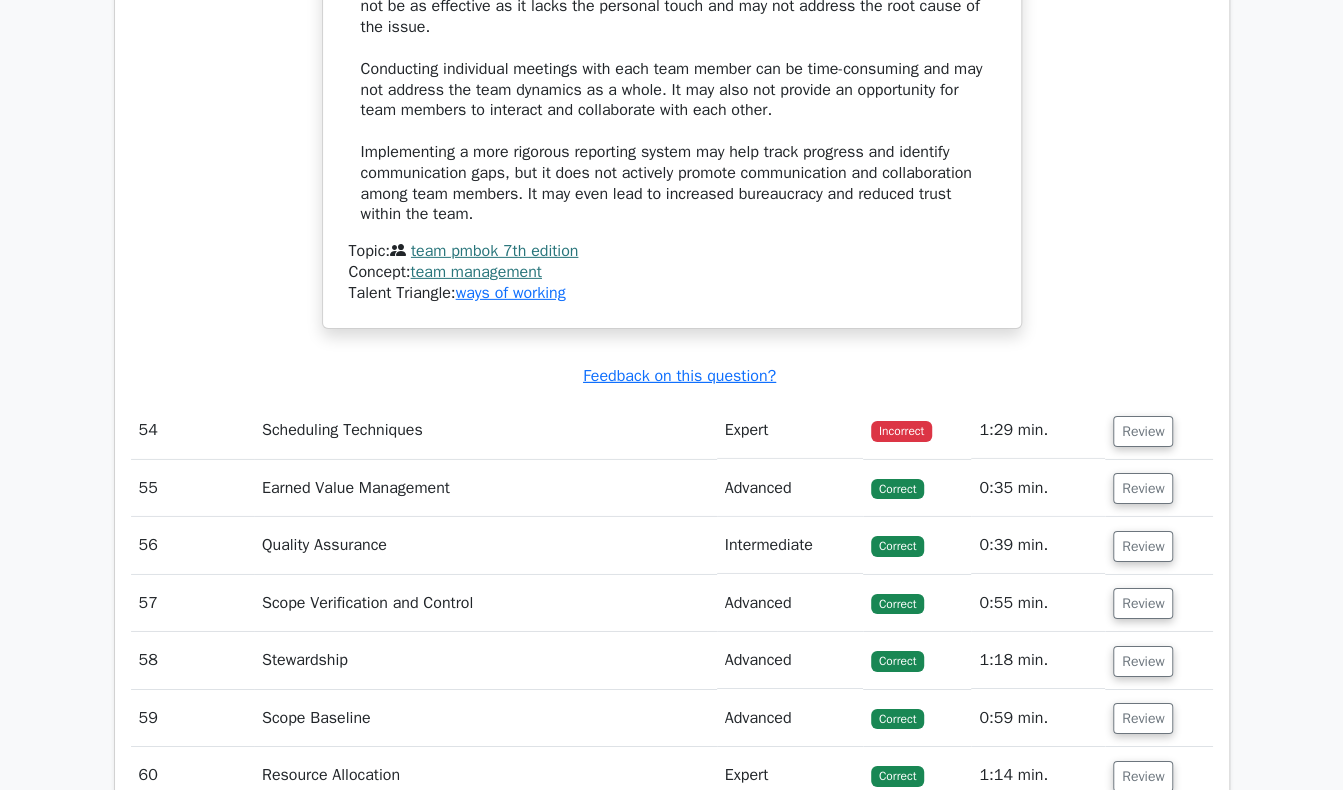 click on "Scheduling a team-building activity is the most appropriate approach to address the communication and collaboration issues among team members. A team-building activity can help improve communication, build trust, and foster a sense of unity within the team. It provides an opportunity for team members to interact in a non-work setting, share experiences, and develop a better understanding of each other's strengths and weaknesses. Sending an email emphasizing the importance of communication and collaboration may not be as effective as it lacks the personal touch and may not address the root cause of the issue. Conducting individual meetings with each team member can be time-consuming and may not address the team dynamics as a whole. It may also not provide an opportunity for team members to interact and collaborate with each other." at bounding box center (672, 17) 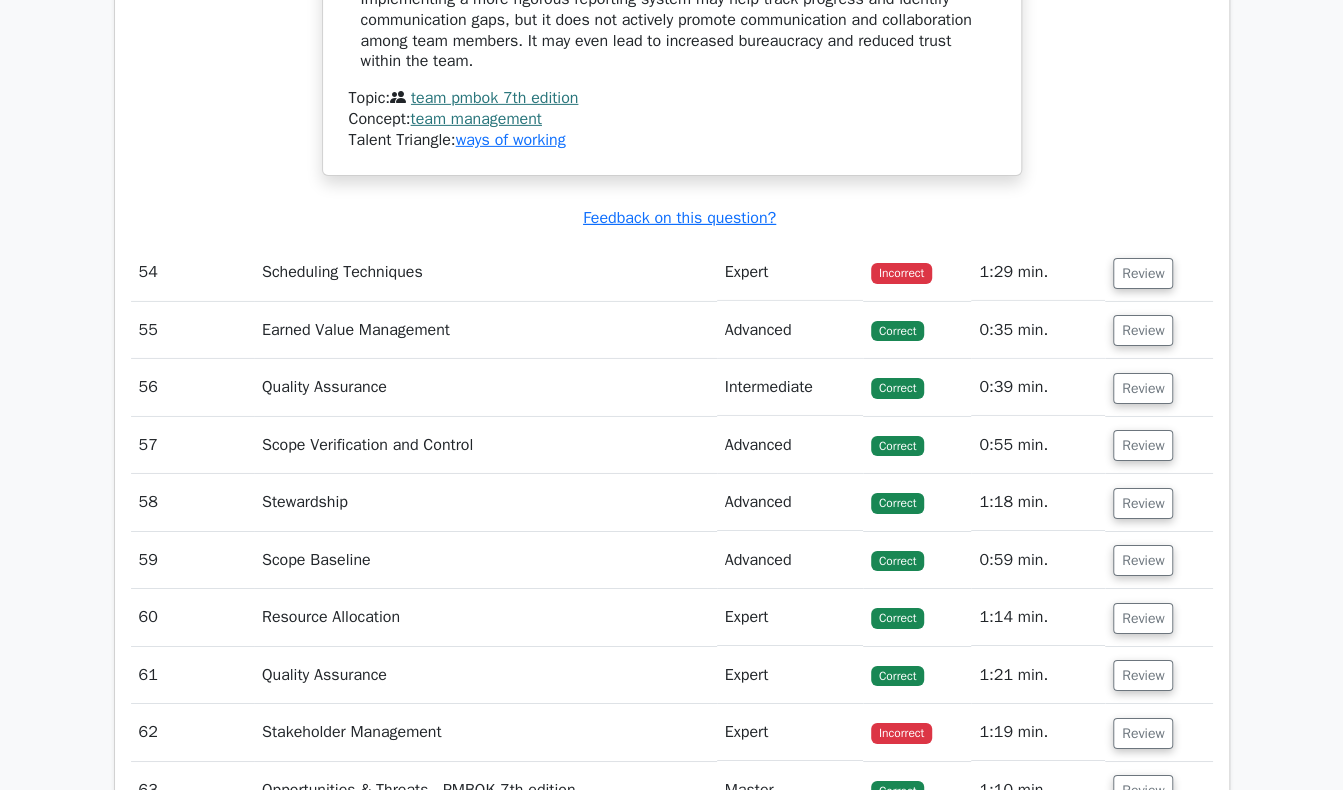 scroll, scrollTop: 11496, scrollLeft: 0, axis: vertical 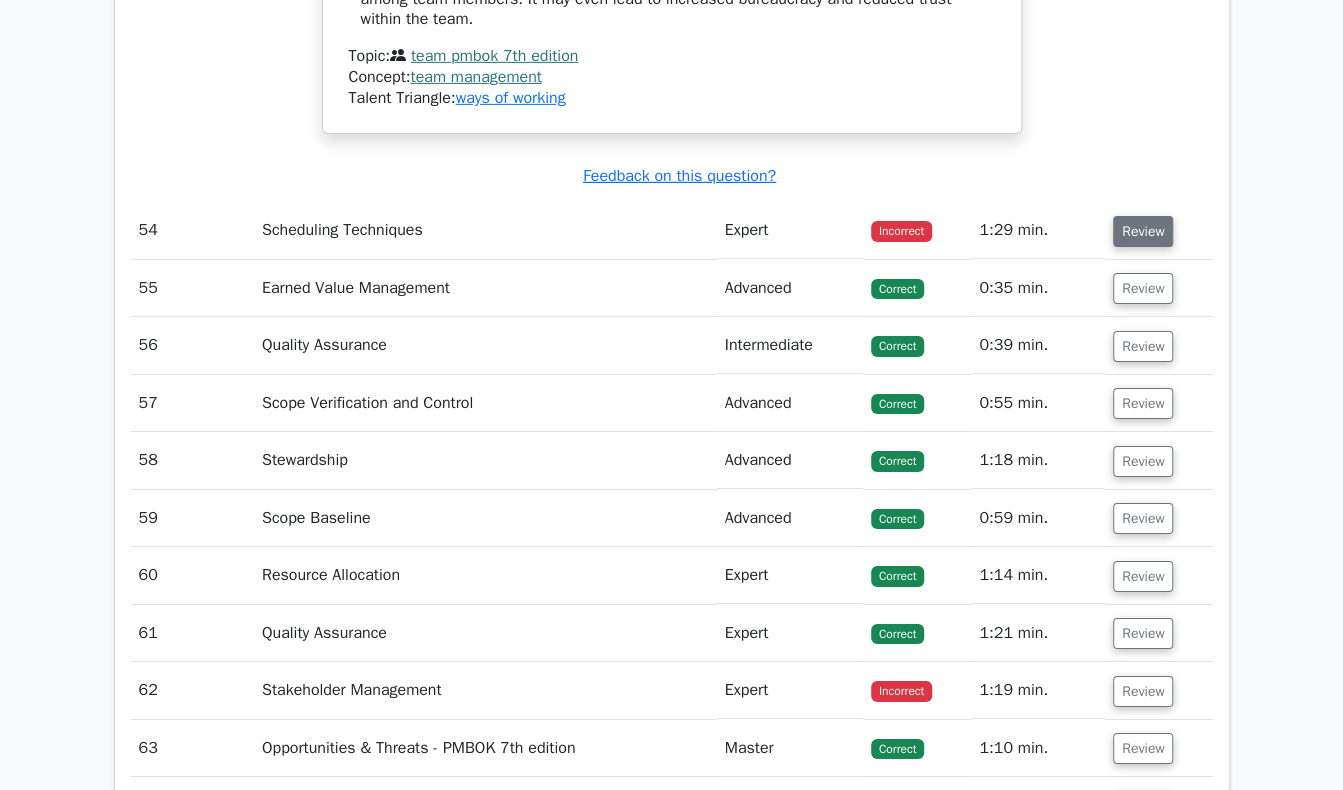 click on "Review" at bounding box center [1143, 231] 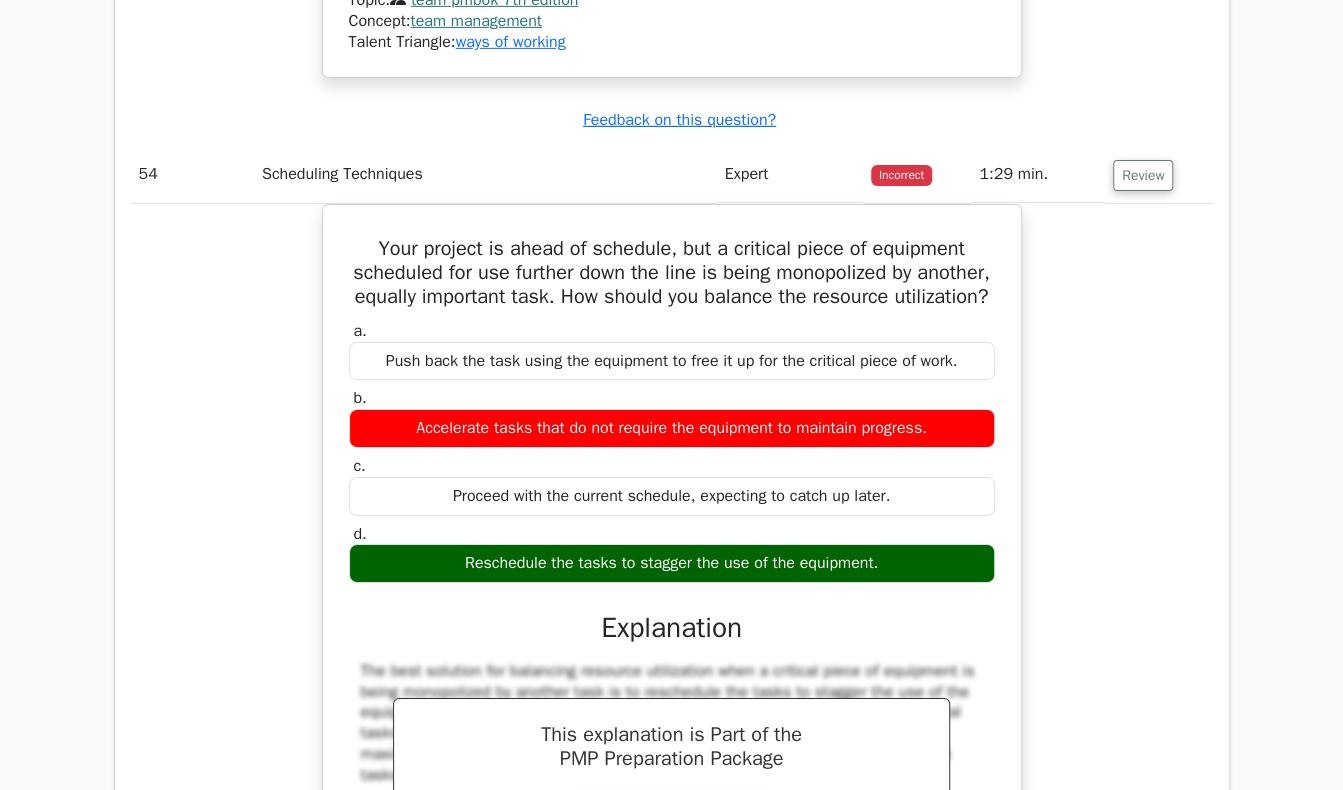 scroll, scrollTop: 11696, scrollLeft: 0, axis: vertical 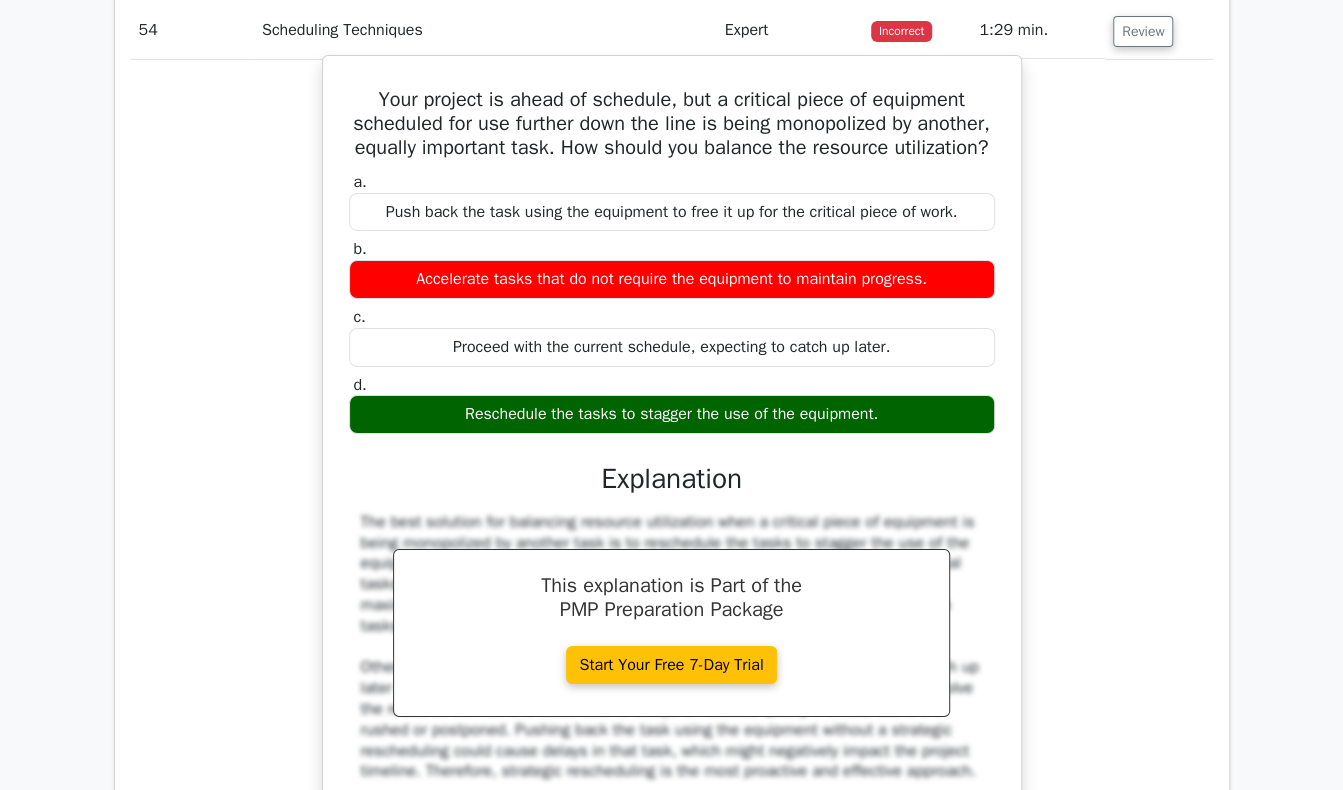 drag, startPoint x: 370, startPoint y: 99, endPoint x: 894, endPoint y: 443, distance: 626.8269 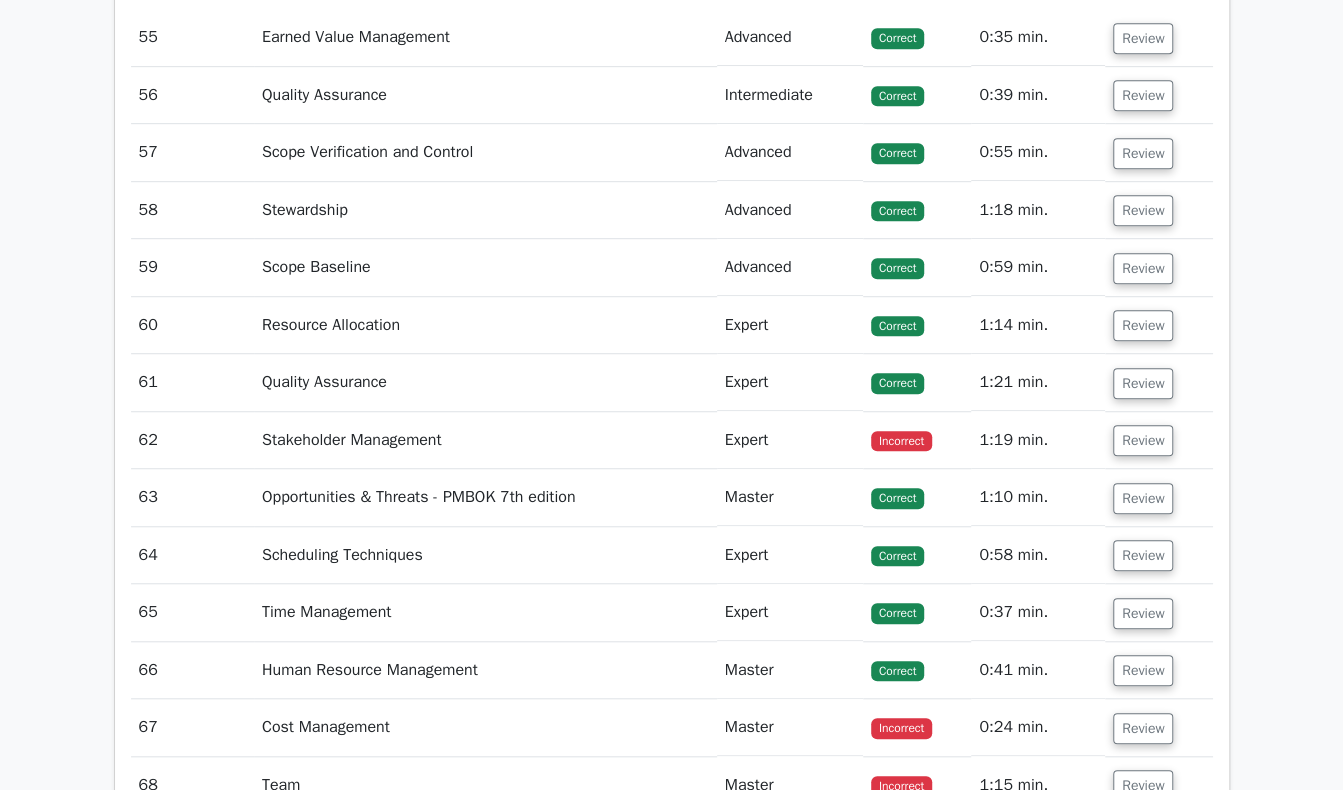 scroll, scrollTop: 12896, scrollLeft: 0, axis: vertical 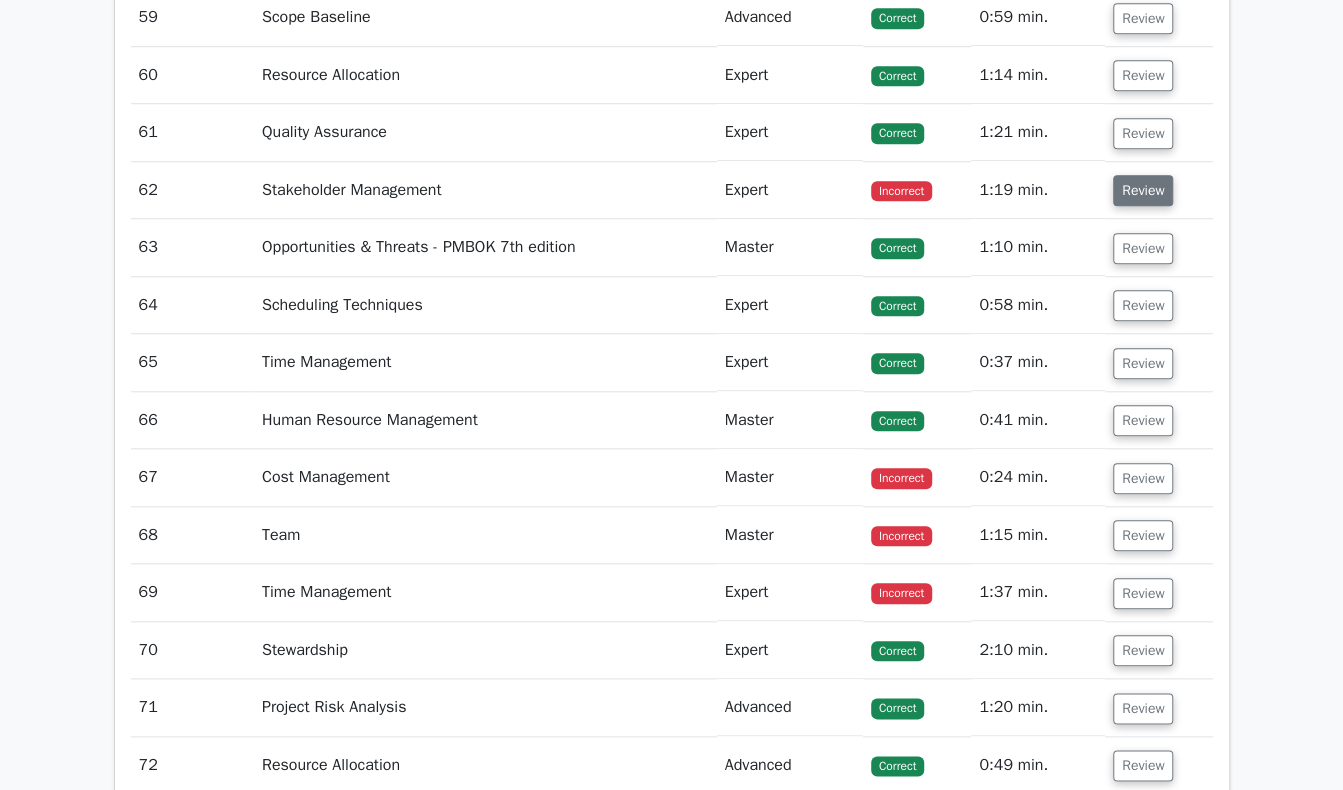 click on "Review" at bounding box center [1143, 190] 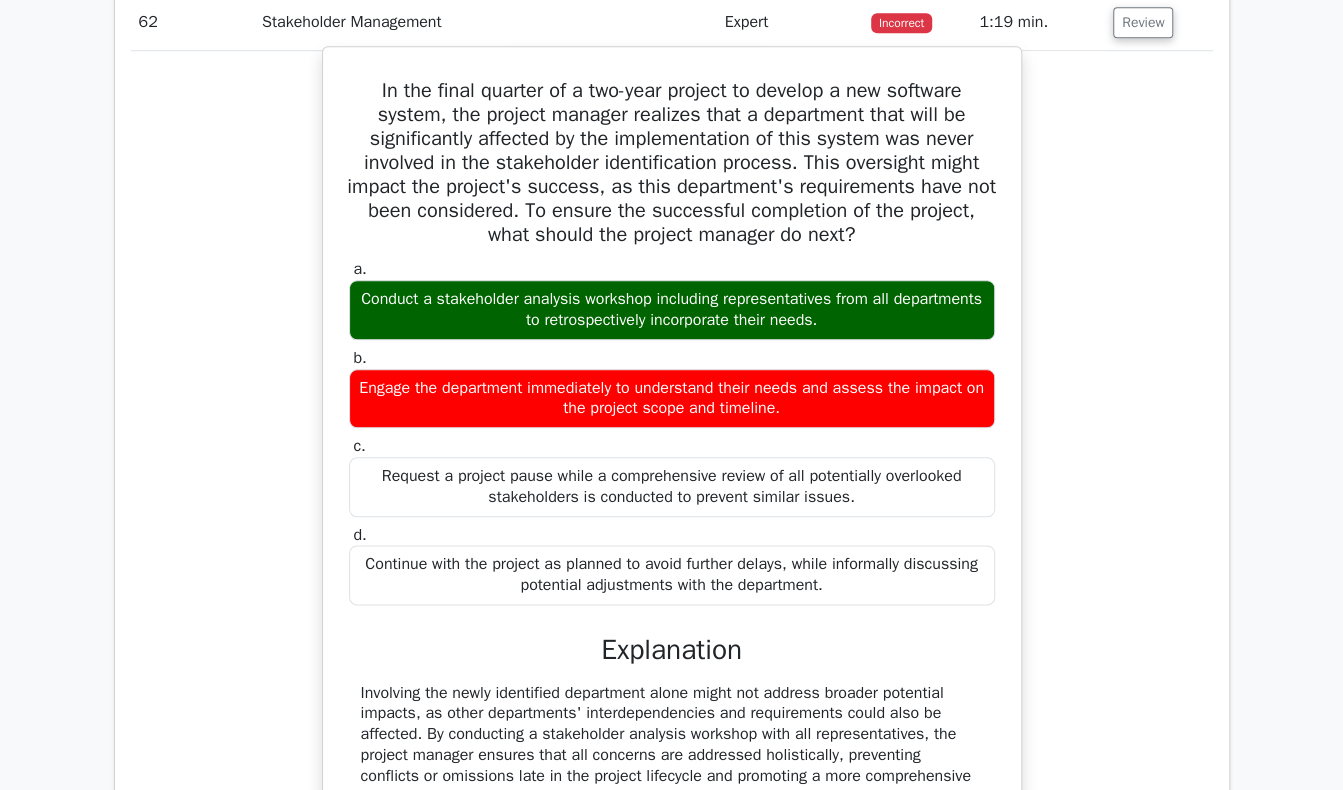 scroll, scrollTop: 13096, scrollLeft: 0, axis: vertical 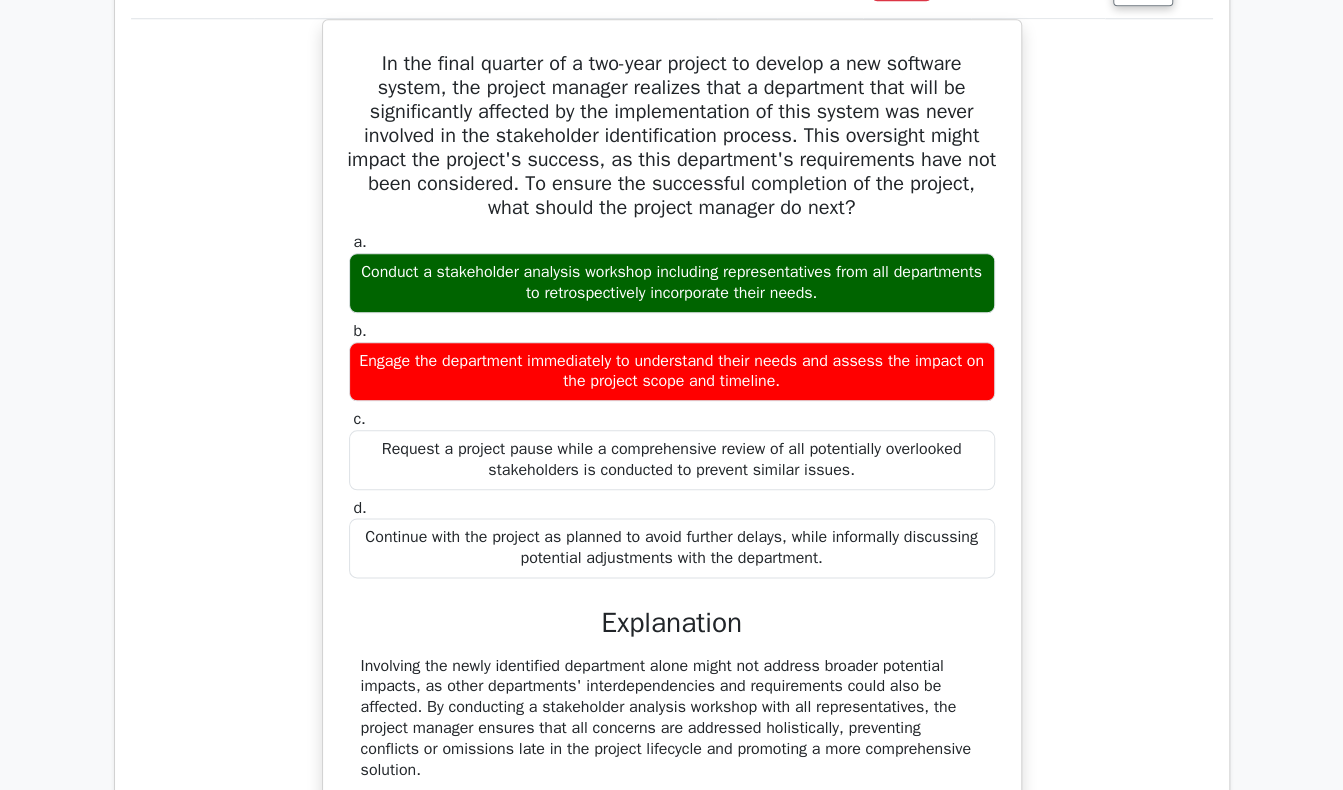 click on "In the final quarter of a two-year project to develop a new software system, the project manager realizes that a department that will be significantly affected by the implementation of this system was never involved in the stakeholder identification process. This oversight might impact the project's success, as this department's requirements have not been considered. To ensure the successful completion of the project, what should the project manager do next?
a.
b.
c. d." at bounding box center [672, 463] 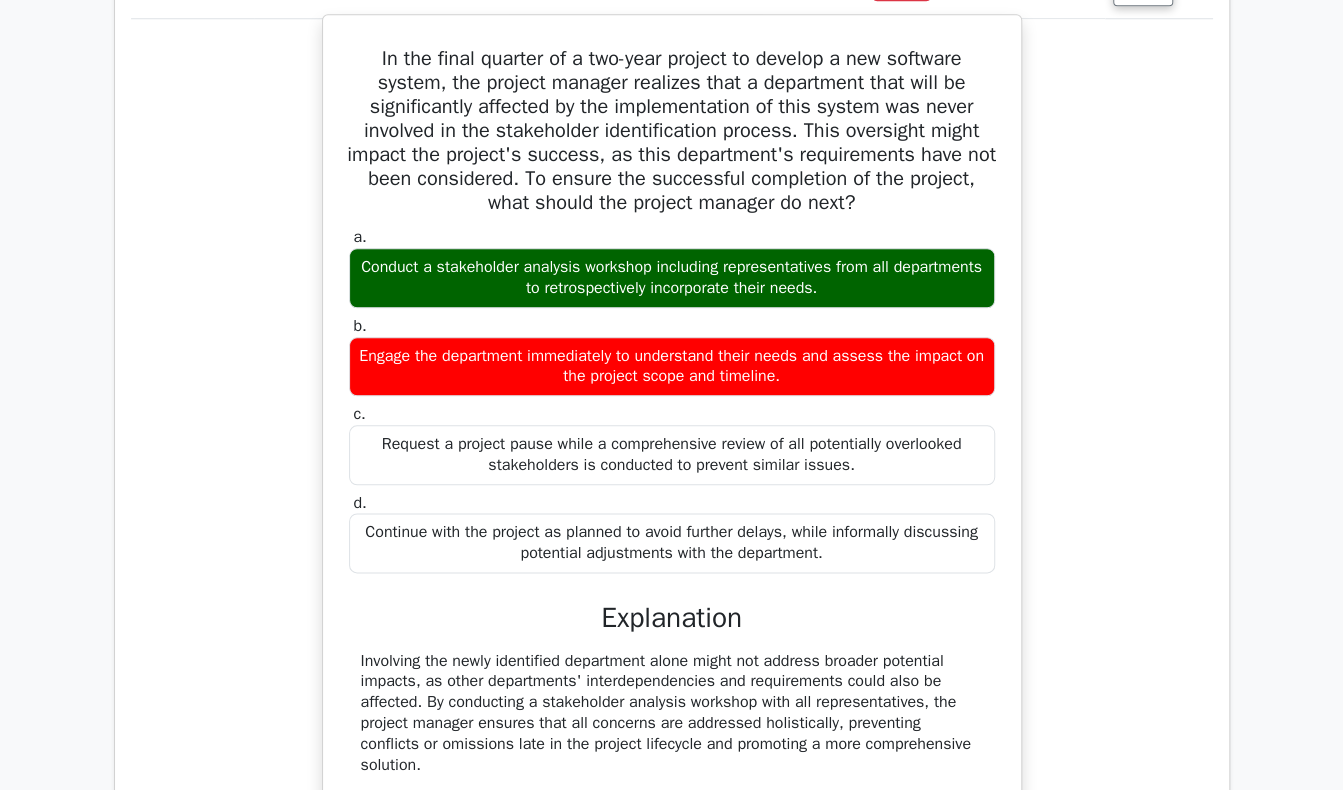 click on "In the final quarter of a two-year project to develop a new software system, the project manager realizes that a department that will be significantly affected by the implementation of this system was never involved in the stakeholder identification process. This oversight might impact the project's success, as this department's requirements have not been considered. To ensure the successful completion of the project, what should the project manager do next?" at bounding box center [672, 131] 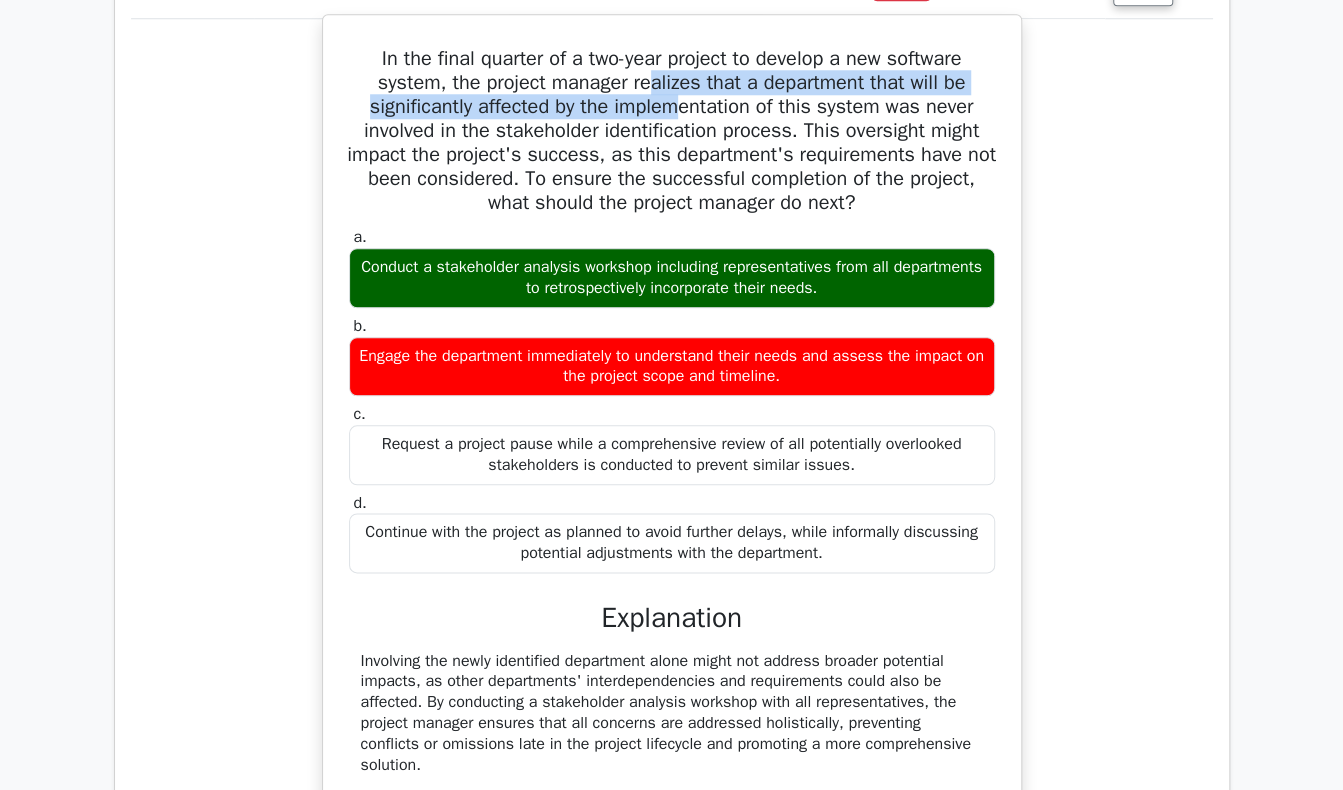 drag, startPoint x: 653, startPoint y: 105, endPoint x: 712, endPoint y: 145, distance: 71.281136 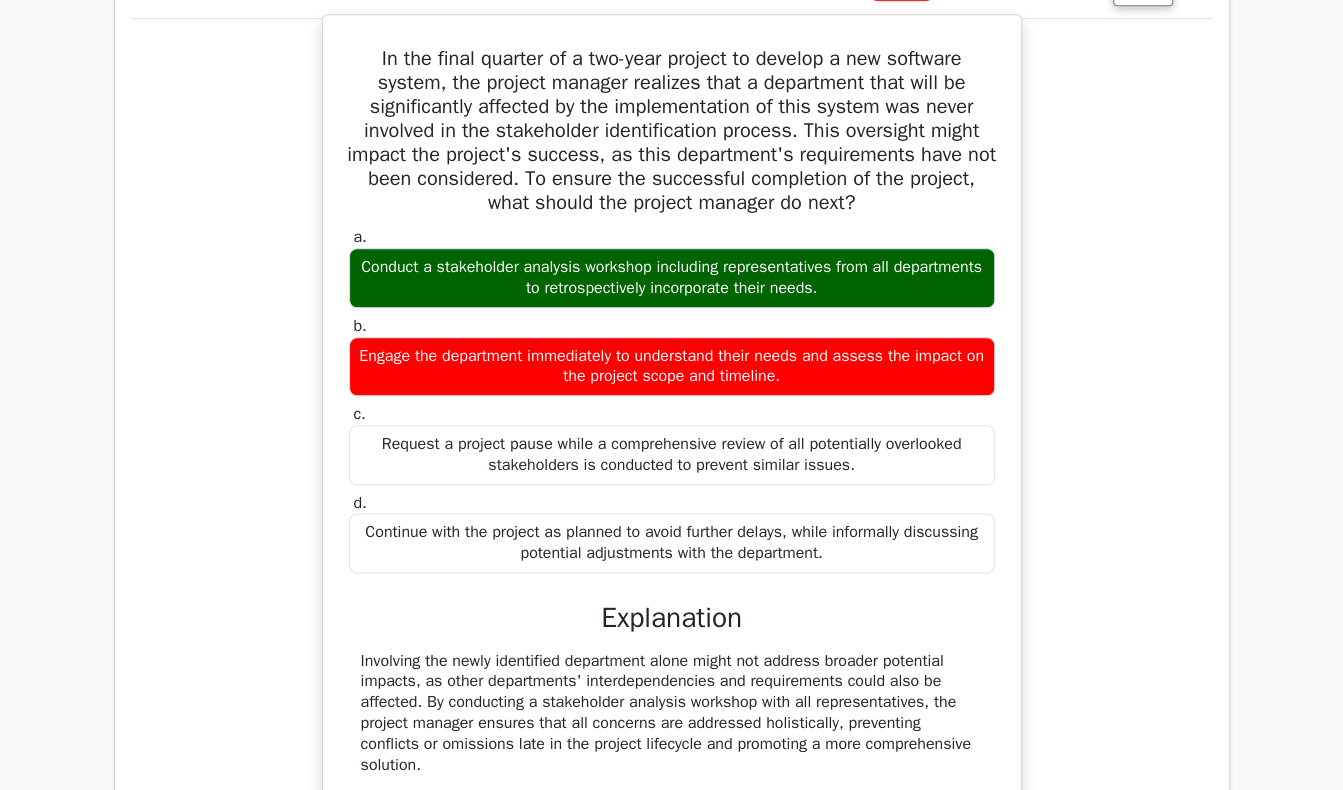 click on "In the final quarter of a two-year project to develop a new software system, the project manager realizes that a department that will be significantly affected by the implementation of this system was never involved in the stakeholder identification process. This oversight might impact the project's success, as this department's requirements have not been considered. To ensure the successful completion of the project, what should the project manager do next?" at bounding box center (672, 131) 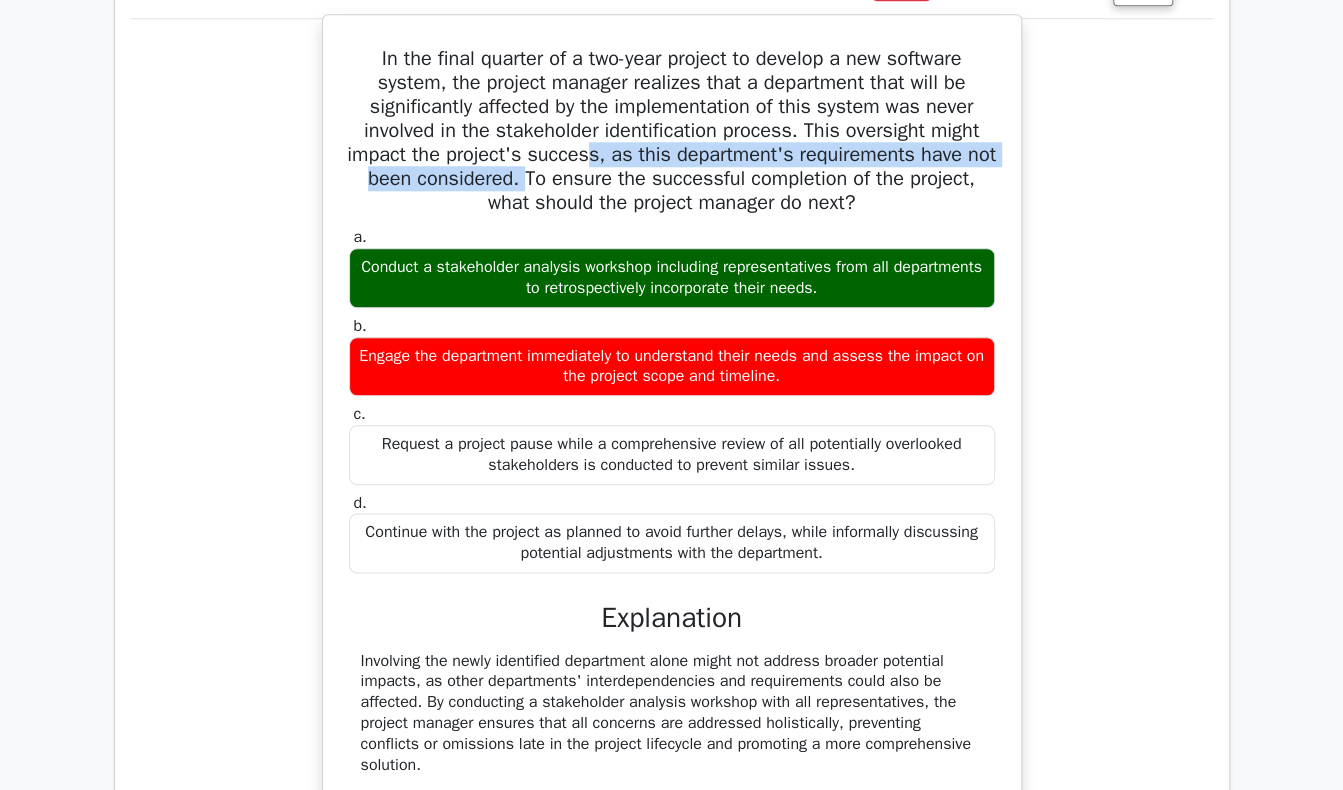 drag, startPoint x: 608, startPoint y: 177, endPoint x: 580, endPoint y: 206, distance: 40.311287 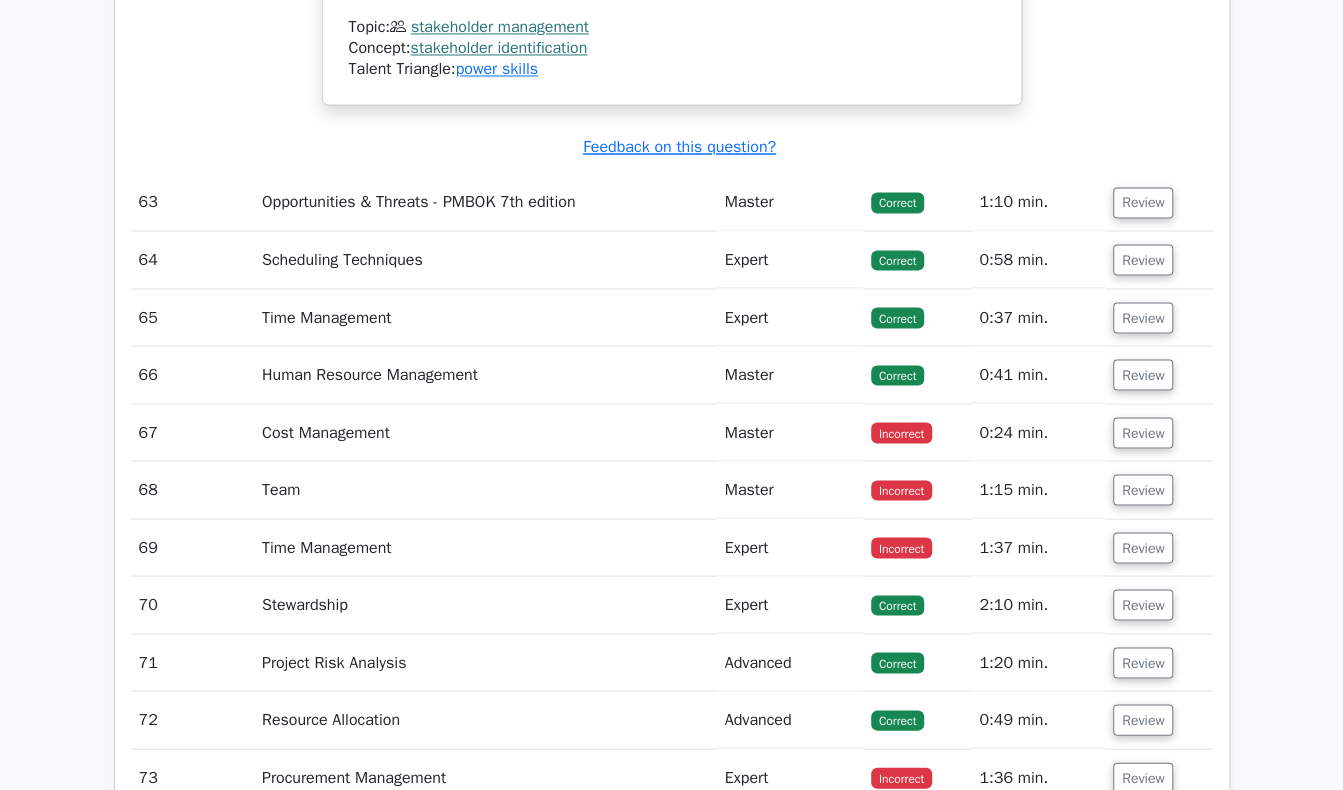 scroll, scrollTop: 14196, scrollLeft: 0, axis: vertical 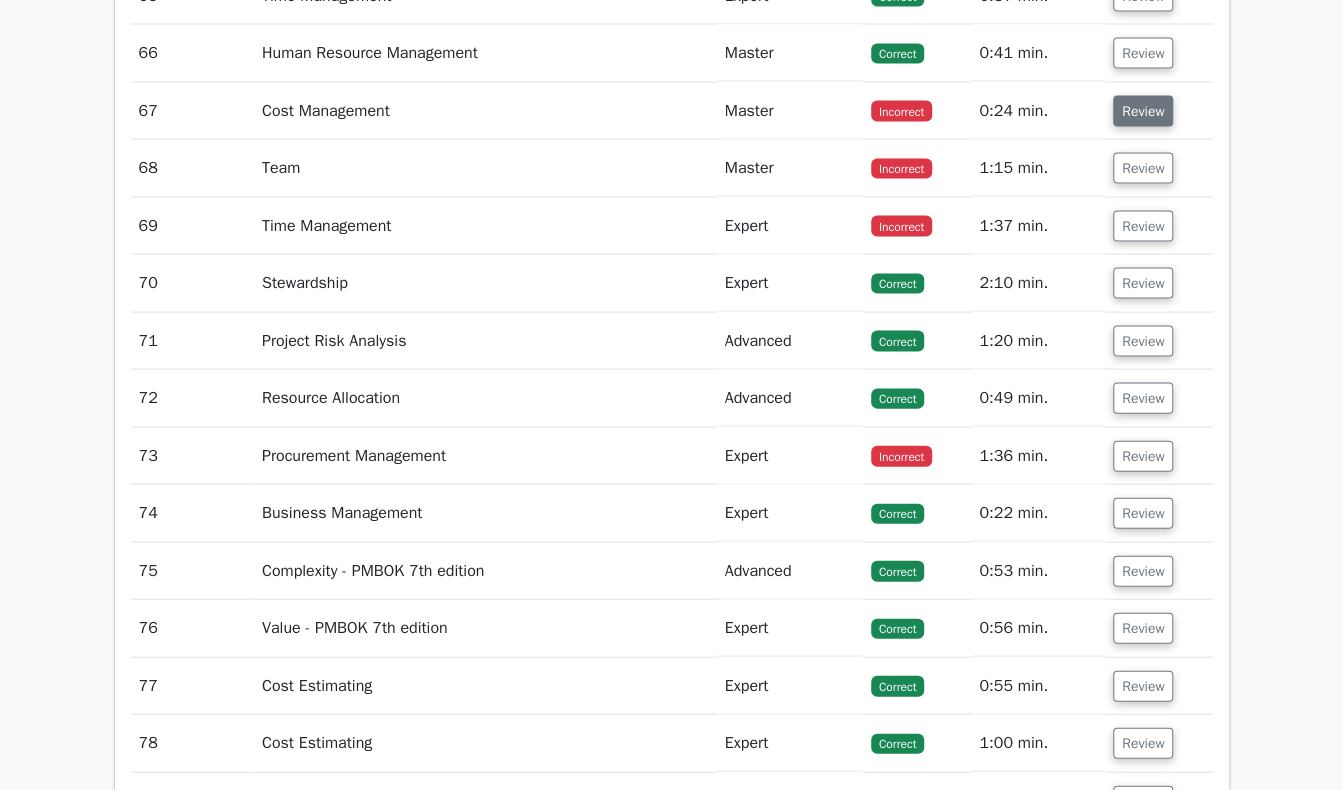 click on "Review" at bounding box center [1143, 111] 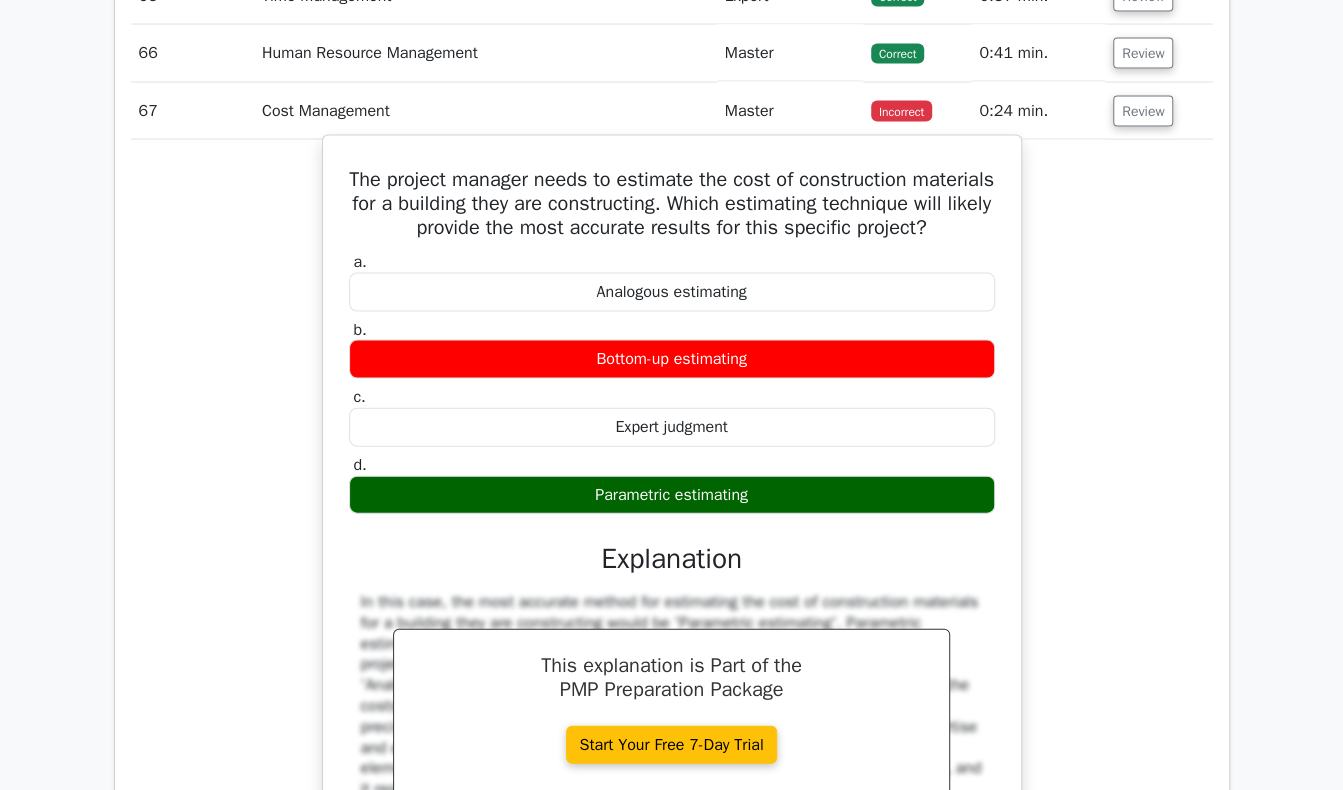 scroll, scrollTop: 14296, scrollLeft: 0, axis: vertical 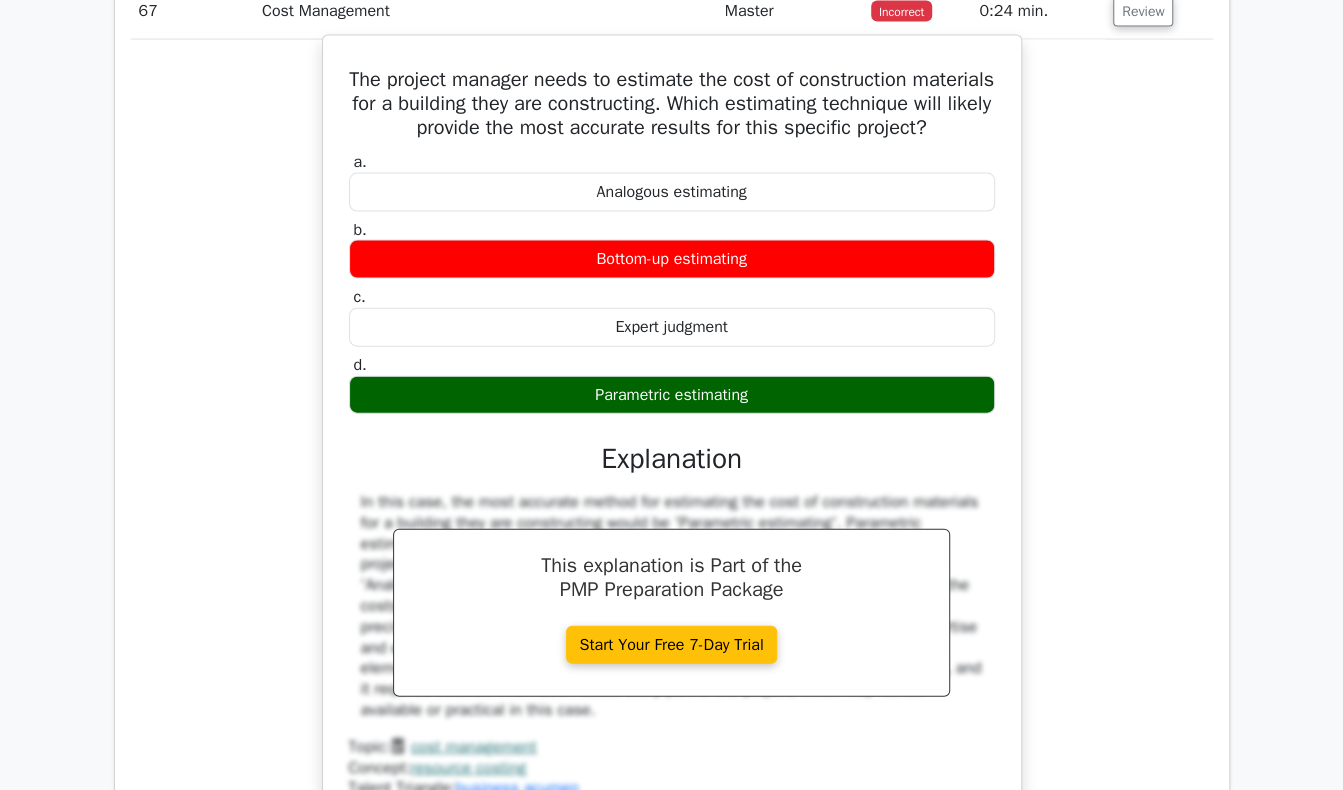 drag, startPoint x: 384, startPoint y: 63, endPoint x: 794, endPoint y: 412, distance: 538.42456 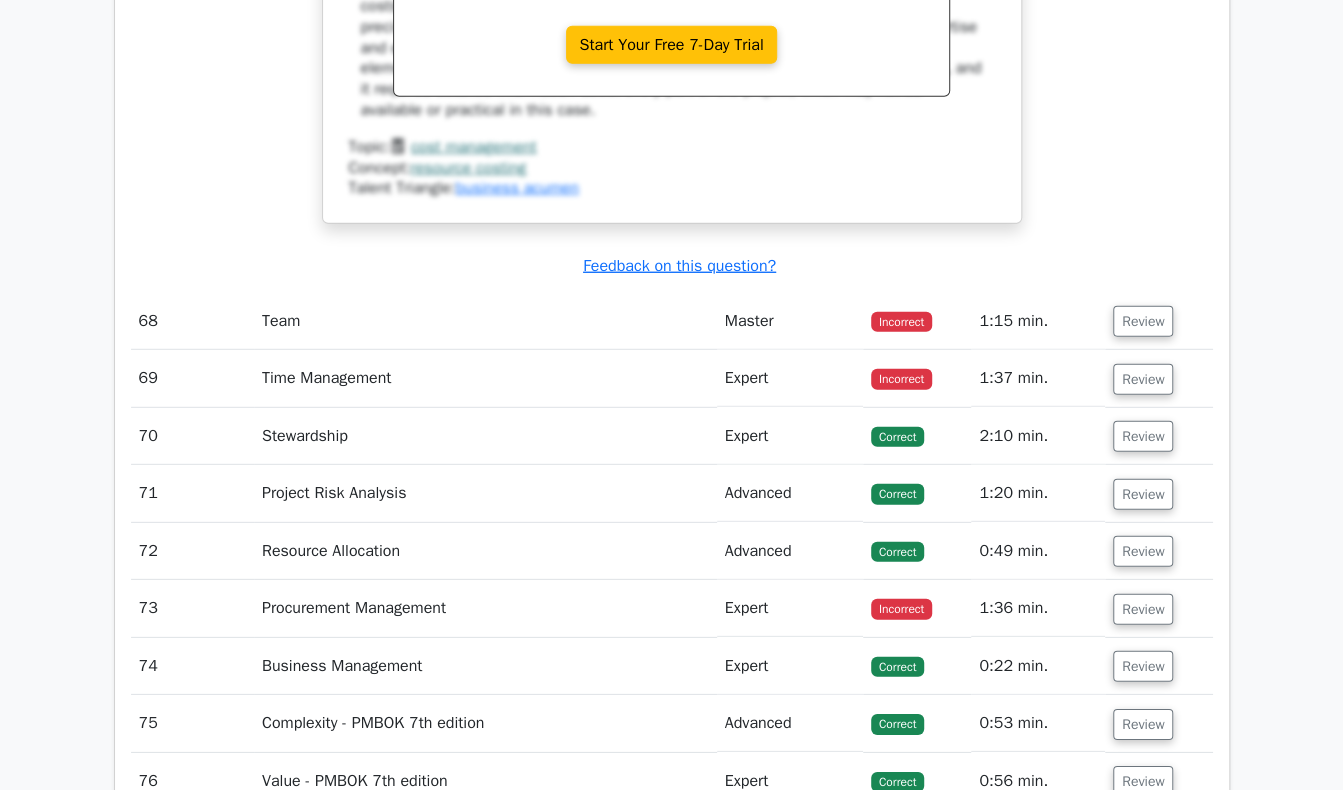 scroll, scrollTop: 14996, scrollLeft: 0, axis: vertical 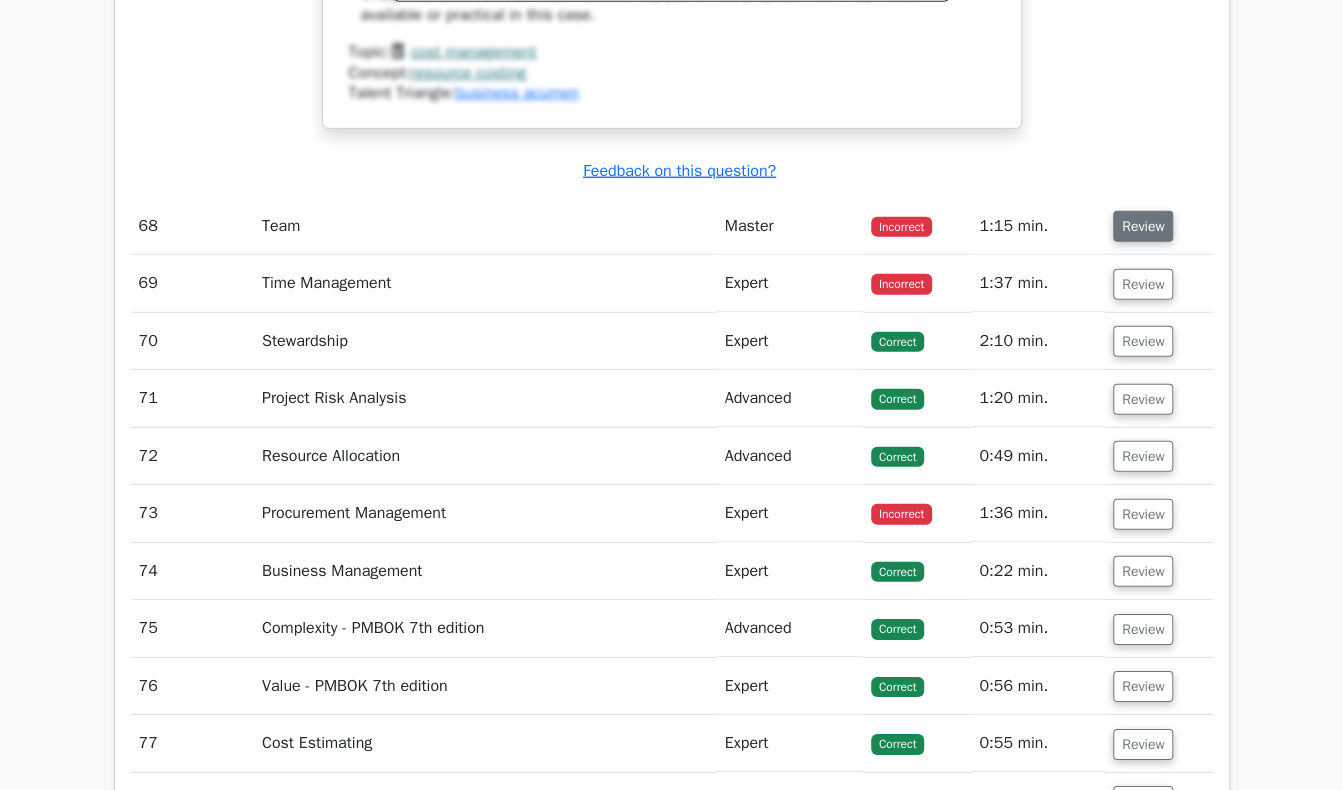 click on "Review" at bounding box center [1143, 226] 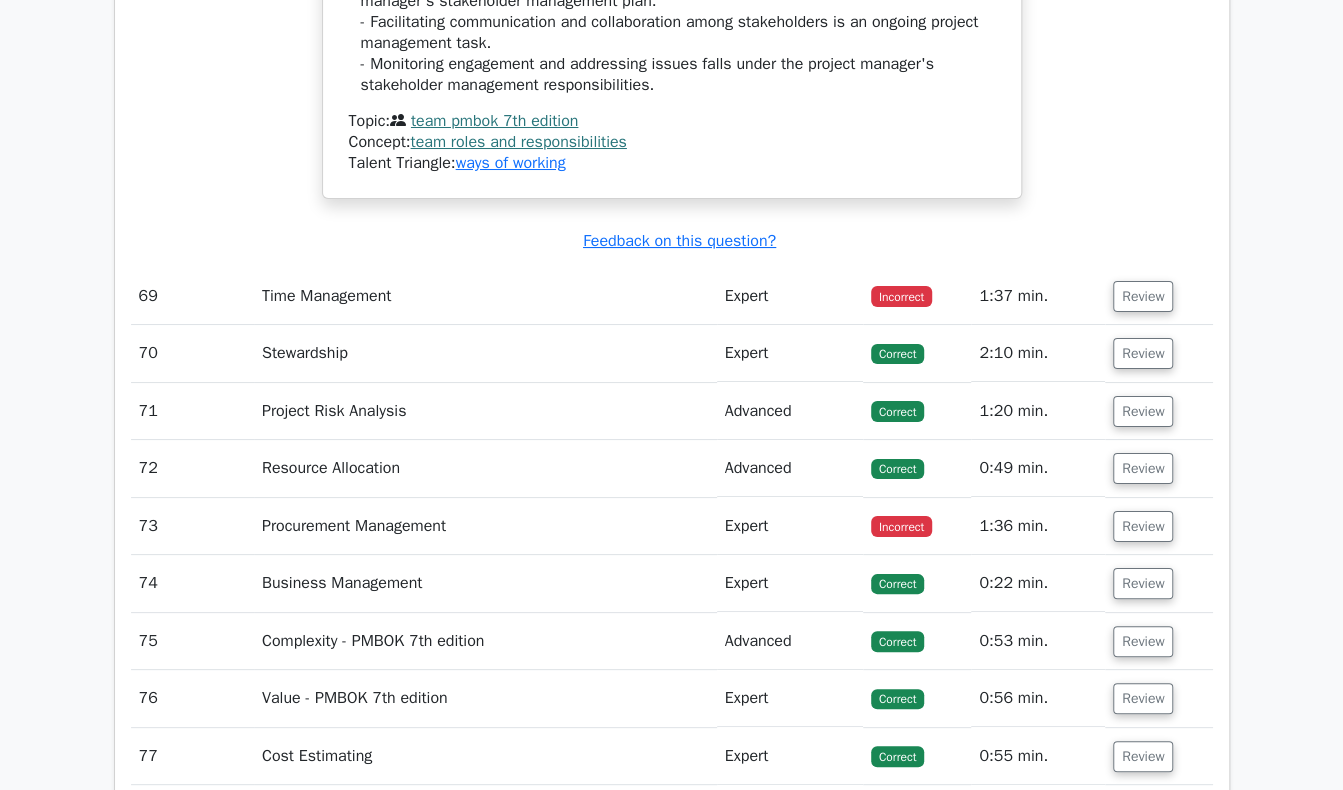 scroll, scrollTop: 16096, scrollLeft: 0, axis: vertical 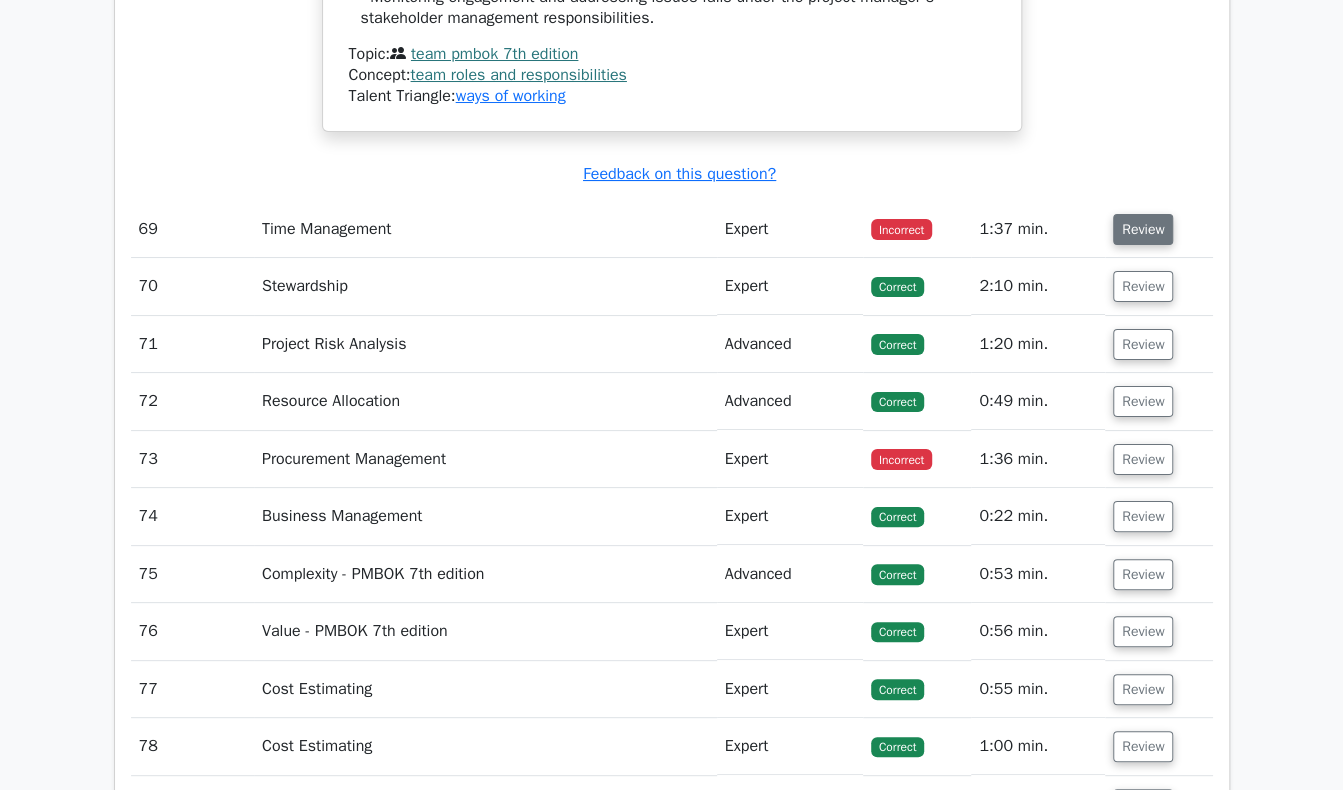 click on "Review" at bounding box center (1143, 229) 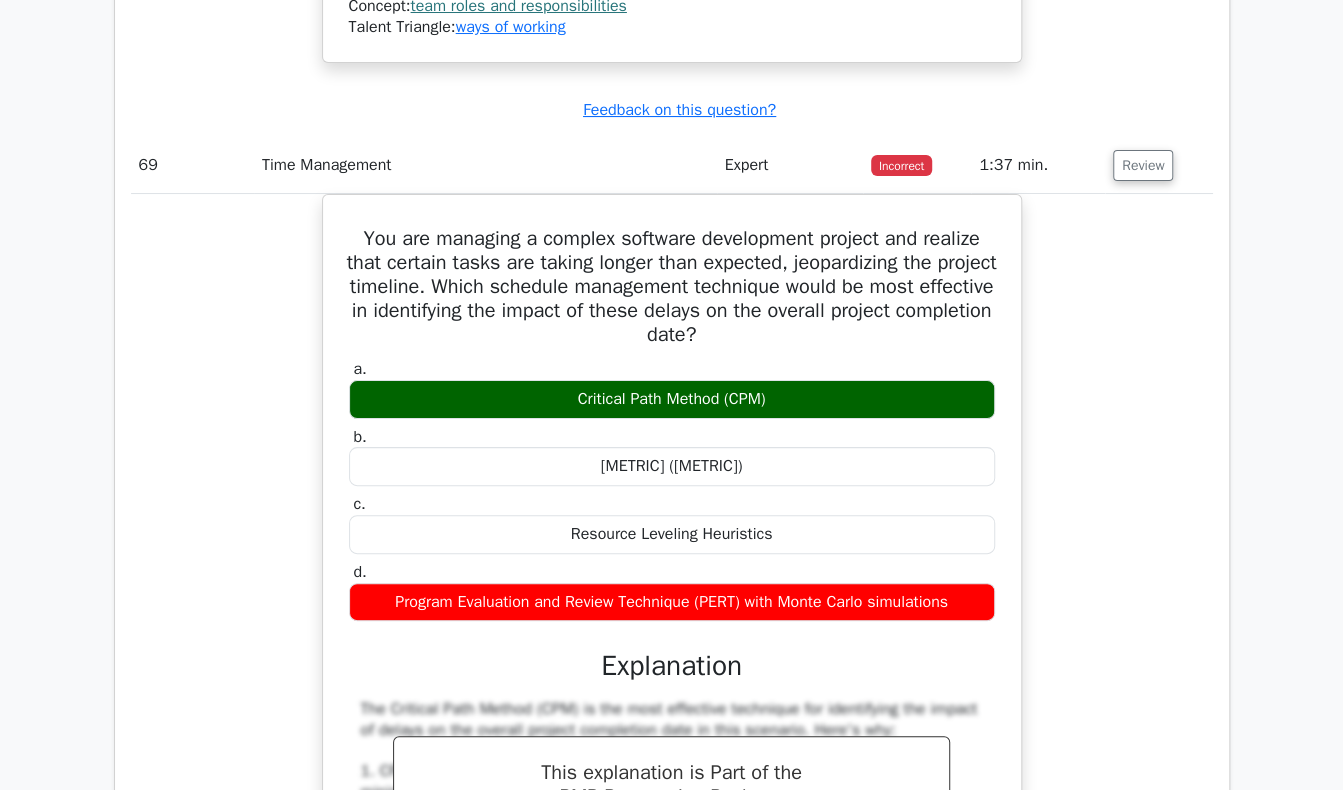 scroll, scrollTop: 16296, scrollLeft: 0, axis: vertical 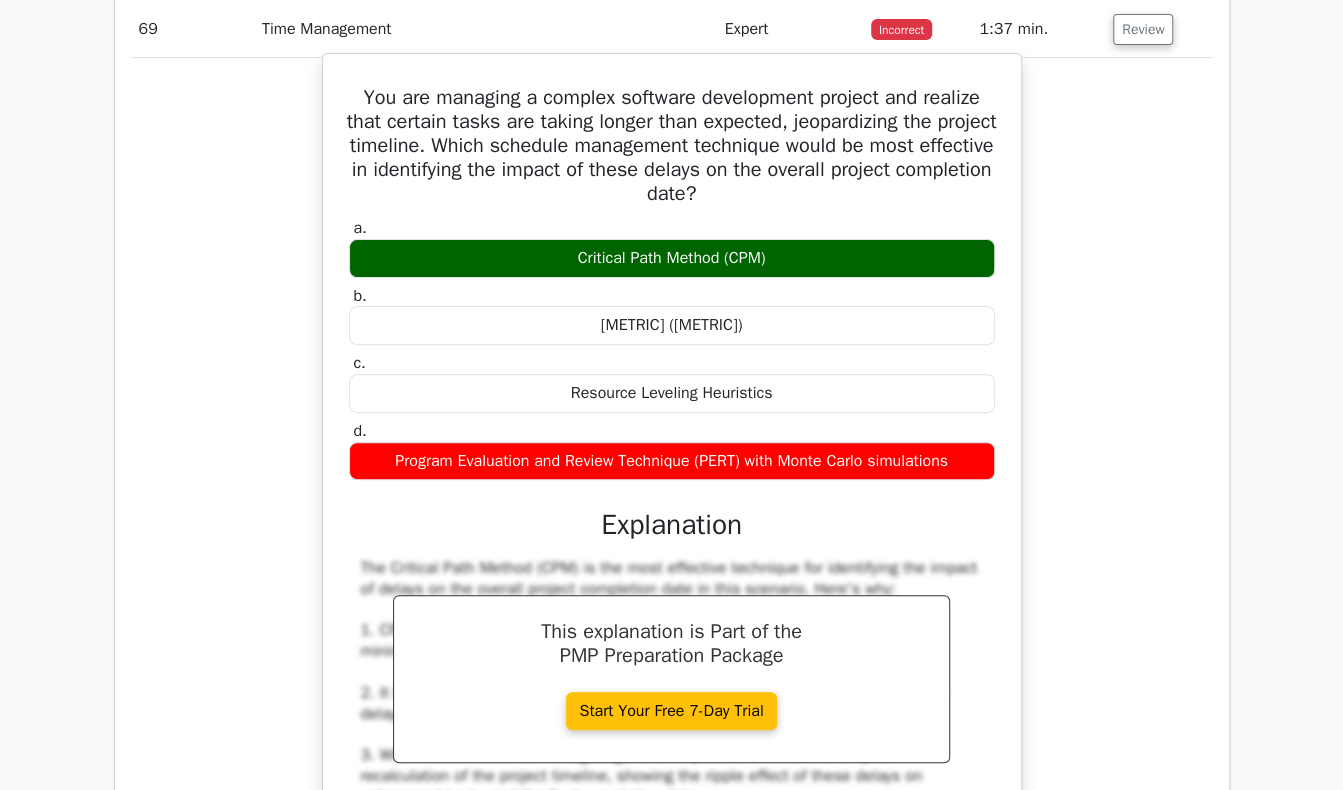 drag, startPoint x: 350, startPoint y: 100, endPoint x: 992, endPoint y: 475, distance: 743.4978 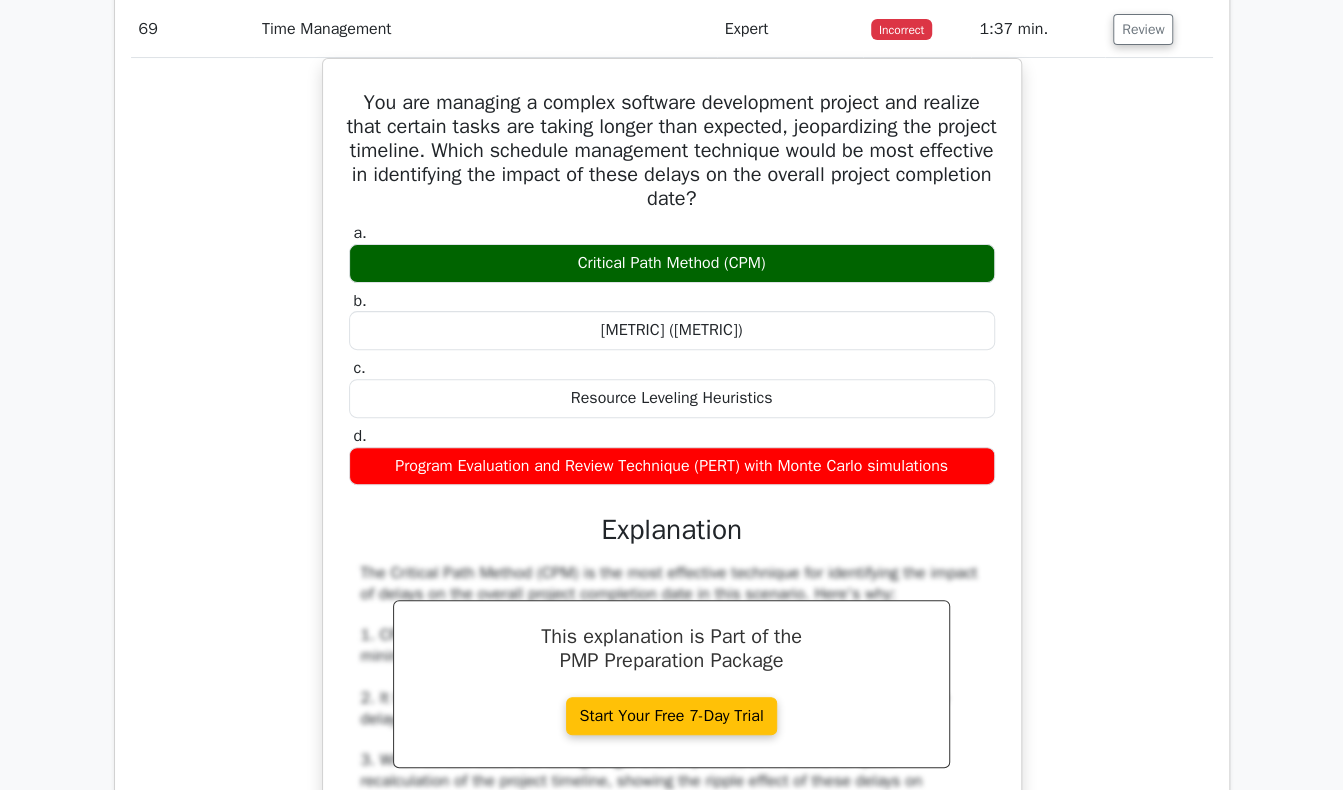 click on "You are managing a complex software development project and realize that certain tasks are taking longer than expected, jeopardizing the project timeline. Which schedule management technique would be most effective in identifying the impact of these delays on the overall project completion date?
a.
[METHOD] ([METRIC])
b." at bounding box center [672, 686] 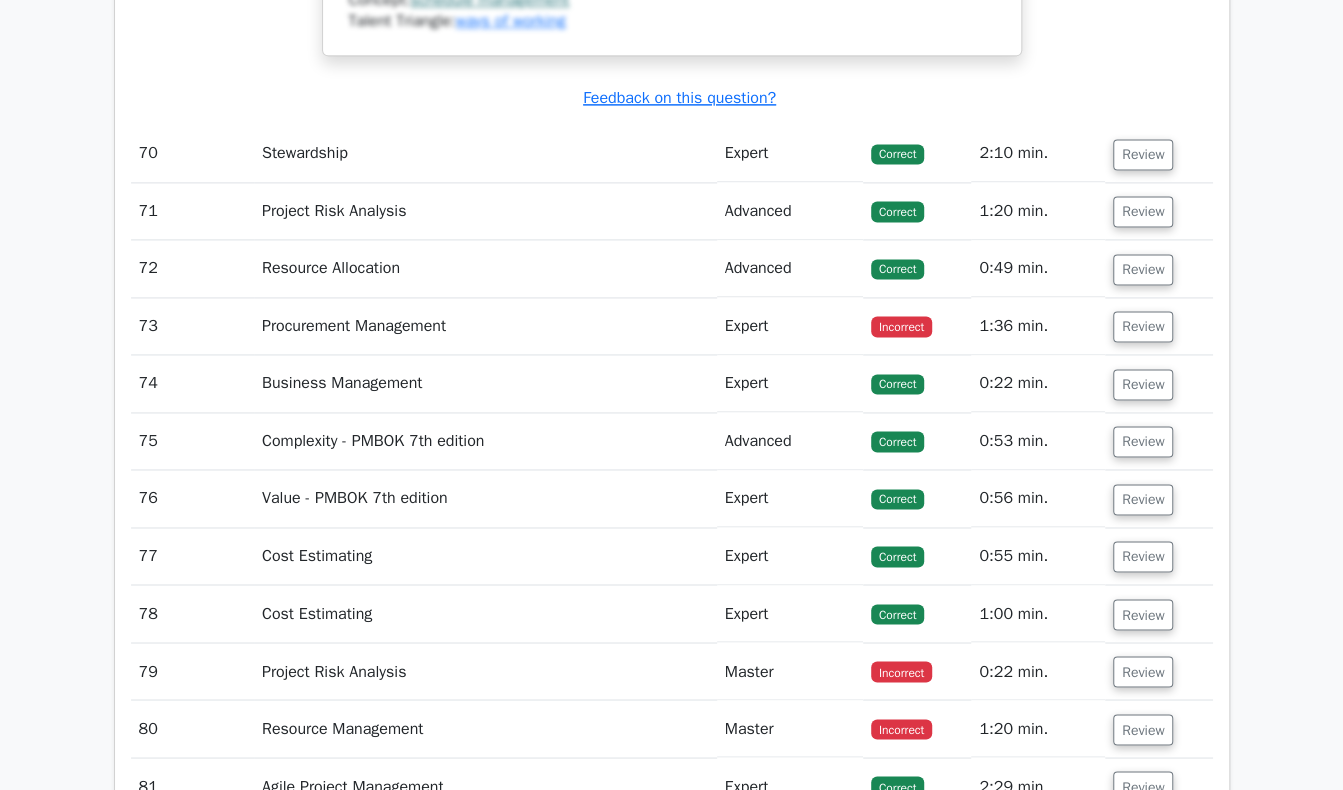 scroll, scrollTop: 17696, scrollLeft: 0, axis: vertical 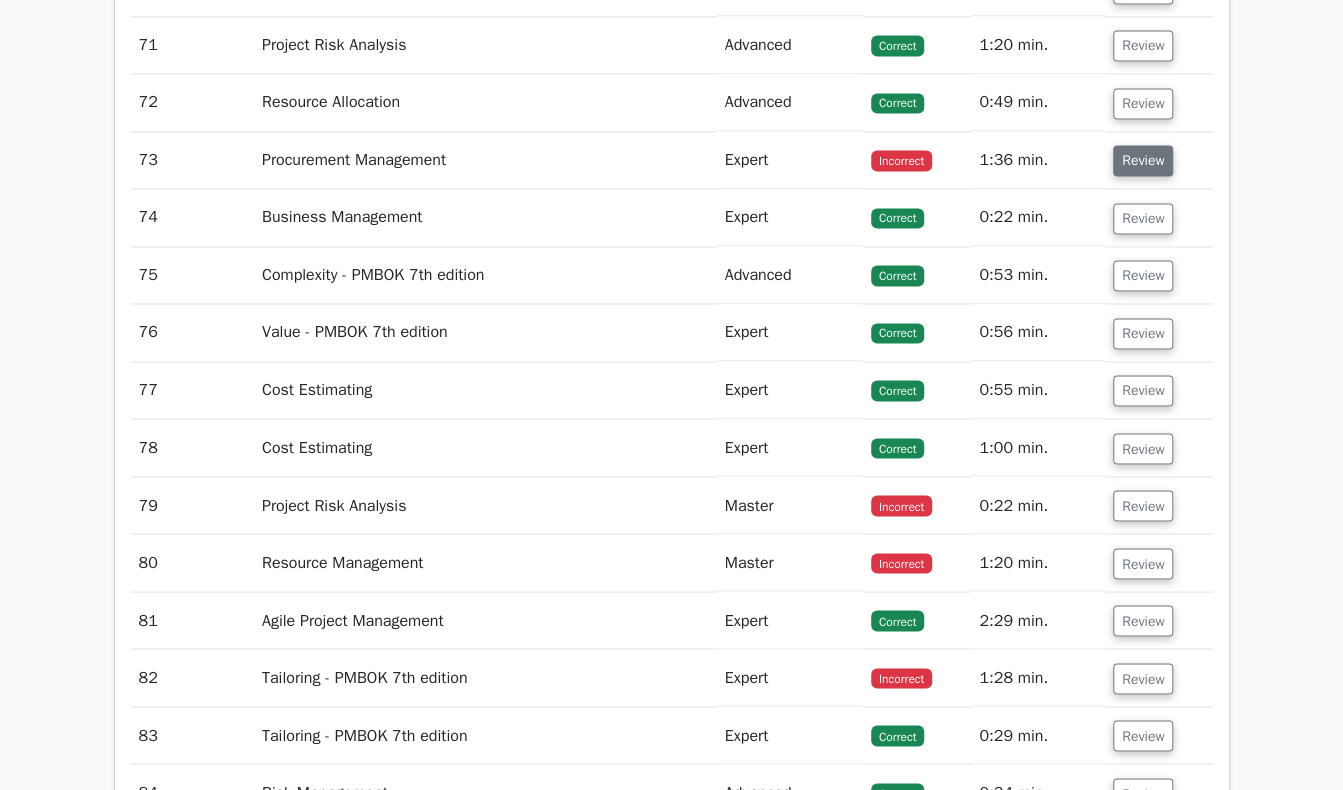 click on "Review" at bounding box center [1143, 160] 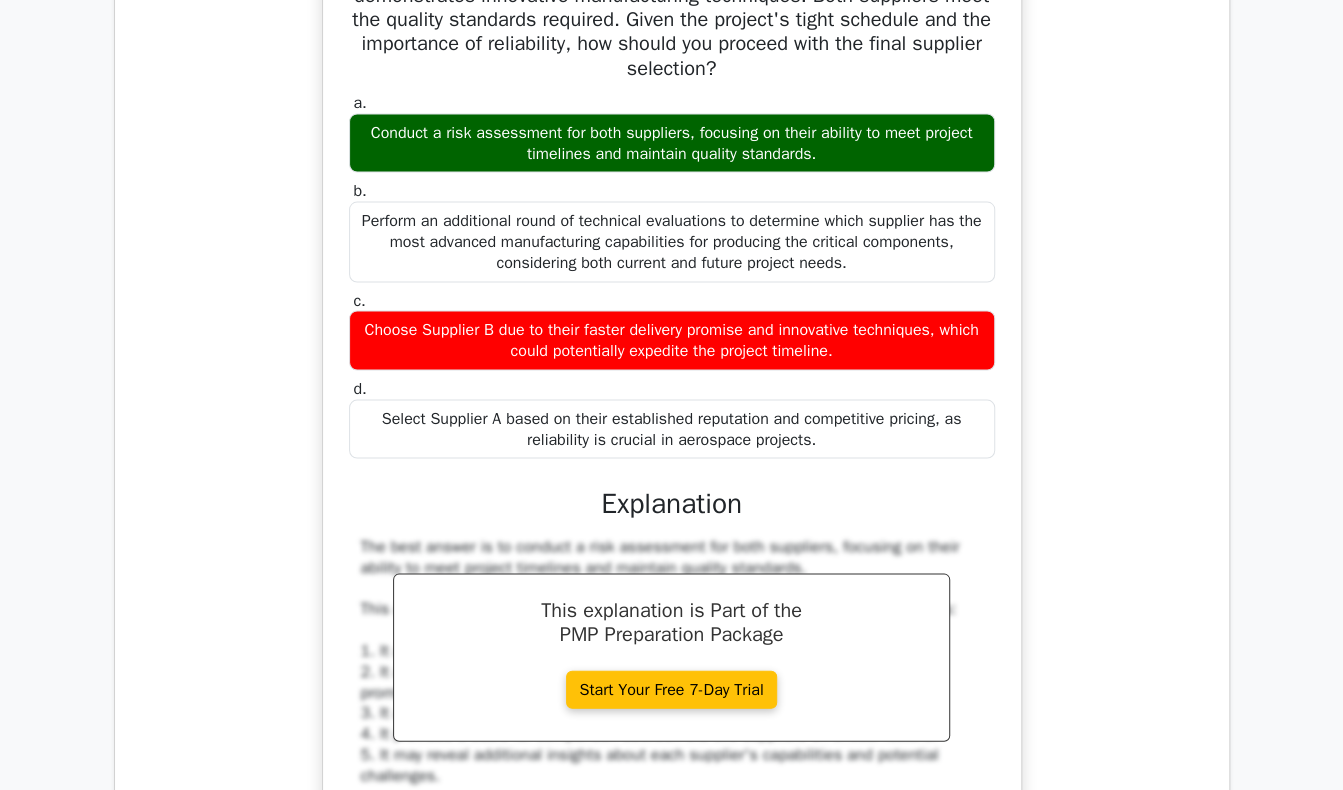scroll, scrollTop: 18096, scrollLeft: 0, axis: vertical 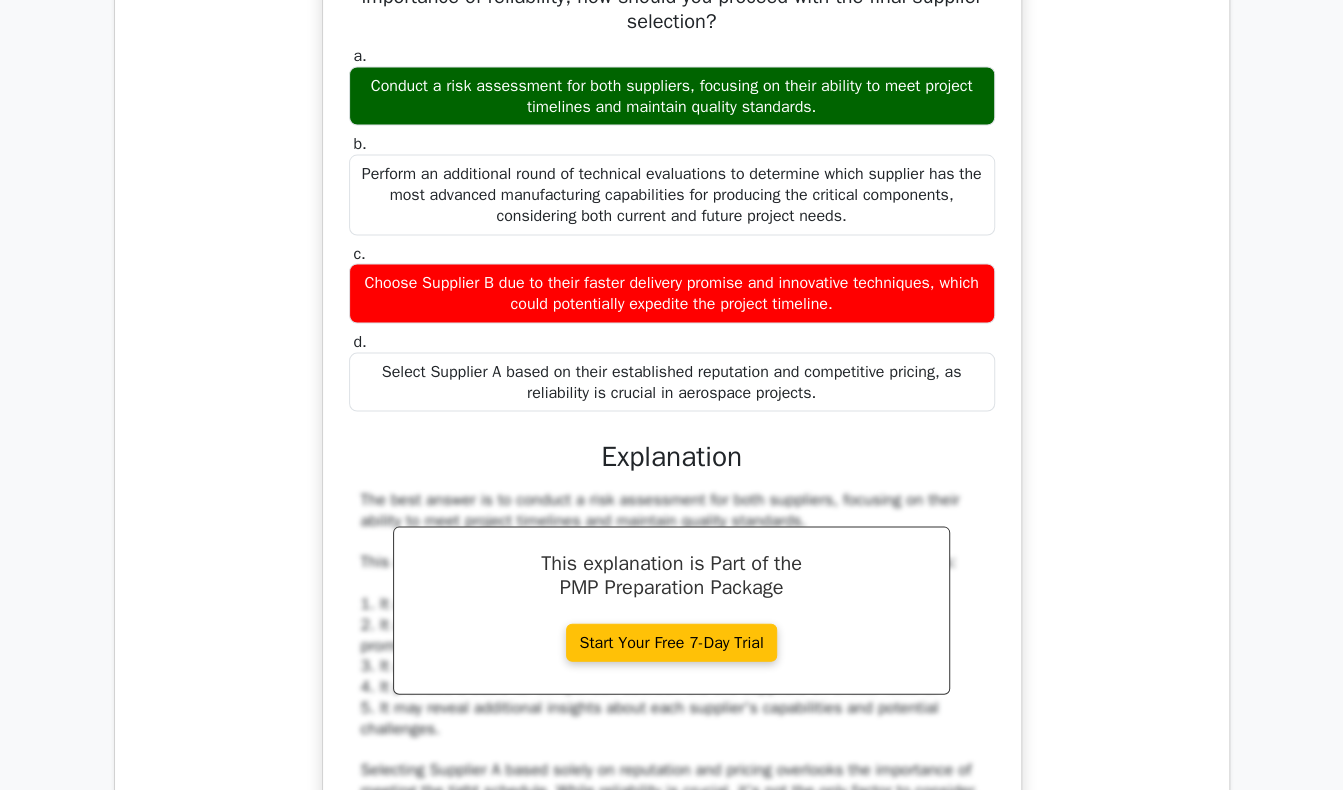 click on "You are managing a complex aerospace project and need to select a supplier for critical components. After thorough evaluations, two suppliers emerge as top contenders. Supplier A has a long-standing reputation in the industry and offers a competitive price, but their delivery timeline is longer. Supplier B is relatively new but promises faster delivery and demonstrates innovative manufacturing techniques. Both suppliers meet the quality standards required. Given the project's tight schedule and the importance of reliability, how should you proceed with the final supplier selection?
a.
b. c. d." at bounding box center [672, 458] 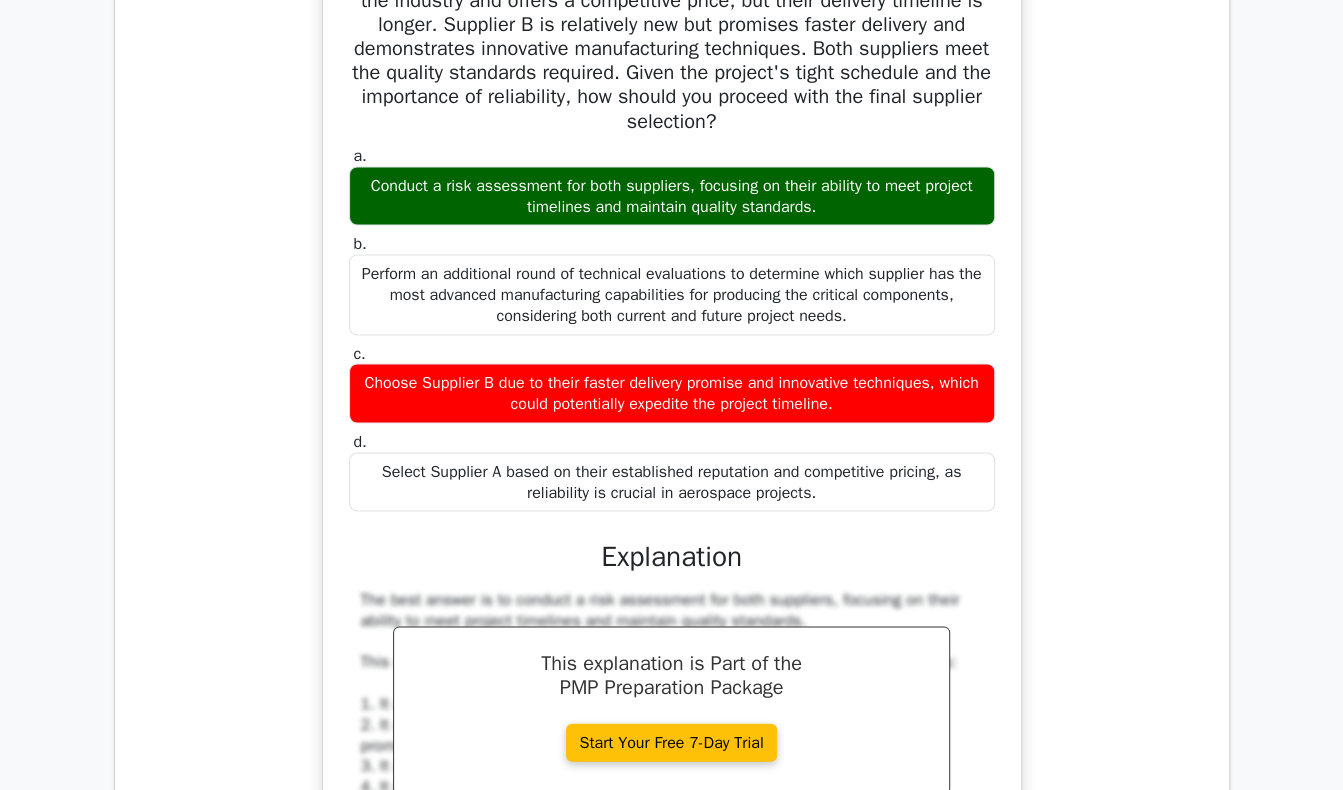 scroll, scrollTop: 17896, scrollLeft: 0, axis: vertical 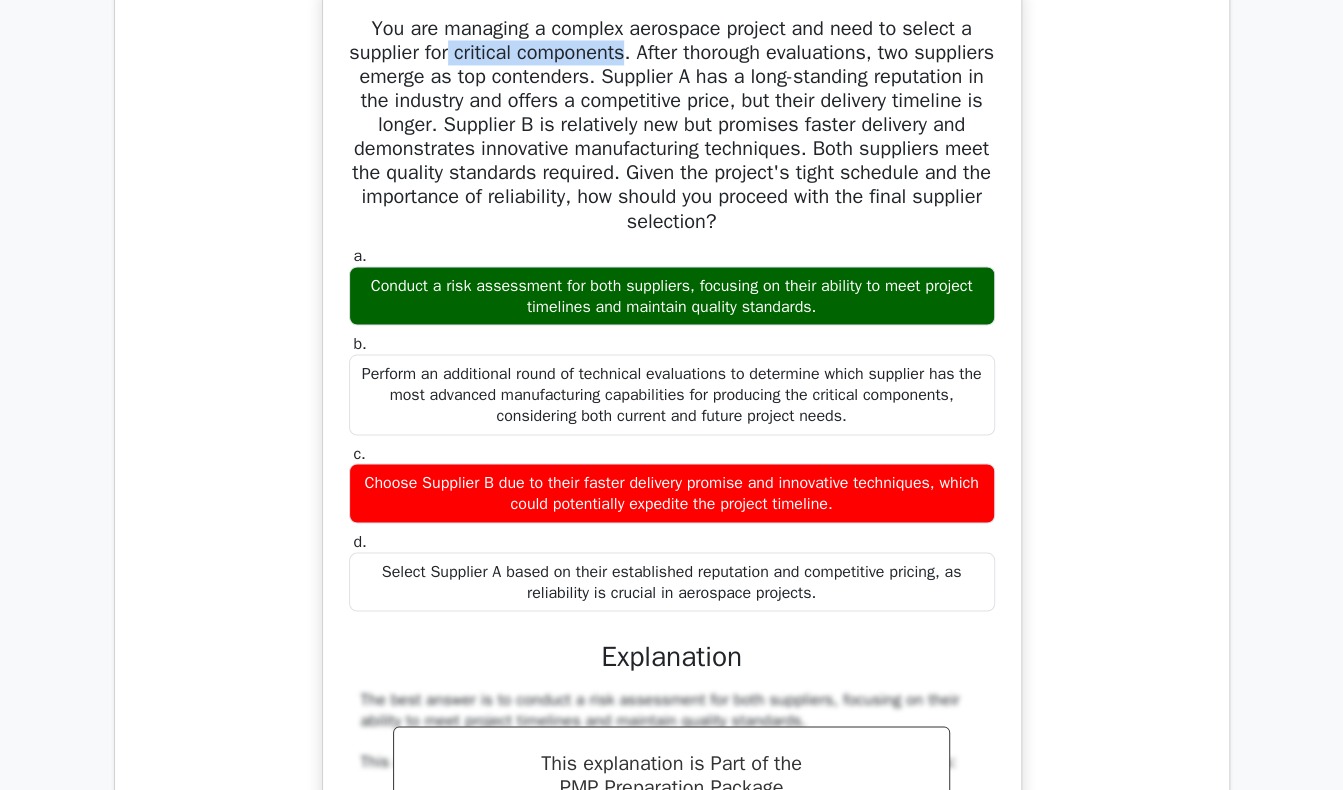 drag, startPoint x: 479, startPoint y: 75, endPoint x: 662, endPoint y: 80, distance: 183.0683 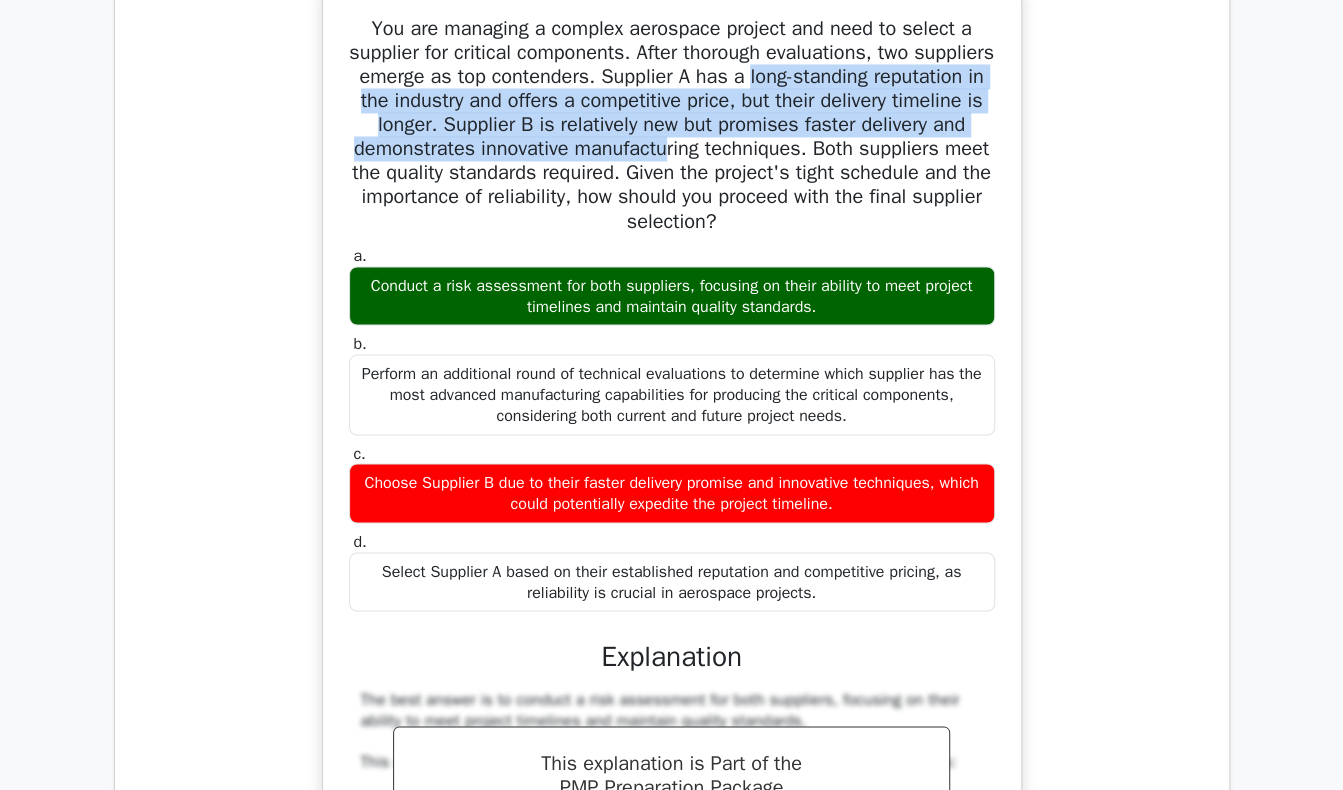 drag, startPoint x: 852, startPoint y: 105, endPoint x: 847, endPoint y: 168, distance: 63.1981 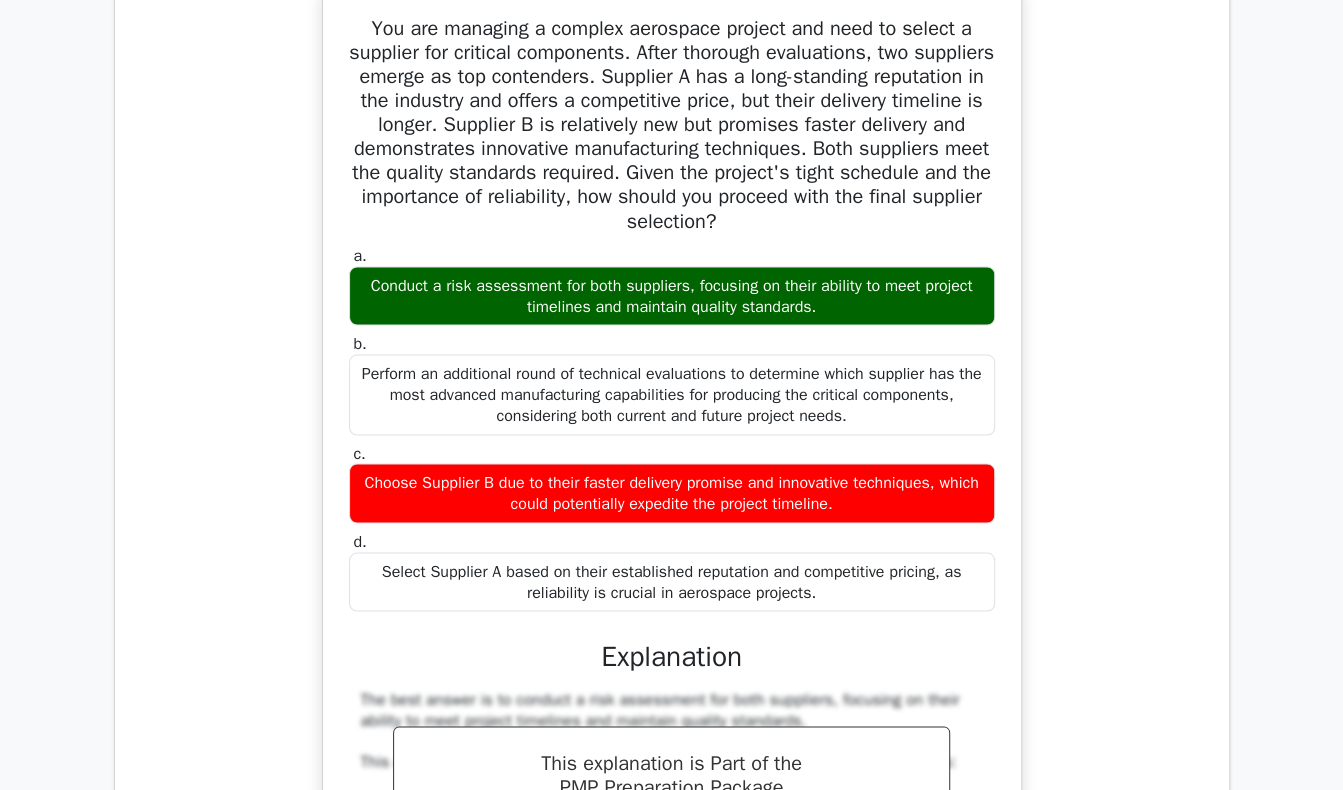 click on "You are managing a complex aerospace project and need to select a supplier for critical components. After thorough evaluations, two suppliers emerge as top contenders. Supplier A has a long-standing reputation in the industry and offers a competitive price, but their delivery timeline is longer. Supplier B is relatively new but promises faster delivery and demonstrates innovative manufacturing techniques. Both suppliers meet the quality standards required. Given the project's tight schedule and the importance of reliability, how should you proceed with the final supplier selection?
a." at bounding box center [672, 658] 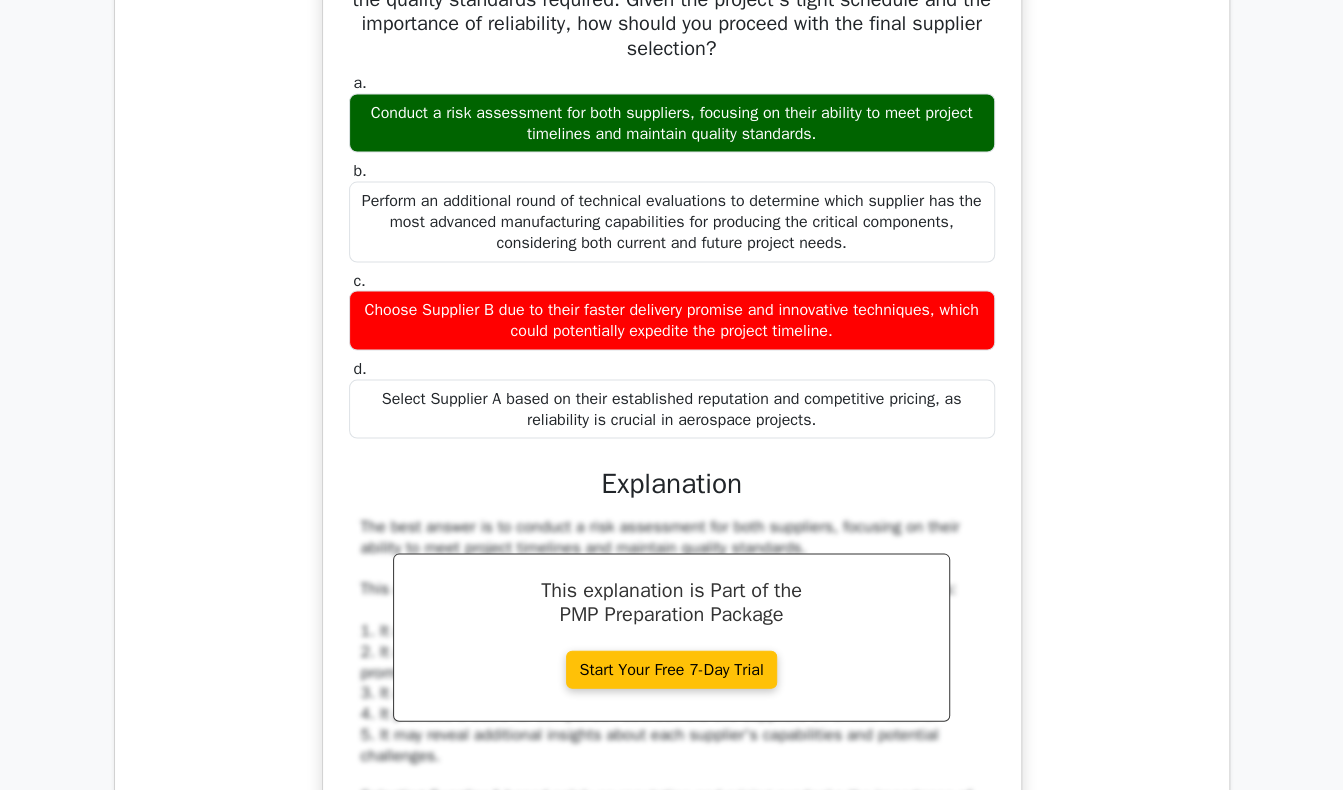 scroll, scrollTop: 18096, scrollLeft: 0, axis: vertical 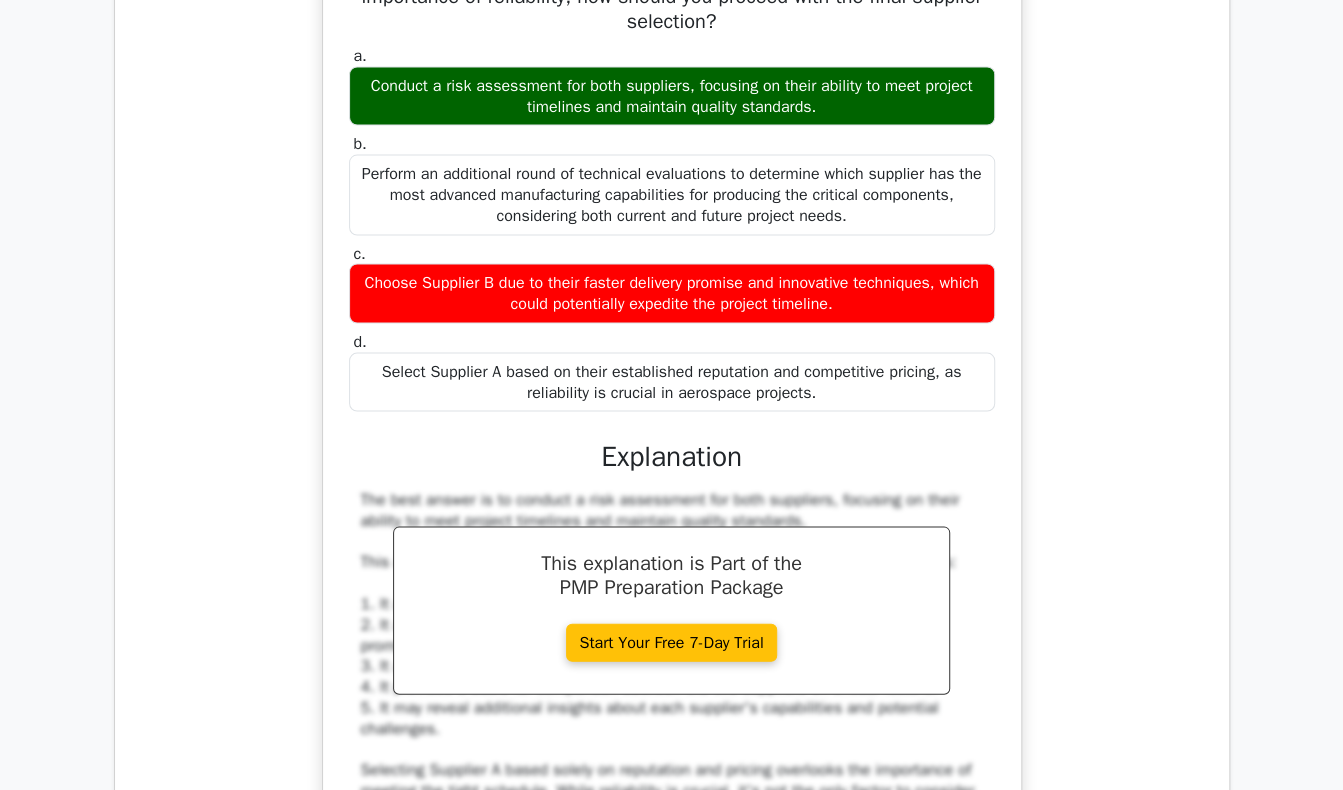 click on "Conduct a risk assessment for both suppliers, focusing on their ability to meet project timelines and maintain quality standards." at bounding box center (672, 96) 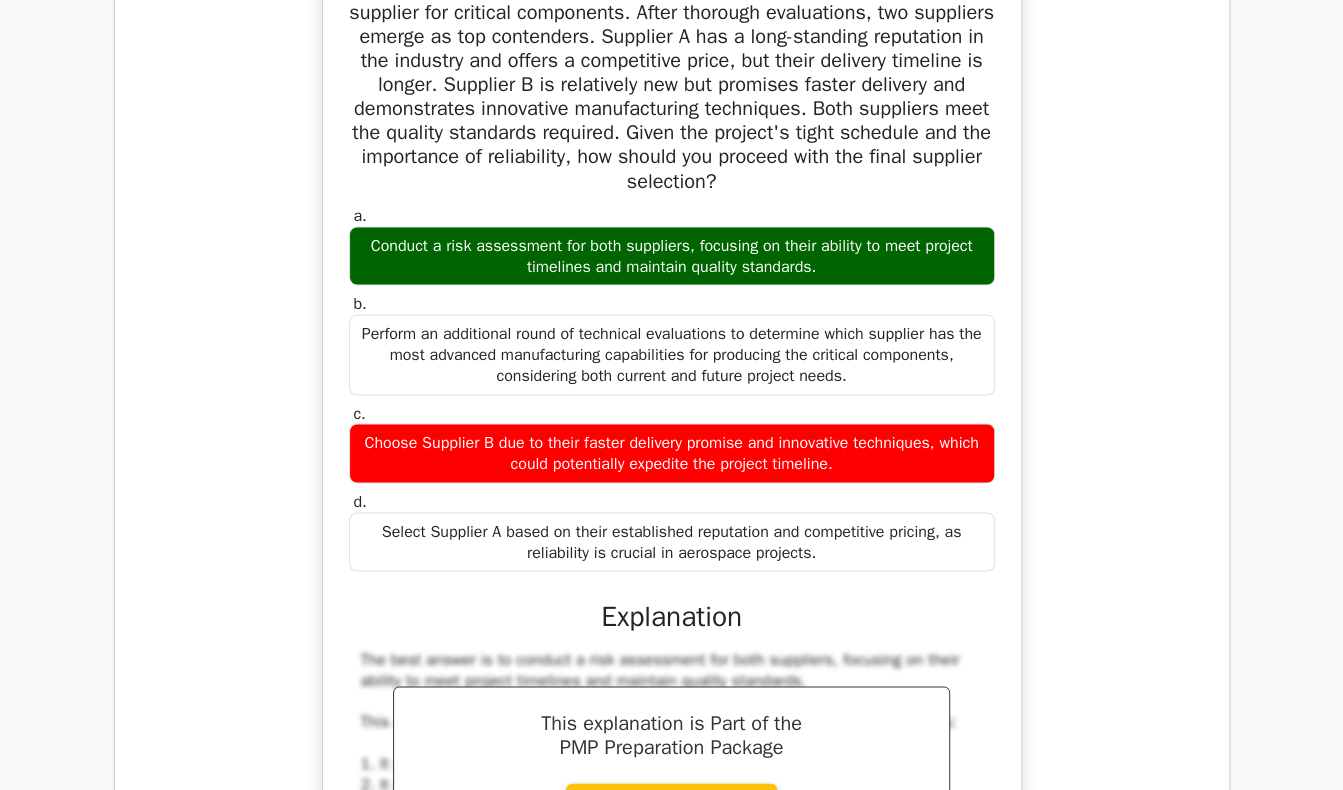 scroll, scrollTop: 17896, scrollLeft: 0, axis: vertical 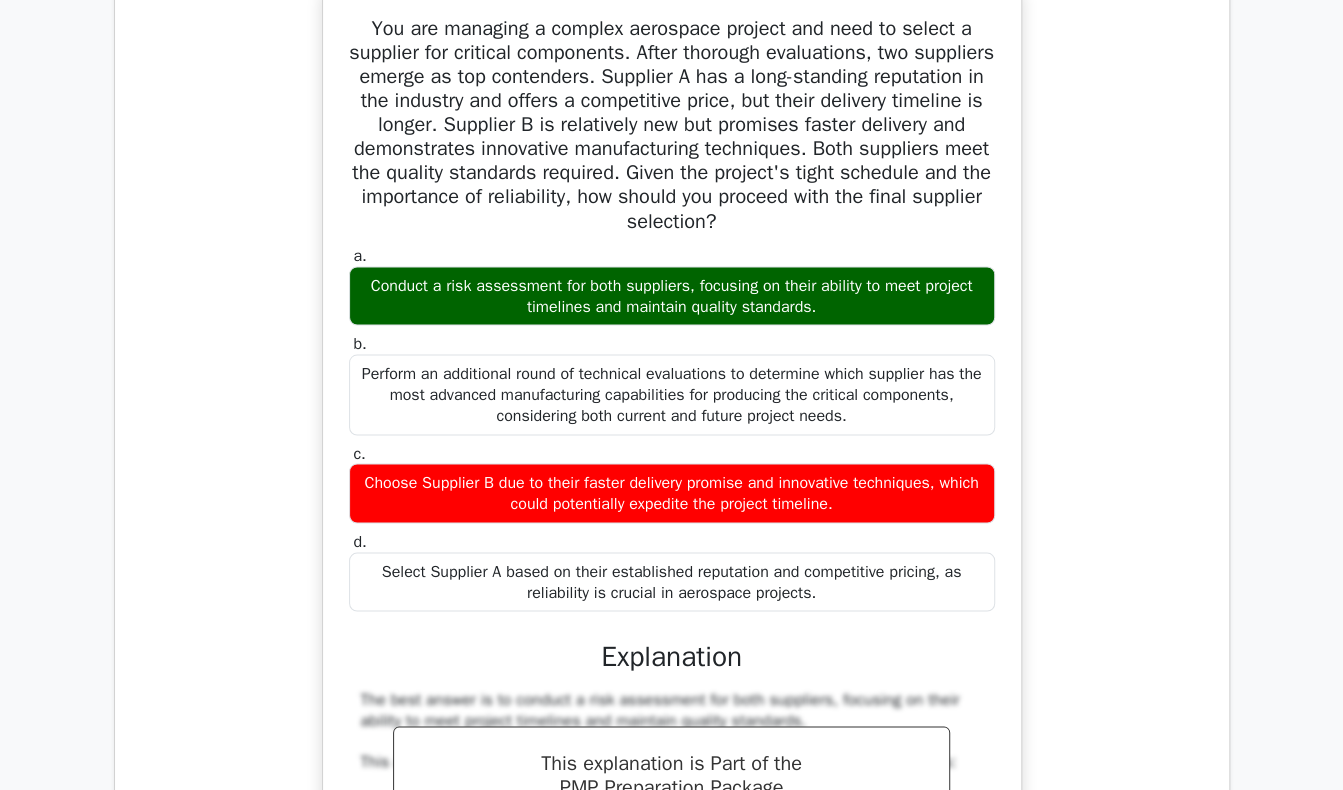 drag, startPoint x: 362, startPoint y: 53, endPoint x: 933, endPoint y: 620, distance: 804.6925 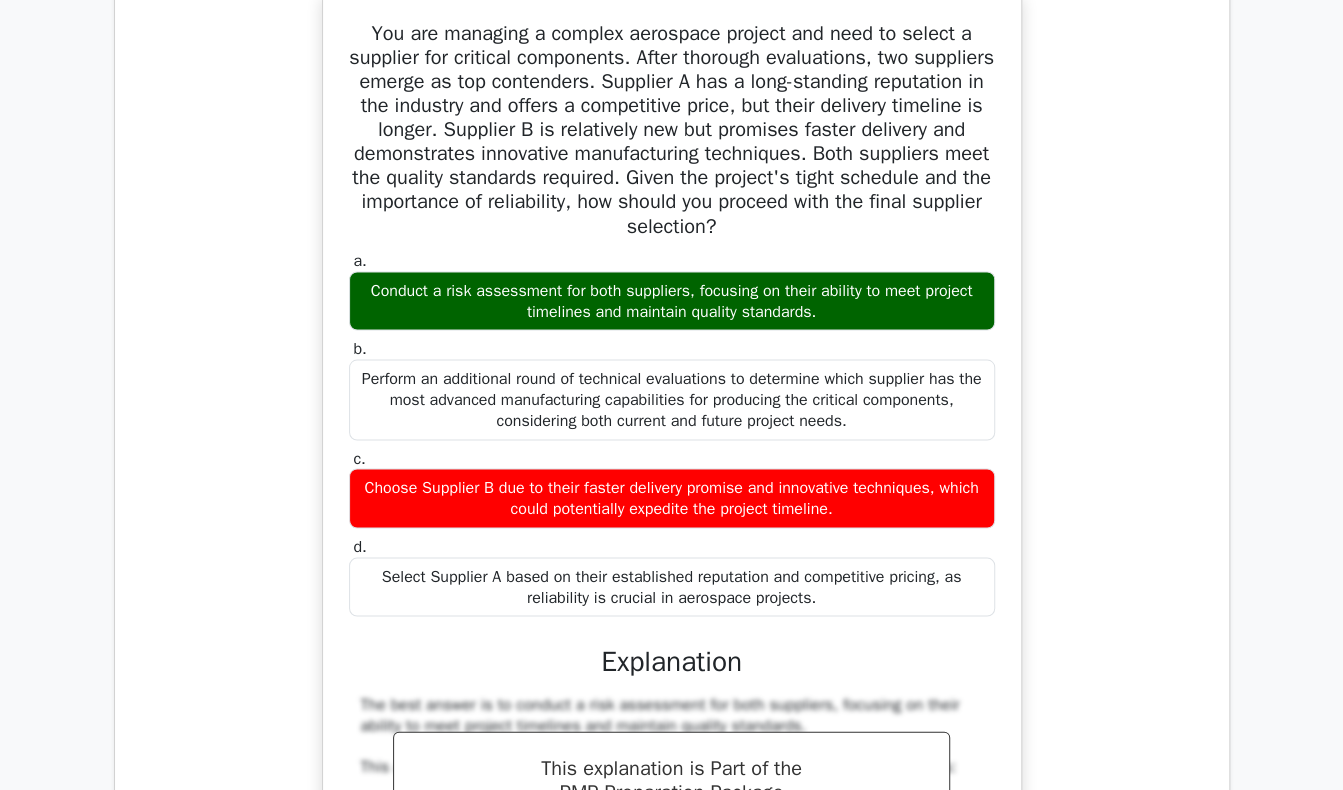 click on "You are managing a complex aerospace project and need to select a supplier for critical components. After thorough evaluations, two suppliers emerge as top contenders. Supplier A has a long-standing reputation in the industry and offers a competitive price, but their delivery timeline is longer. Supplier B is relatively new but promises faster delivery and demonstrates innovative manufacturing techniques. Both suppliers meet the quality standards required. Given the project's tight schedule and the importance of reliability, how should you proceed with the final supplier selection?
a.
b. c." at bounding box center (672, 675) 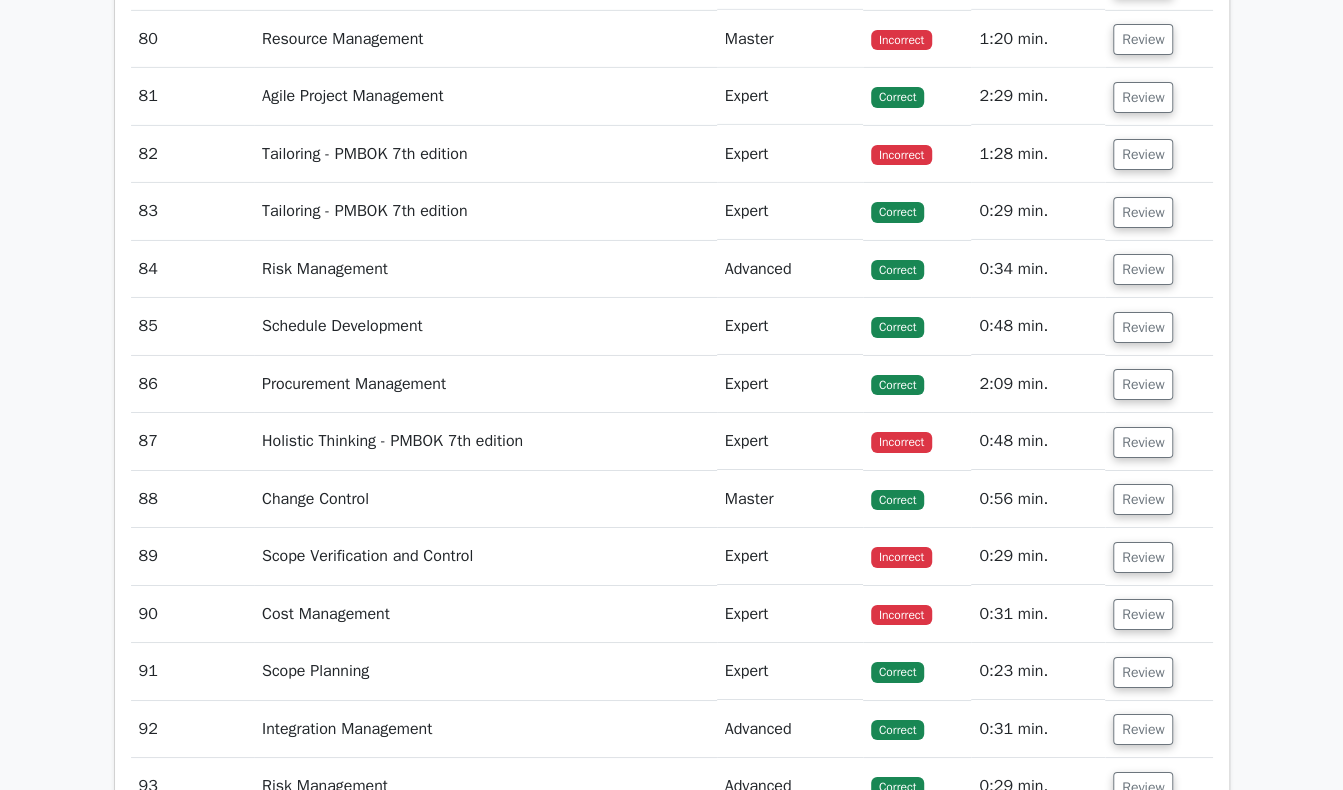 scroll, scrollTop: 19596, scrollLeft: 0, axis: vertical 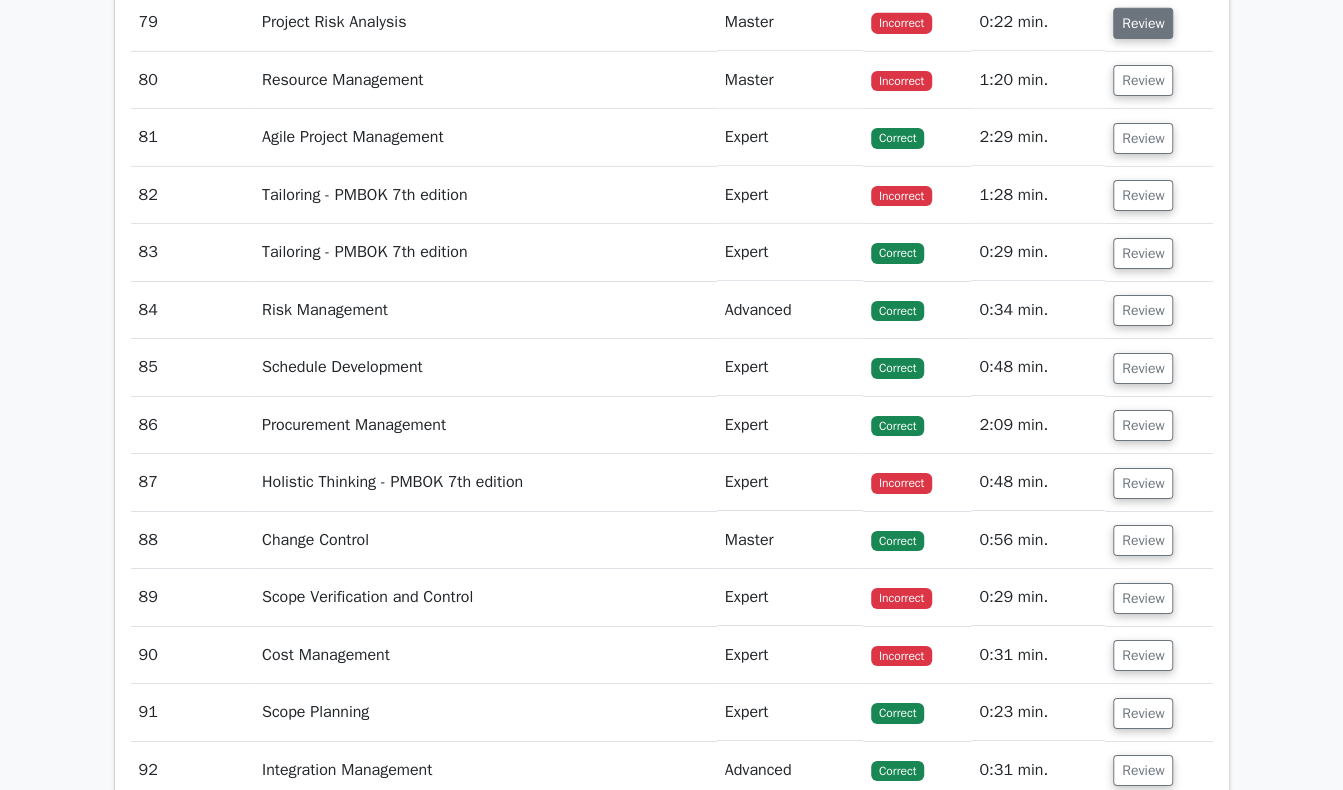 click on "Review" at bounding box center [1143, 23] 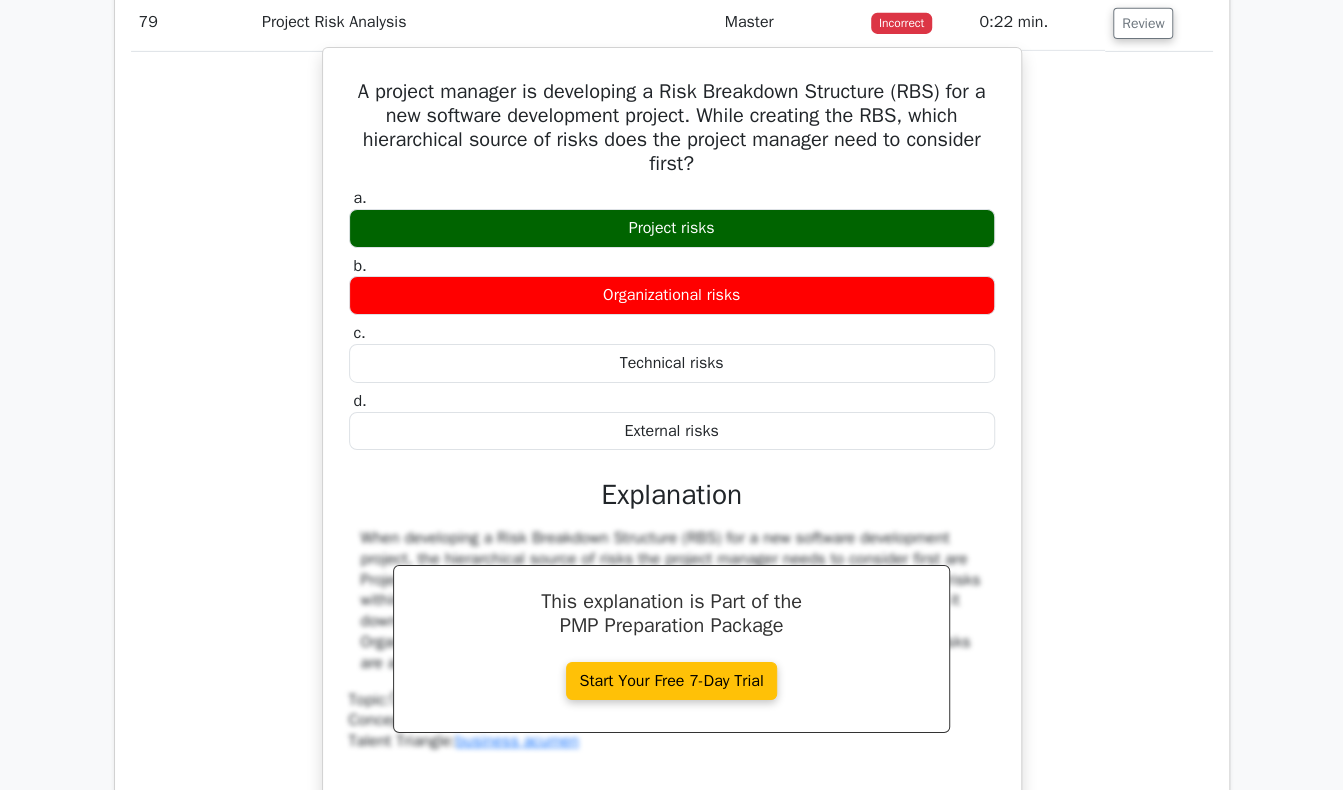 drag, startPoint x: 345, startPoint y: 127, endPoint x: 847, endPoint y: 467, distance: 606.3035 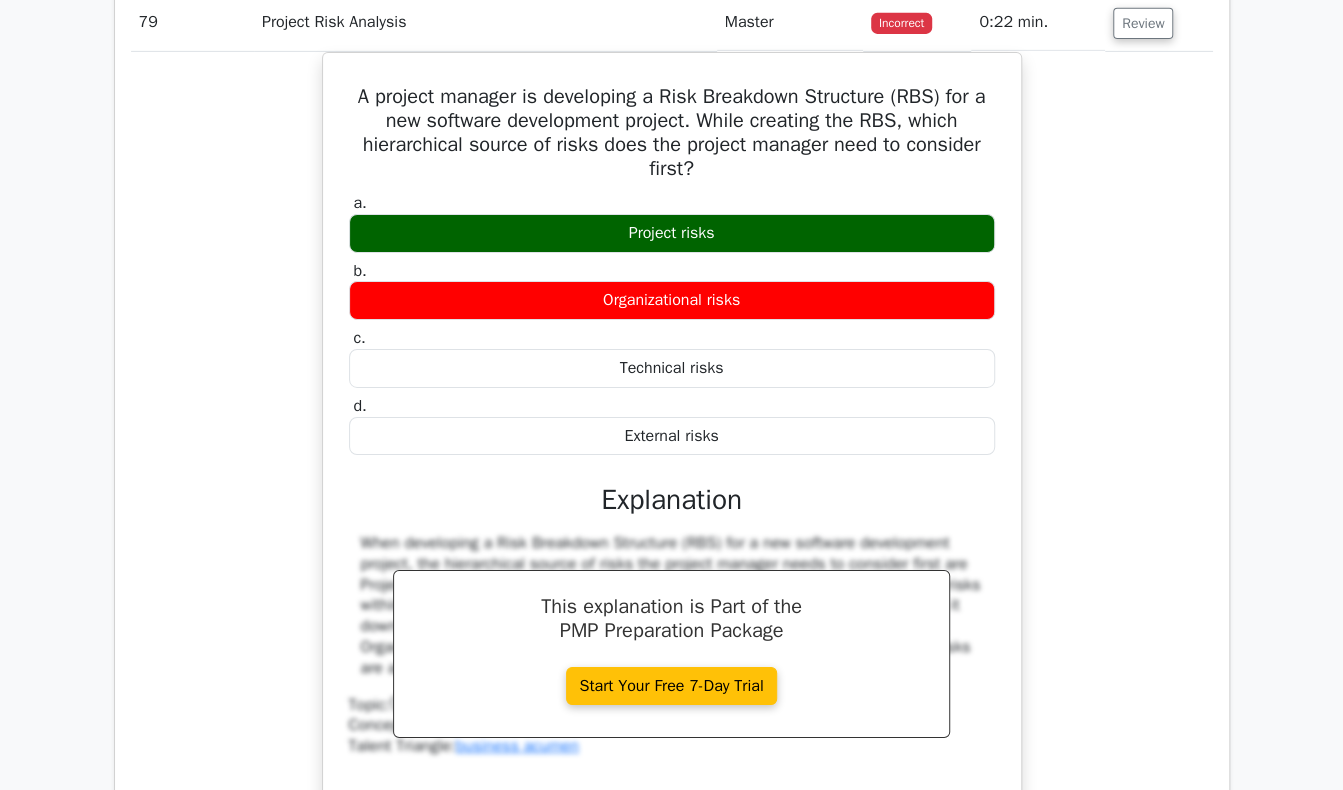 click on "A project manager is developing a Risk Breakdown Structure (RBS) for a new software development project. While creating the RBS, which hierarchical source of risks does the project manager need to consider first?
a.
Project risks
b.
c. d." at bounding box center (672, 457) 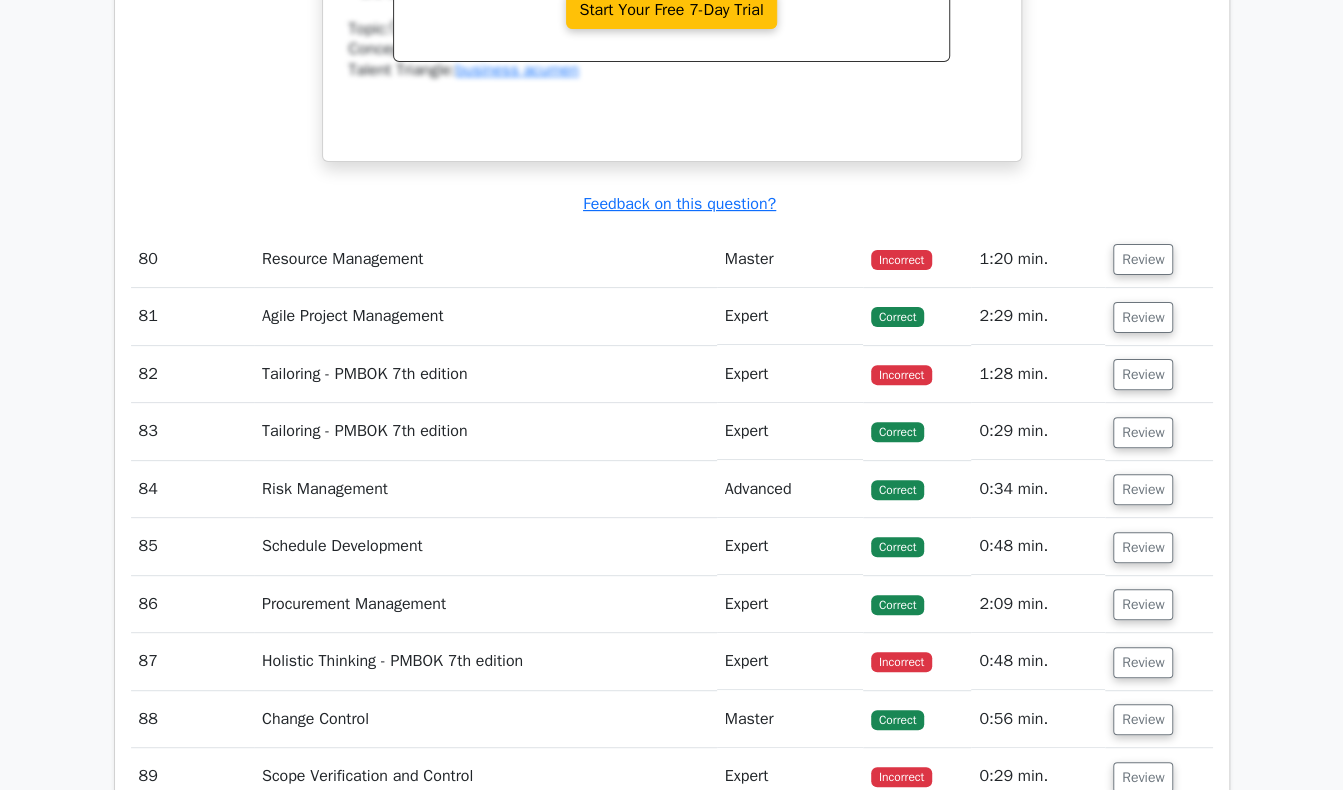scroll, scrollTop: 20296, scrollLeft: 0, axis: vertical 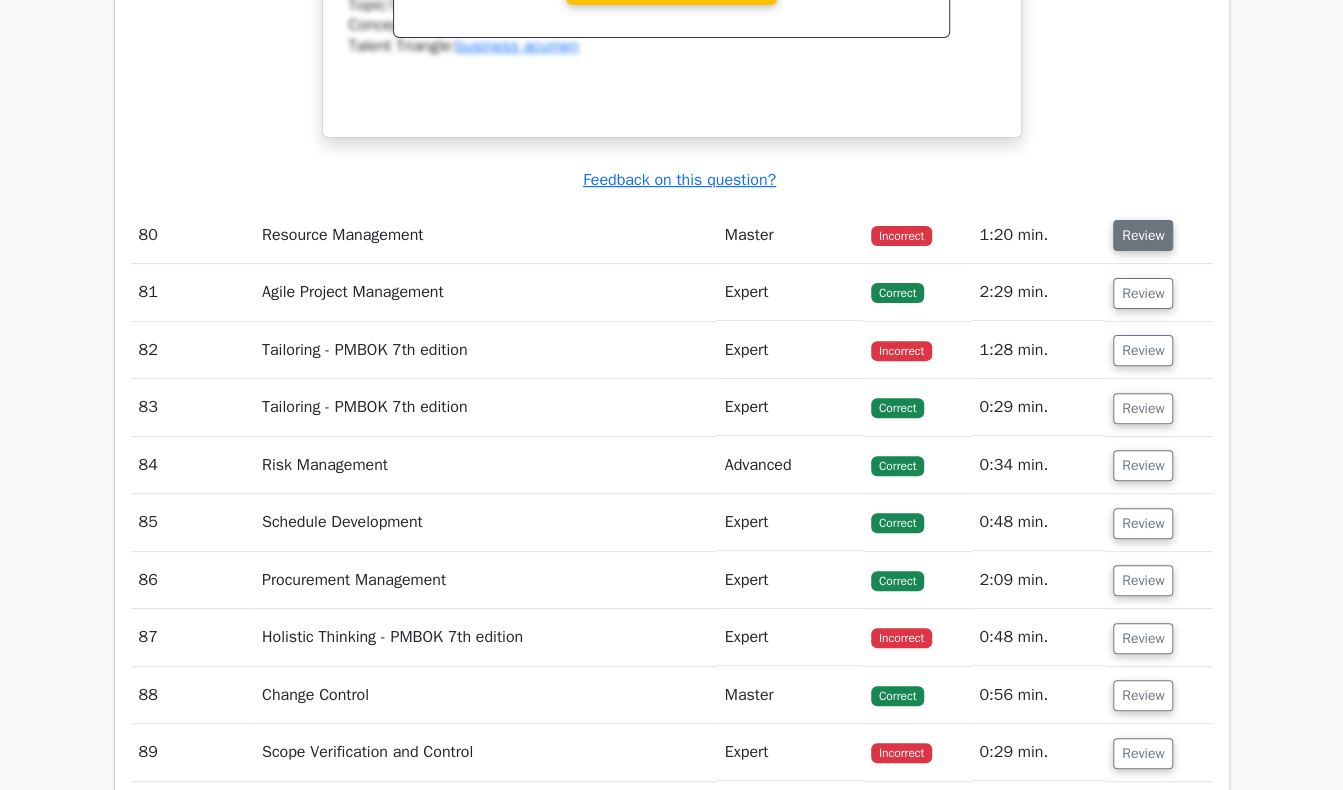 click on "Review" at bounding box center [1143, 235] 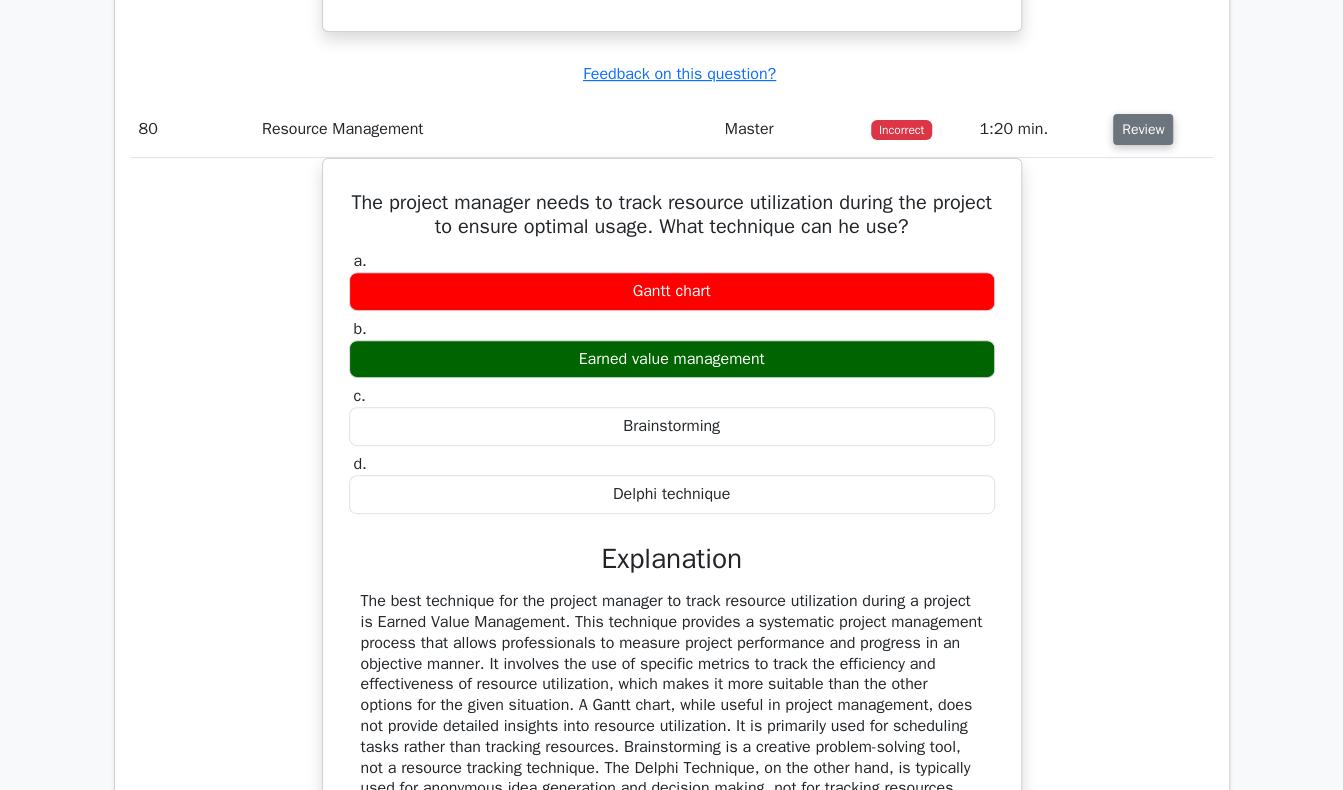 scroll, scrollTop: 20596, scrollLeft: 0, axis: vertical 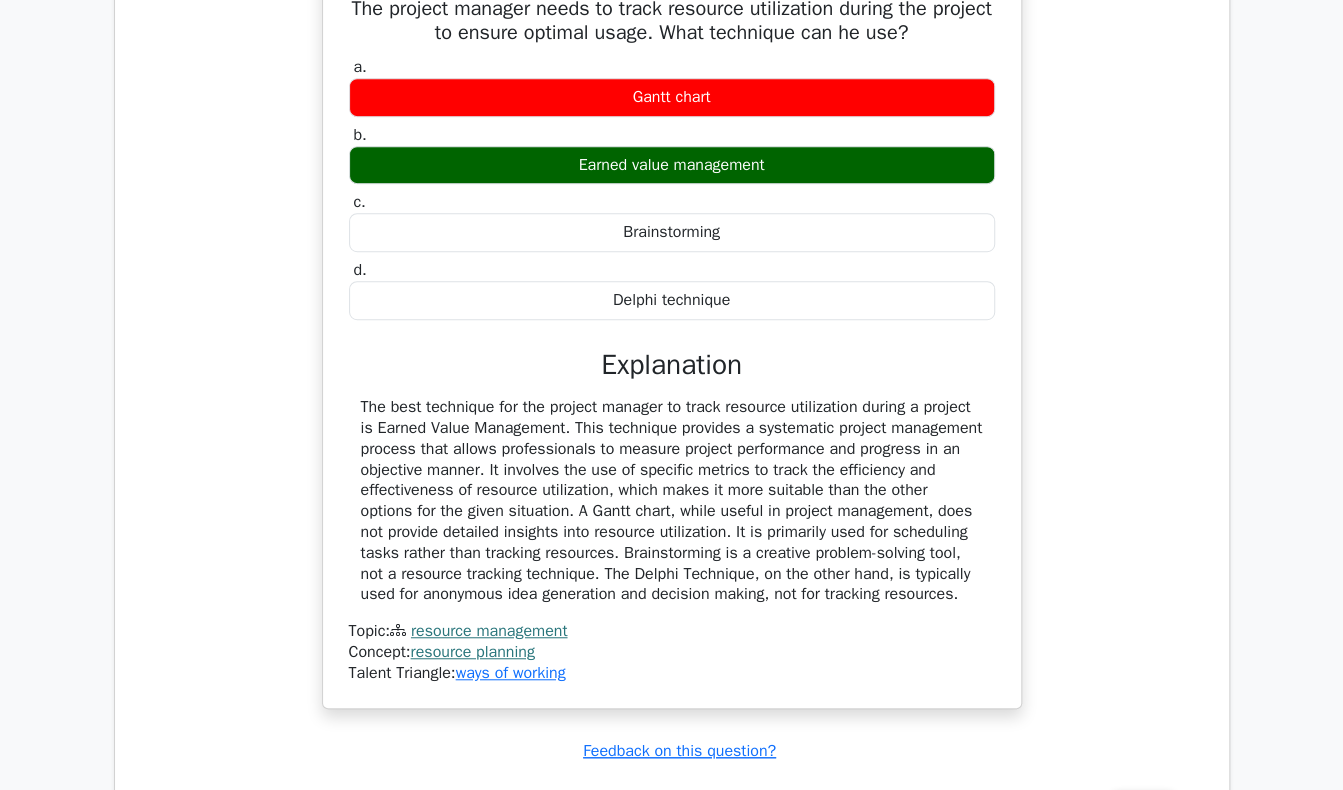 click on "The project manager needs to track resource utilization during the project to ensure optimal usage. What technique can he use?
a.
Gantt chart
b.
c." at bounding box center [672, 348] 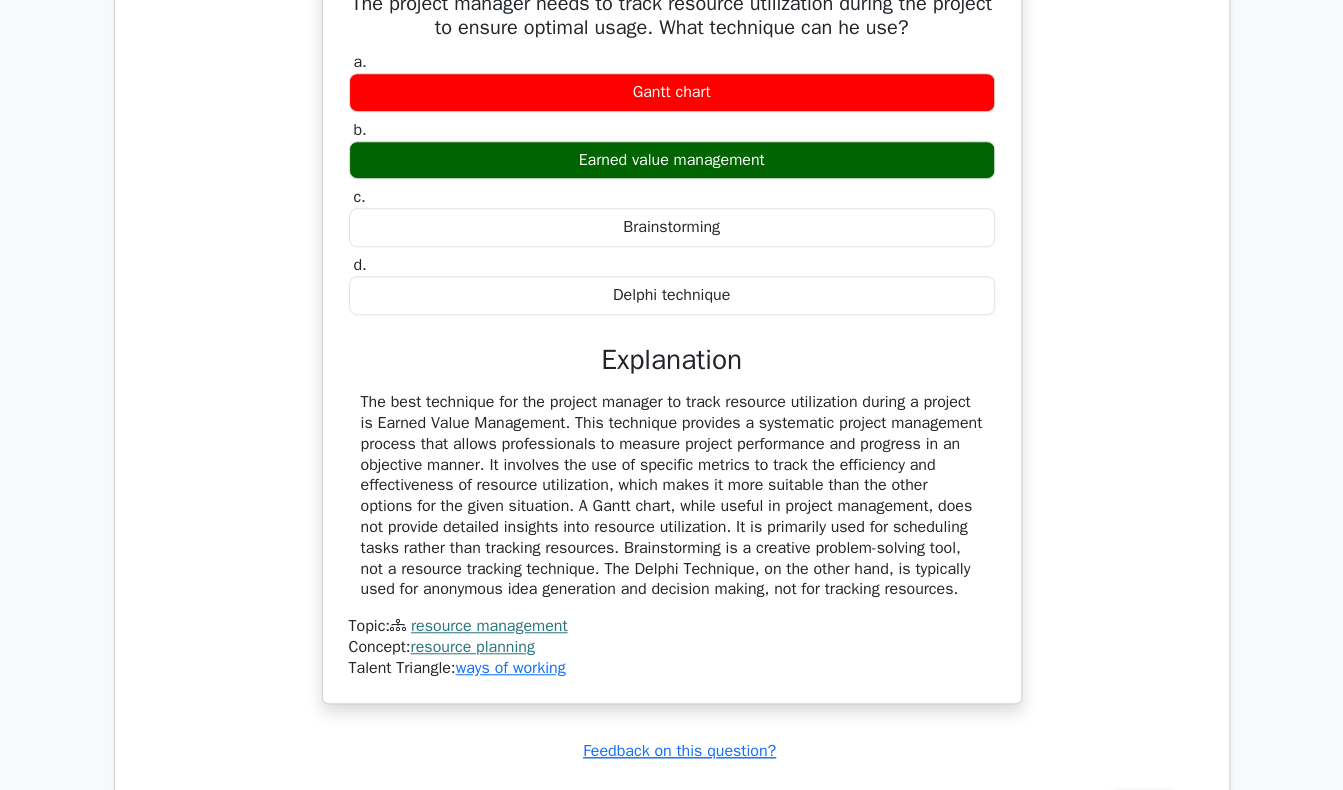 click on "The project manager needs to track resource utilization during the project to ensure optimal usage. What technique can he use?" at bounding box center [672, 16] 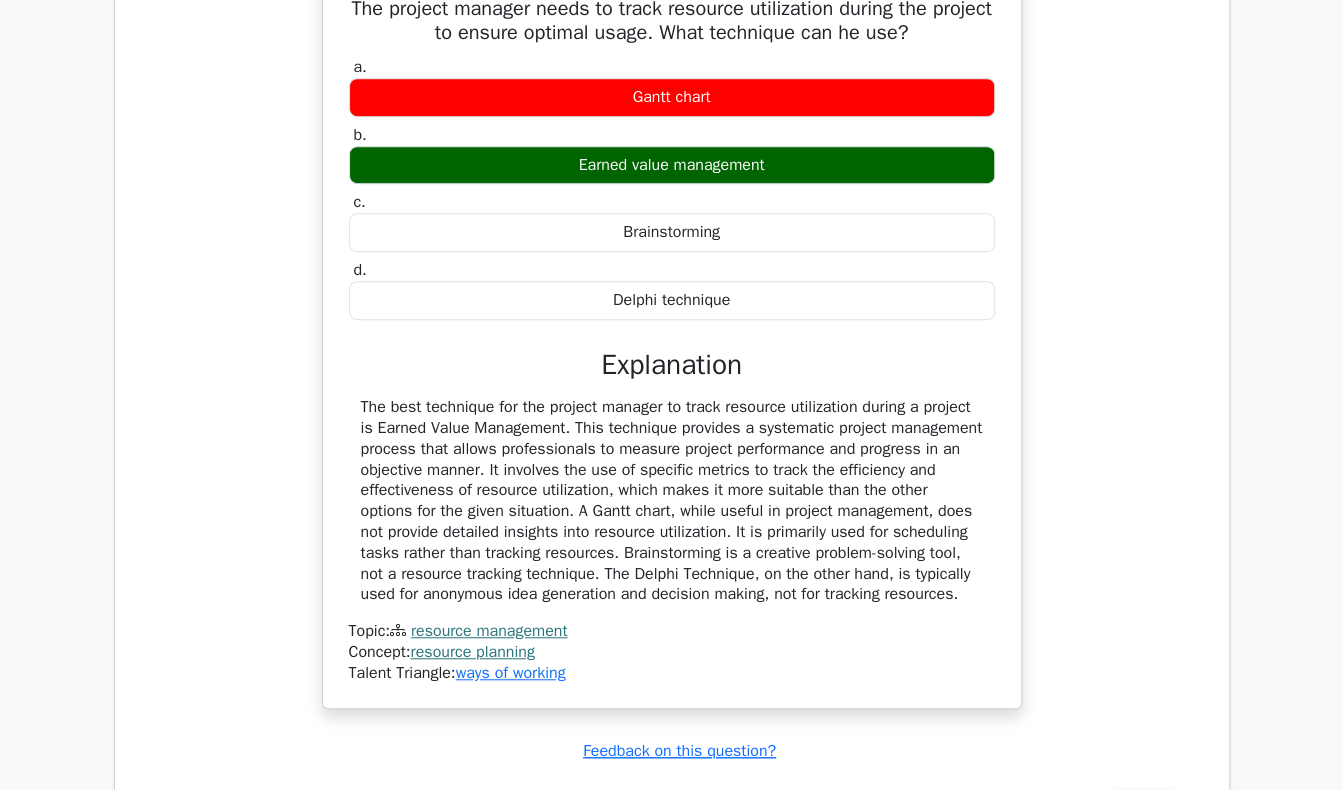 click on "The project manager needs to track resource utilization during the project to ensure optimal usage. What technique can he use?
a.
Gantt chart
b.
c." at bounding box center (672, 348) 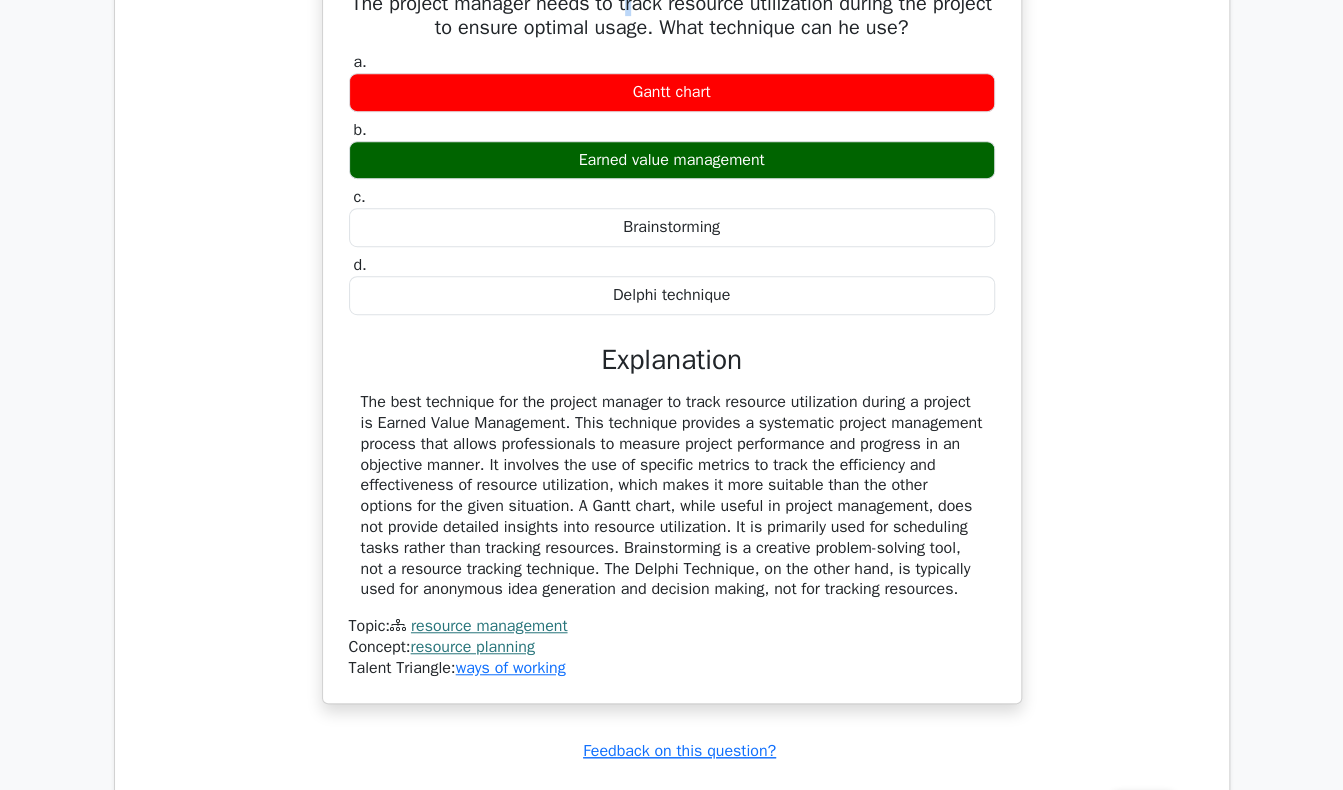 click on "The project manager needs to track resource utilization during the project to ensure optimal usage. What technique can he use?" at bounding box center [672, 16] 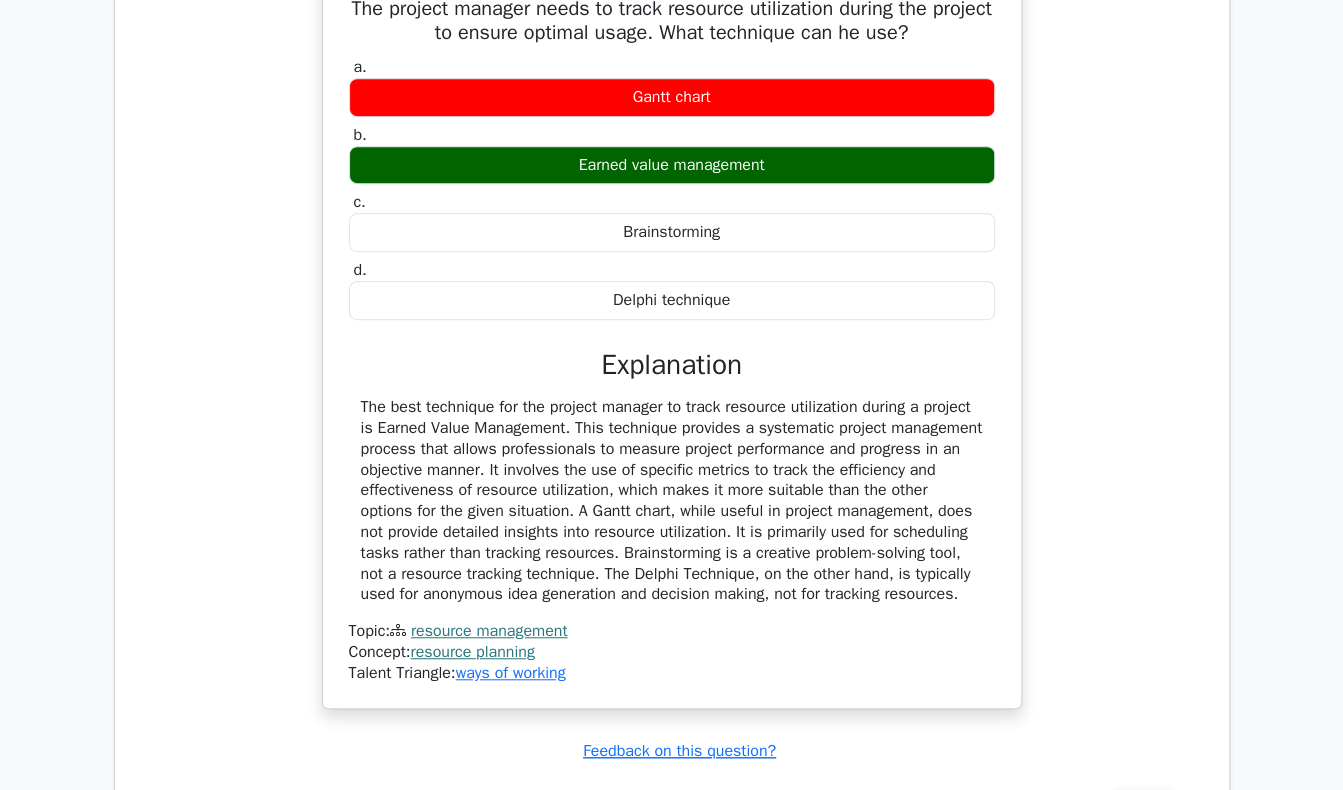 click on "The project manager needs to track resource utilization during the project to ensure optimal usage. What technique can he use?
a.
Gantt chart
b.
c." at bounding box center [672, 348] 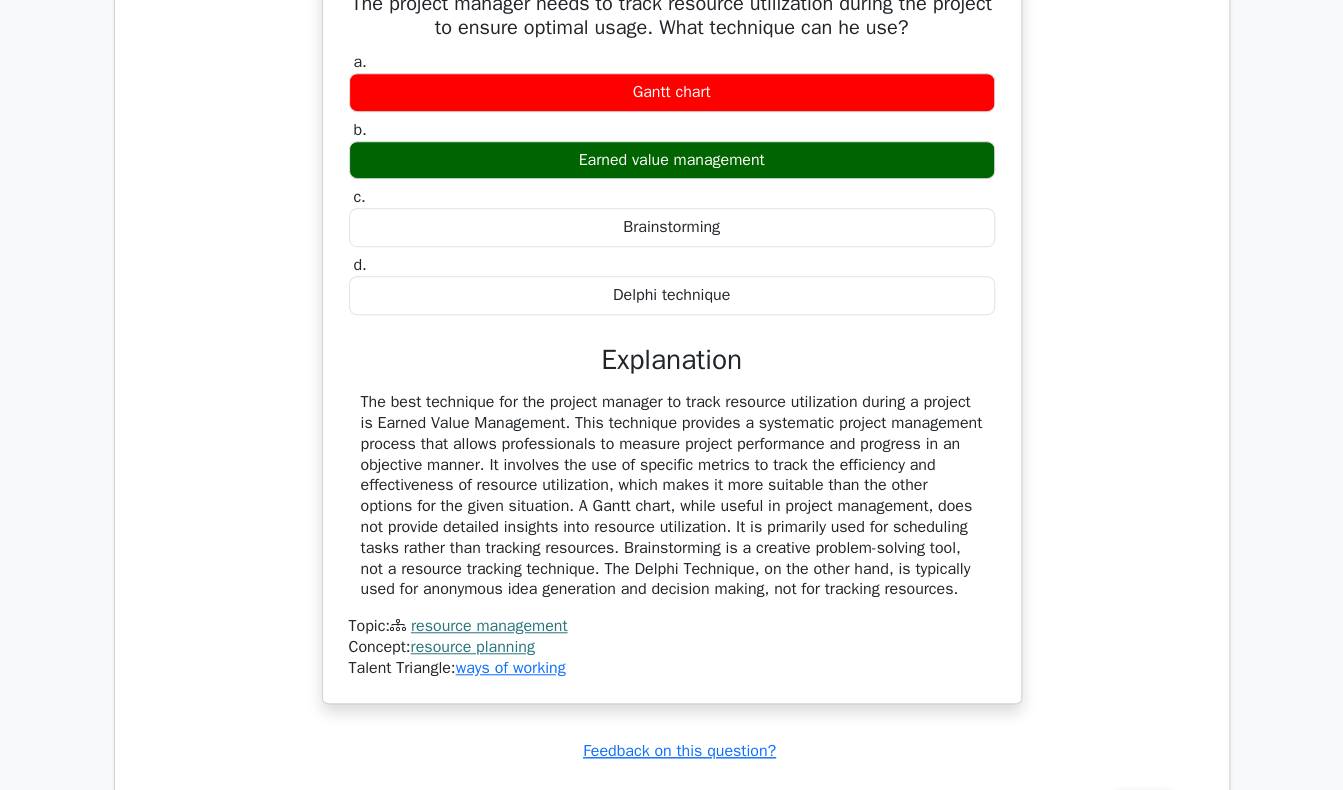 click on "The project manager needs to track resource utilization during the project to ensure optimal usage. What technique can he use?" at bounding box center (672, 16) 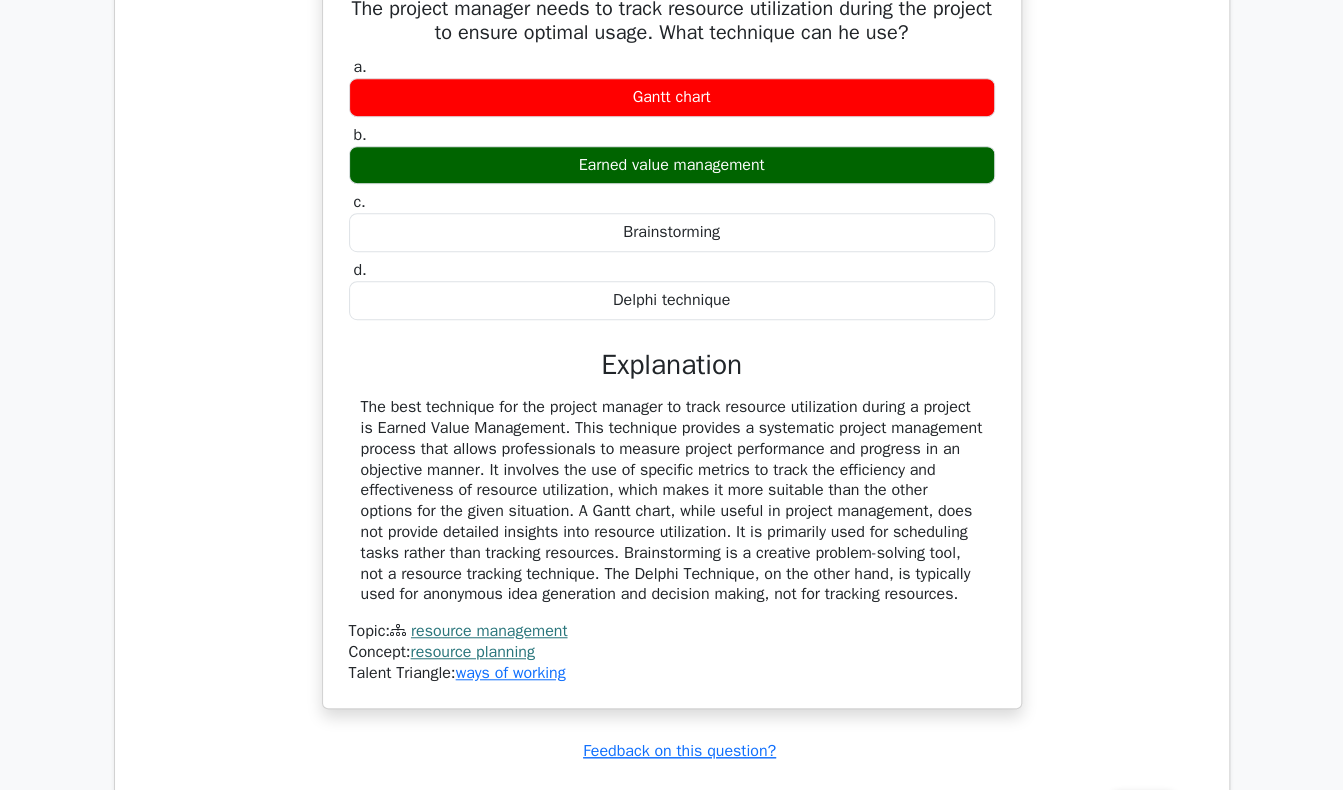 click on "The project manager needs to track resource utilization during the project to ensure optimal usage. What technique can he use?
a.
Gantt chart
b.
c." at bounding box center [672, 348] 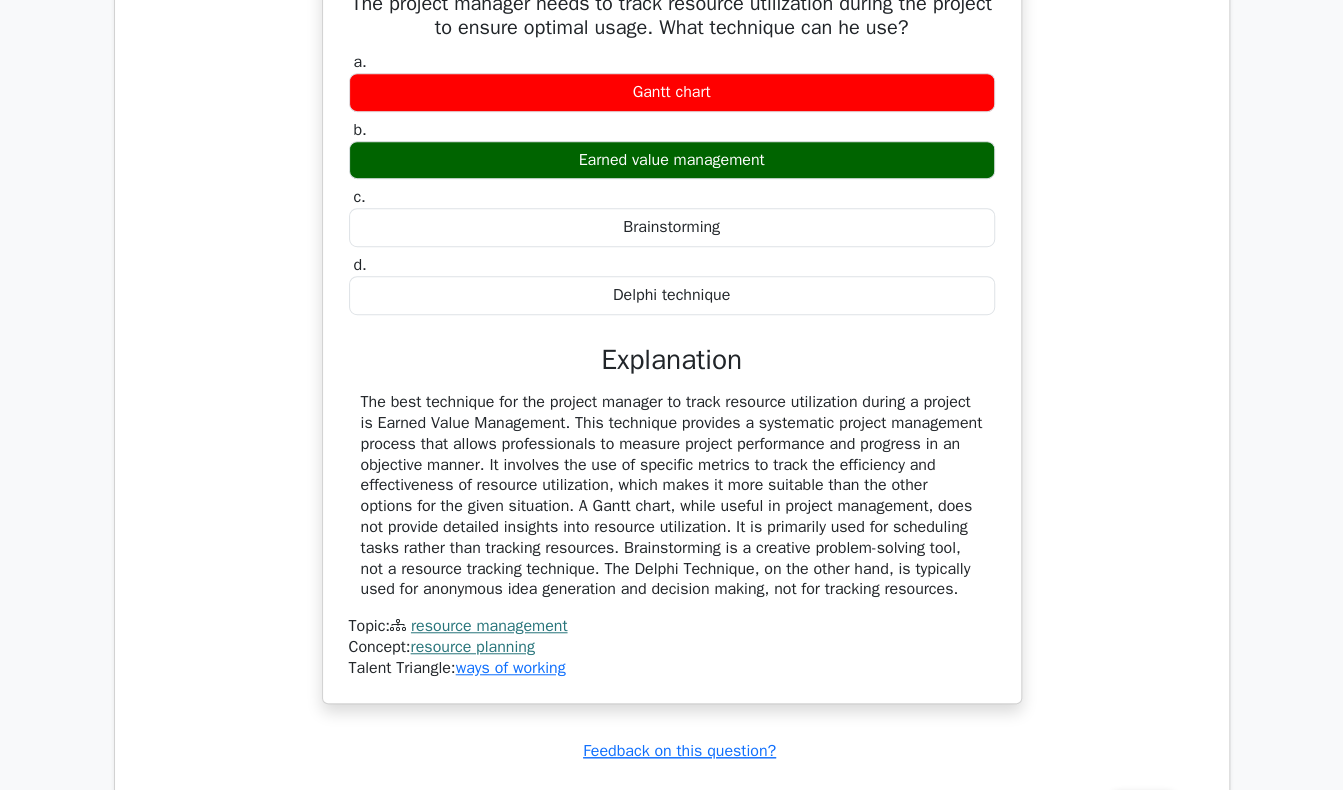 click on "The project manager needs to track resource utilization during the project to ensure optimal usage. What technique can he use?" at bounding box center (672, 16) 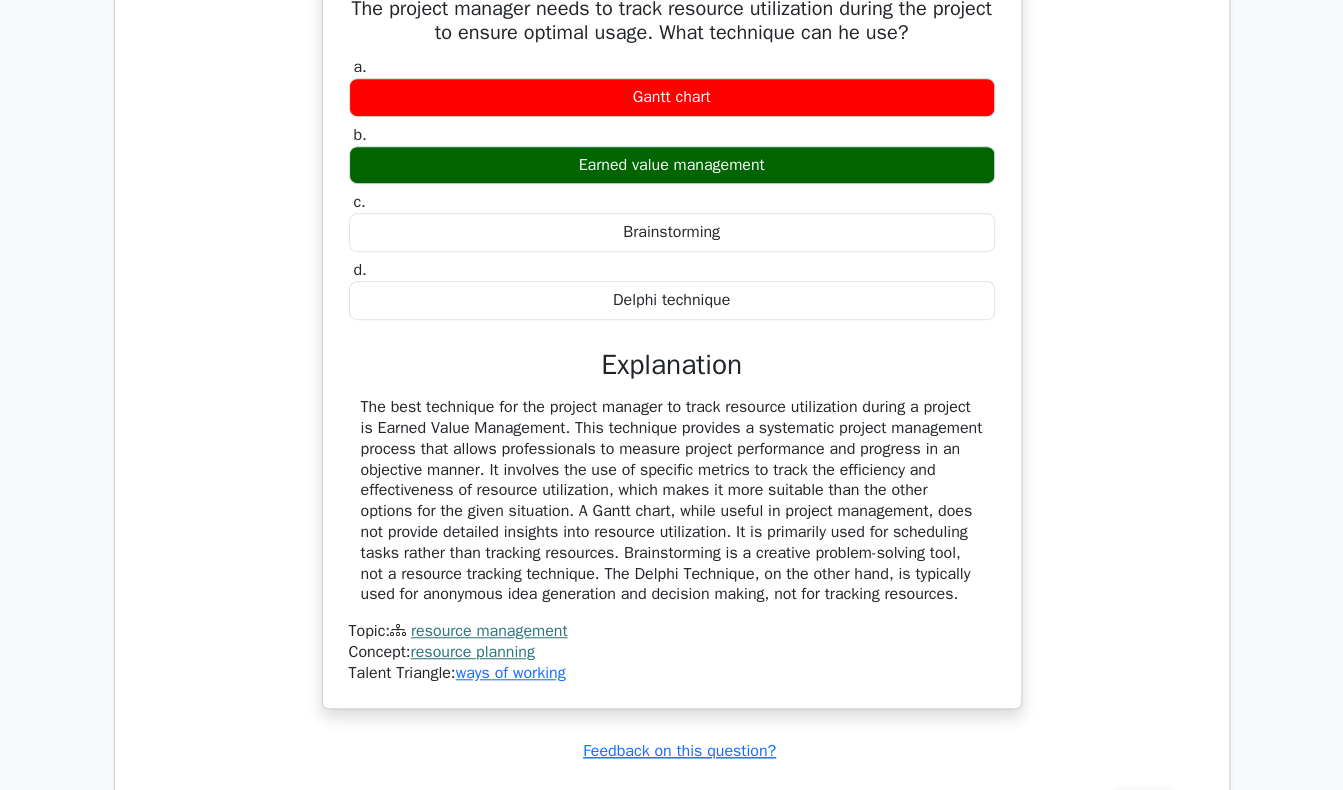 click on "The project manager needs to track resource utilization during the project to ensure optimal usage. What technique can he use?
a.
Gantt chart
b.
c." at bounding box center (672, 348) 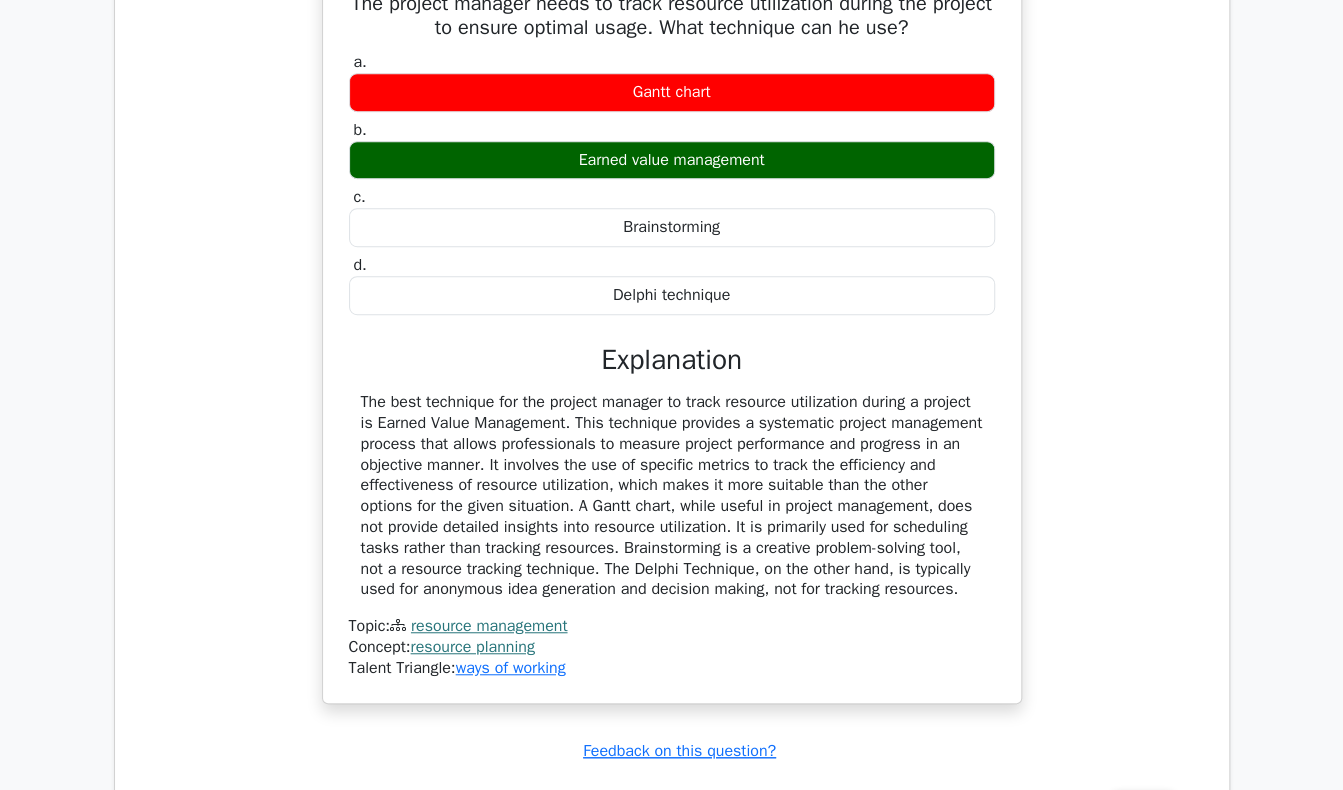 click on "The project manager needs to track resource utilization during the project to ensure optimal usage. What technique can he use?" at bounding box center [672, 16] 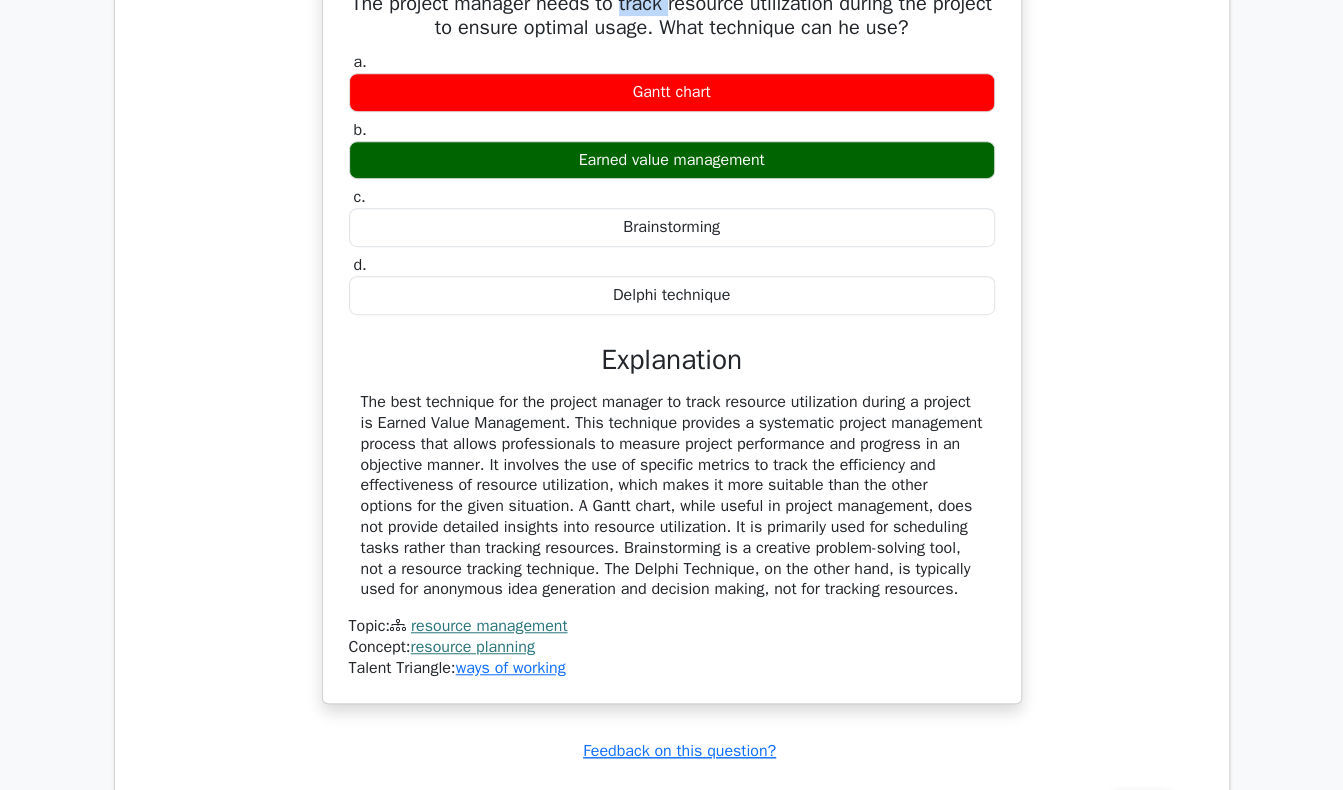 click on "The project manager needs to track resource utilization during the project to ensure optimal usage. What technique can he use?" at bounding box center [672, 16] 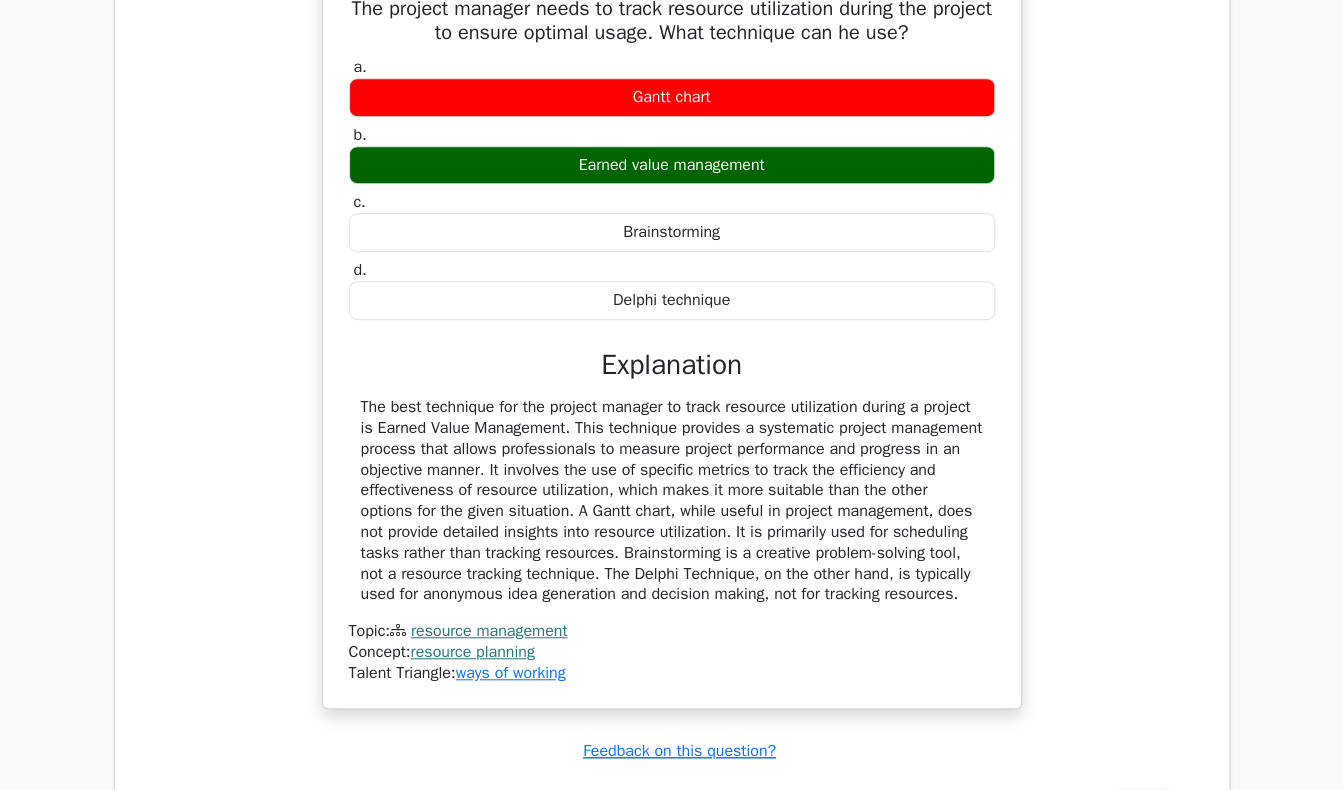 click on "The project manager needs to track resource utilization during the project to ensure optimal usage. What technique can he use?
a.
Gantt chart
b.
c." at bounding box center (672, 348) 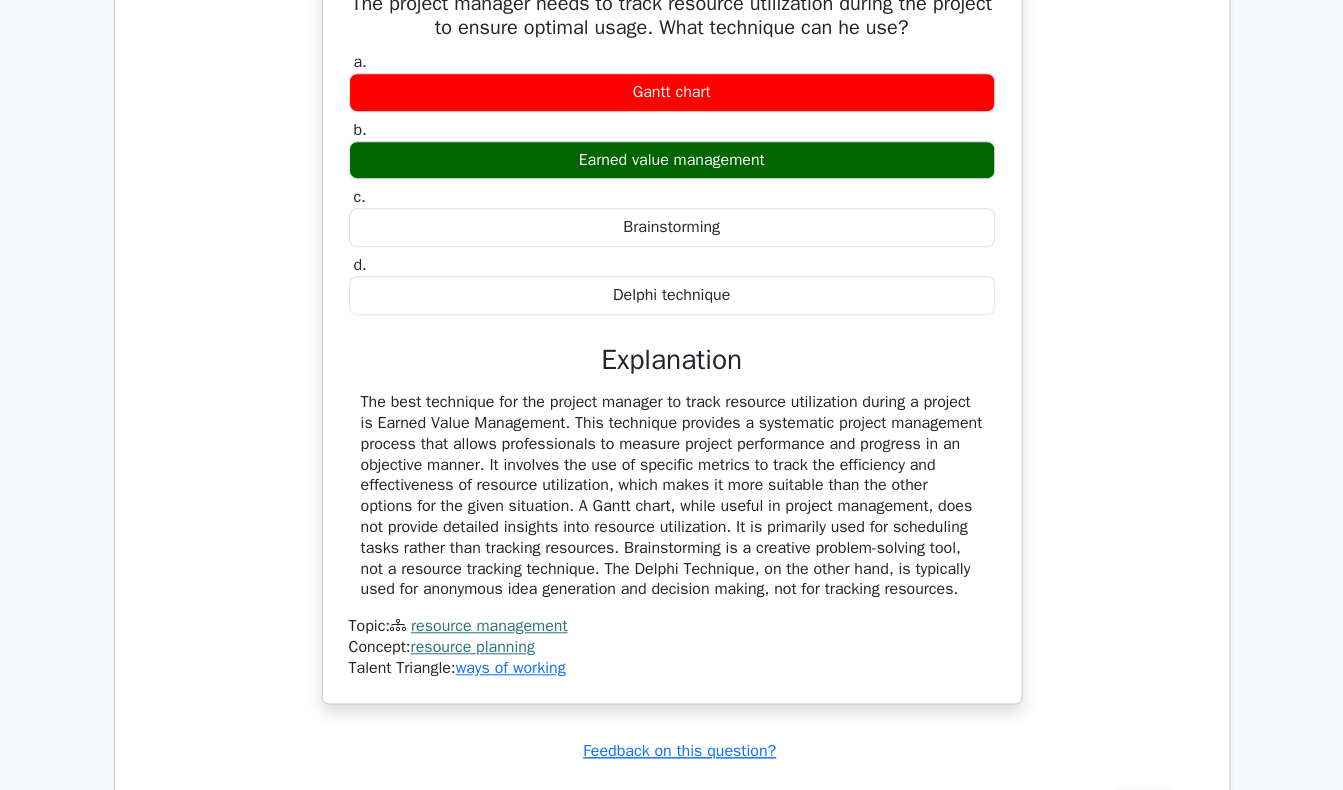 click on "The project manager needs to track resource utilization during the project to ensure optimal usage. What technique can he use?" at bounding box center [672, 16] 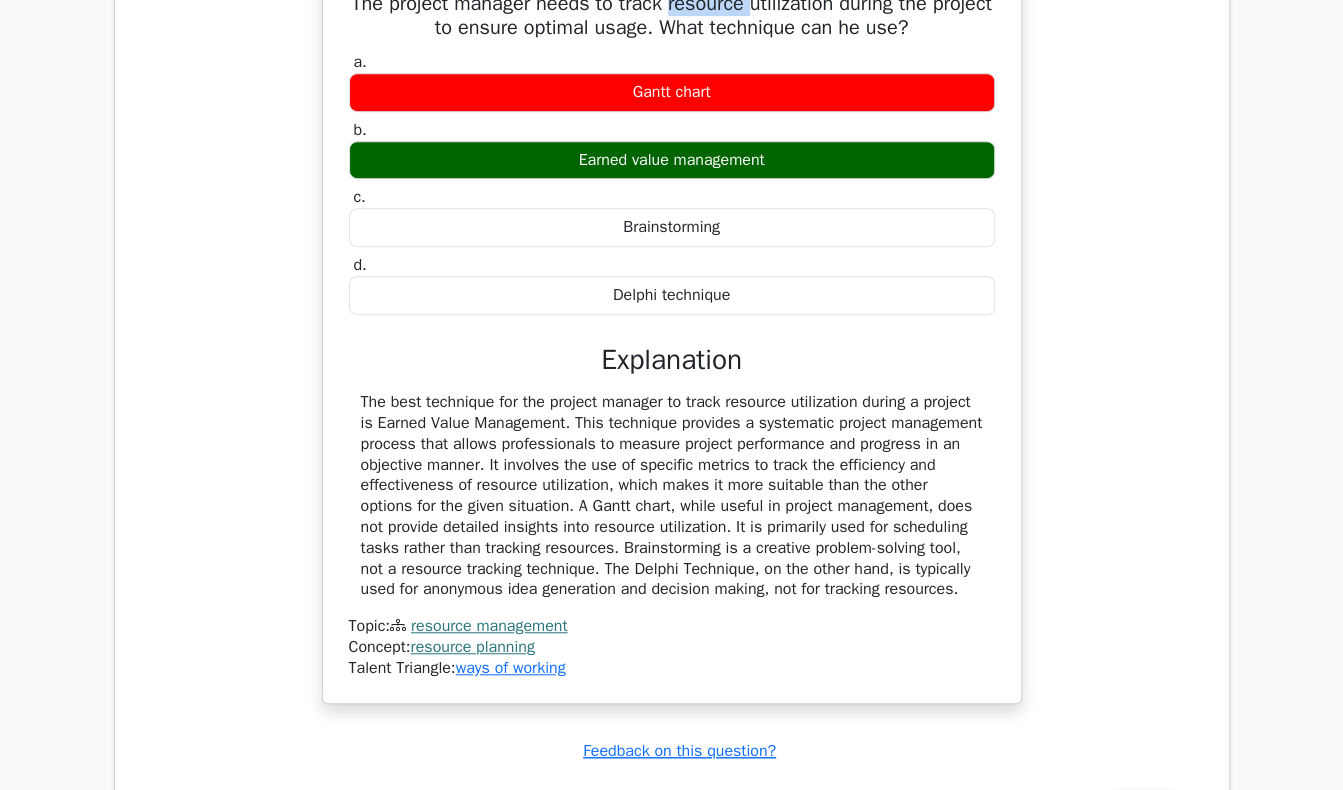 click on "The project manager needs to track resource utilization during the project to ensure optimal usage. What technique can he use?" at bounding box center (672, 16) 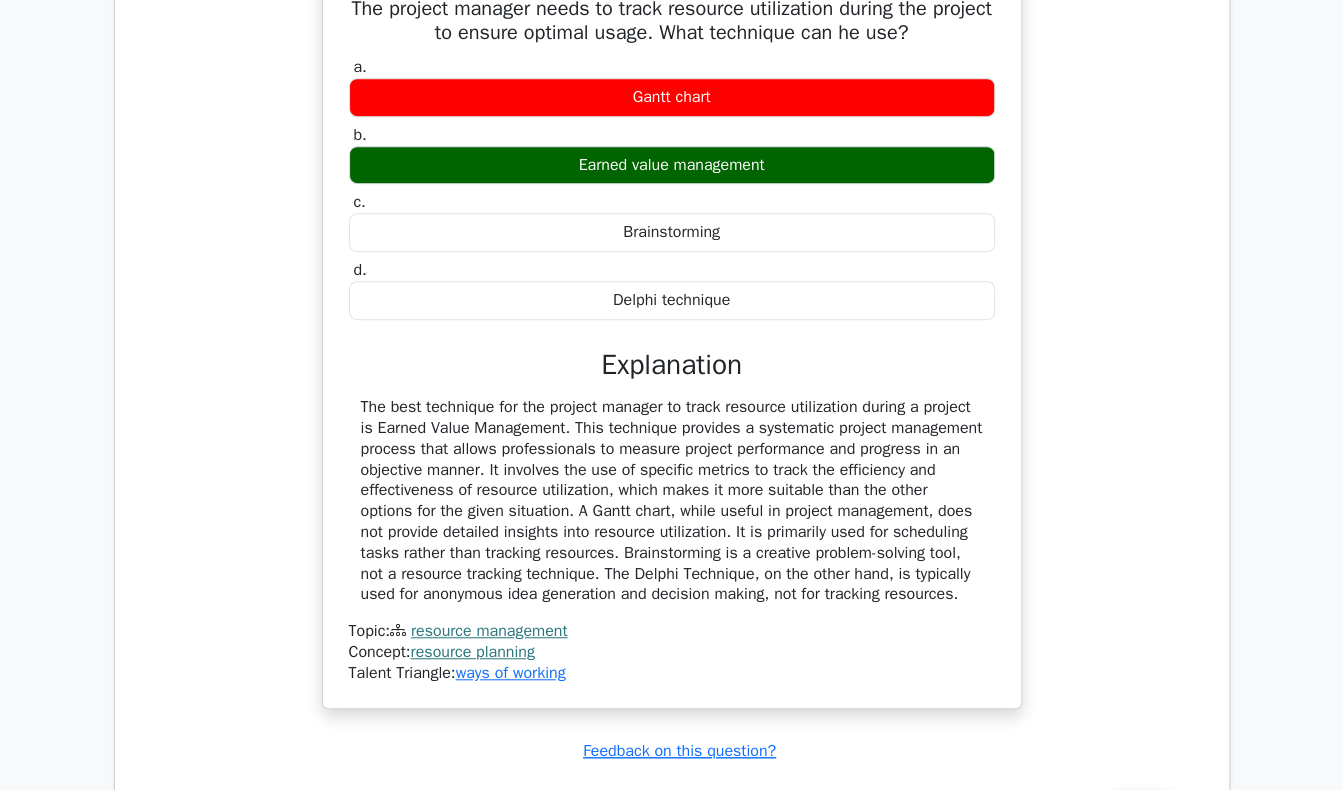 click on "The project manager needs to track resource utilization during the project to ensure optimal usage. What technique can he use?
a.
Gantt chart
b.
c." at bounding box center (672, 348) 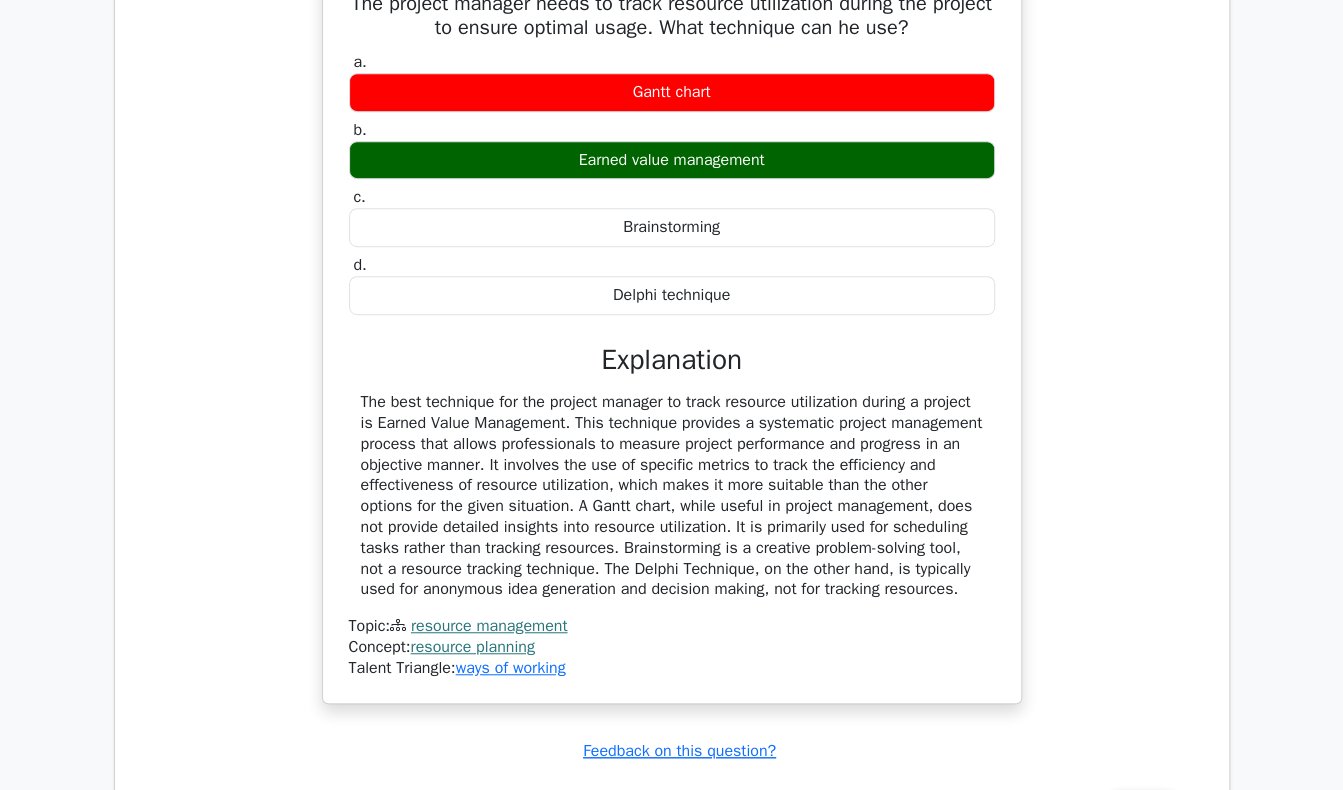 click on "The project manager needs to track resource utilization during the project to ensure optimal usage. What technique can he use?" at bounding box center [672, 16] 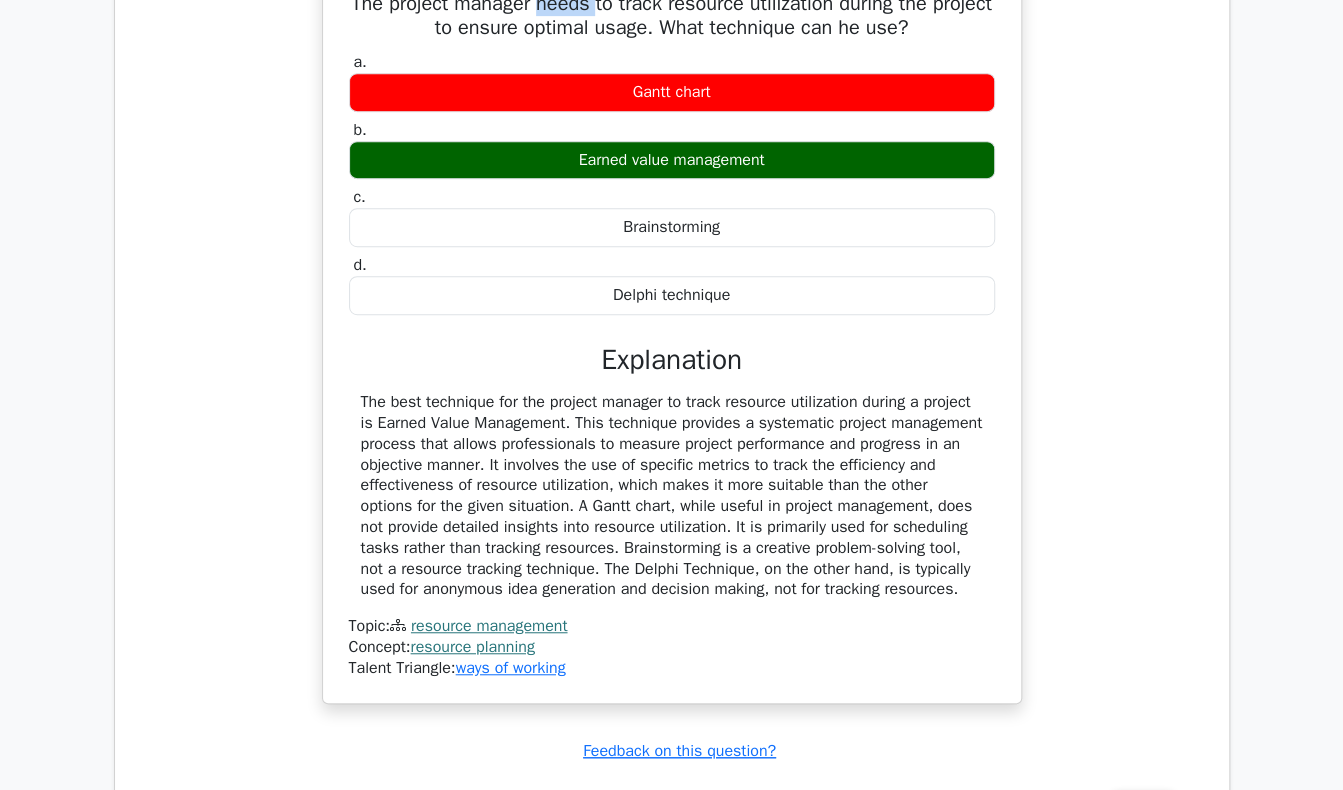 click on "The project manager needs to track resource utilization during the project to ensure optimal usage. What technique can he use?" at bounding box center [672, 16] 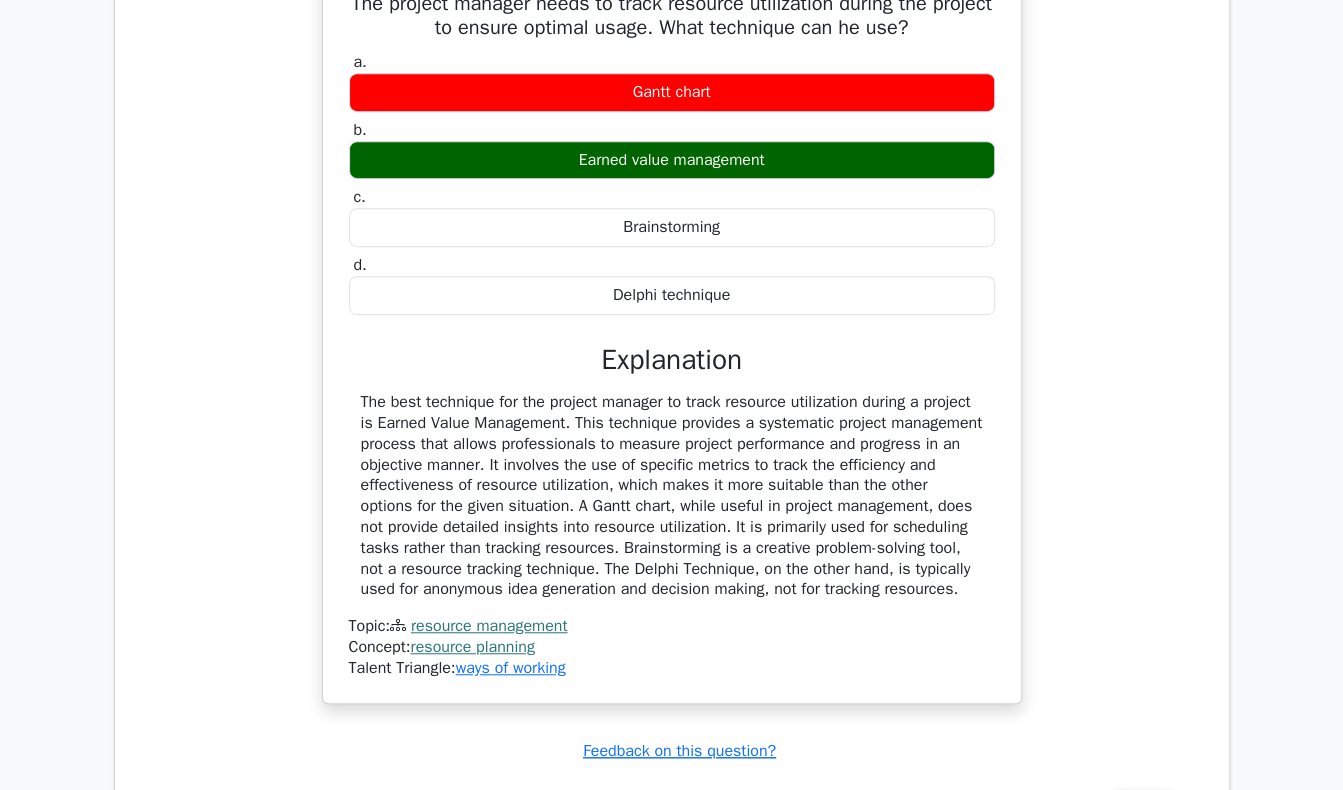 click on "The project manager needs to track resource utilization during the project to ensure optimal usage. What technique can he use?" at bounding box center (672, 16) 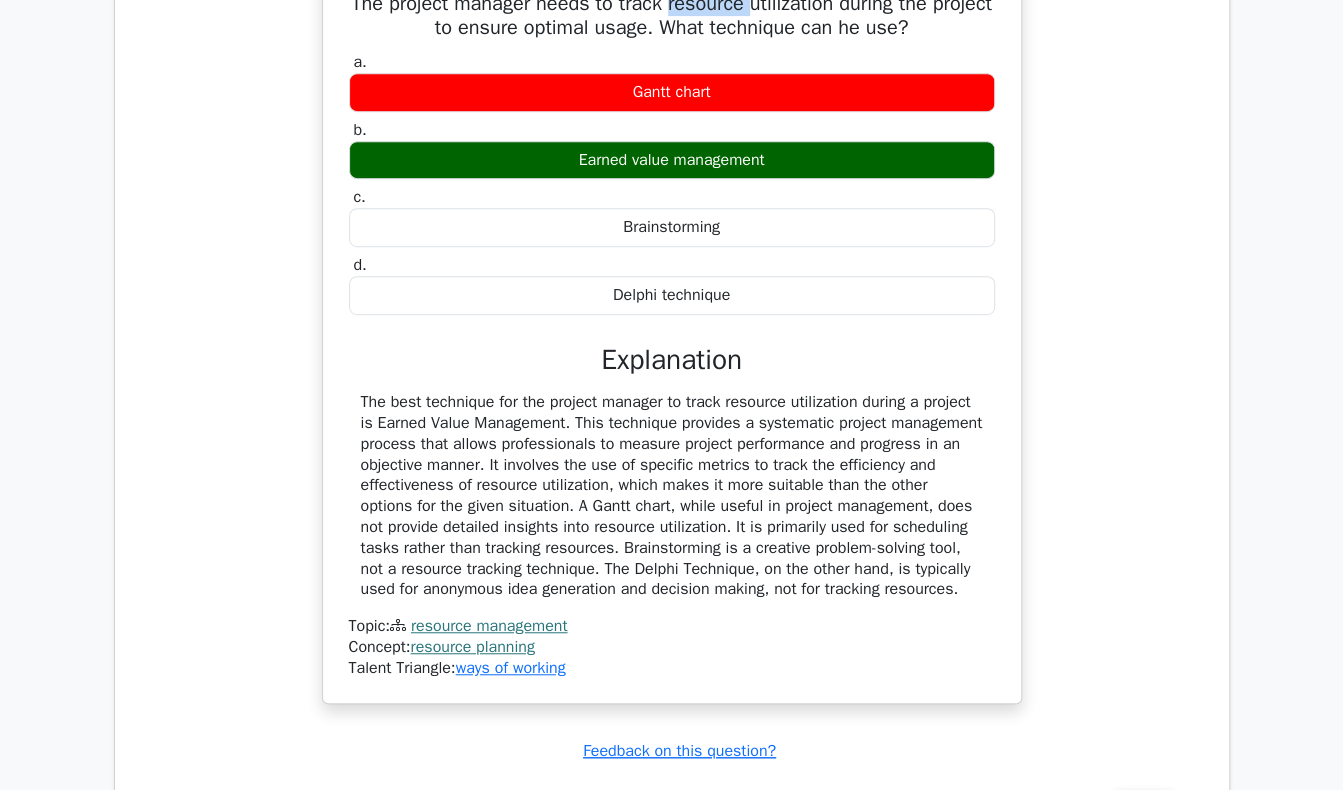 click on "The project manager needs to track resource utilization during the project to ensure optimal usage. What technique can he use?" at bounding box center (672, 16) 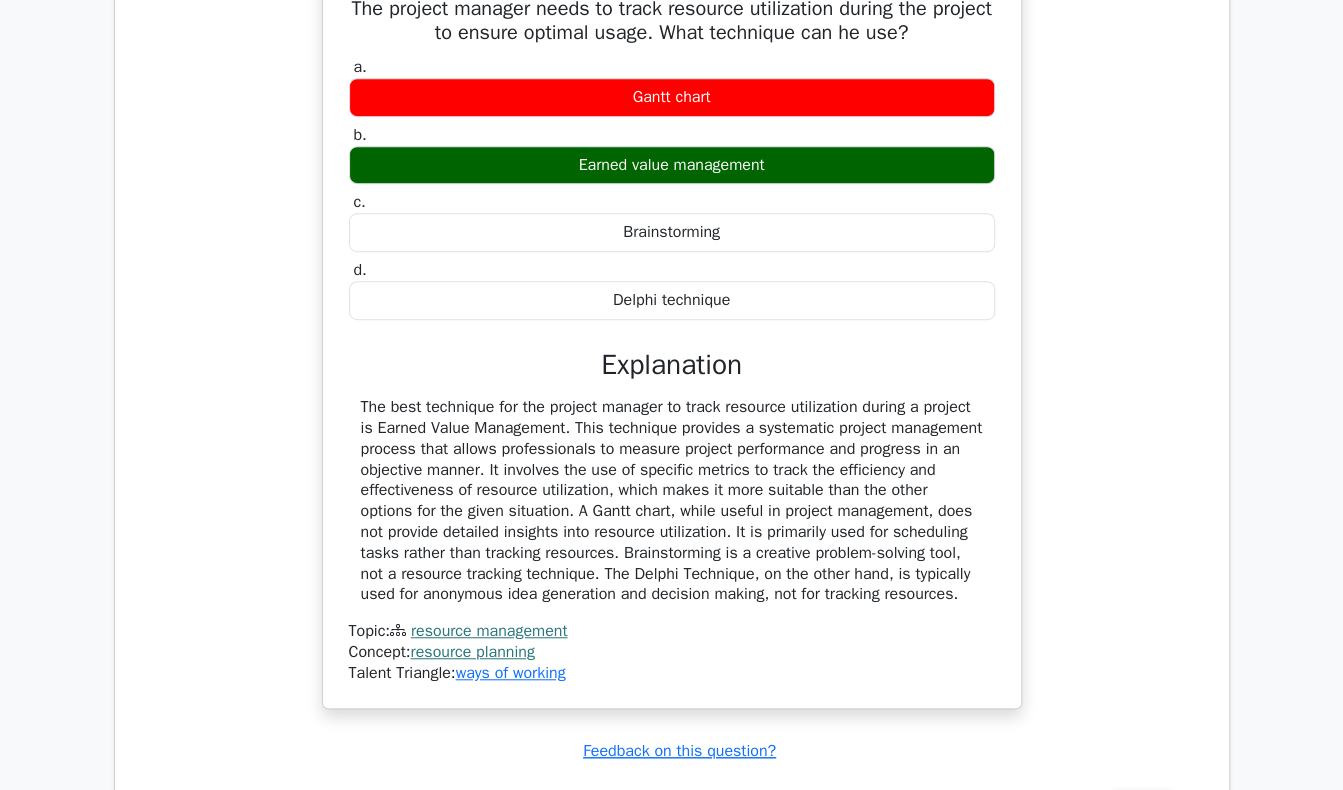 click on "The project manager needs to track resource utilization during the project to ensure optimal usage. What technique can he use?
a.
Gantt chart
b.
c." at bounding box center [672, 348] 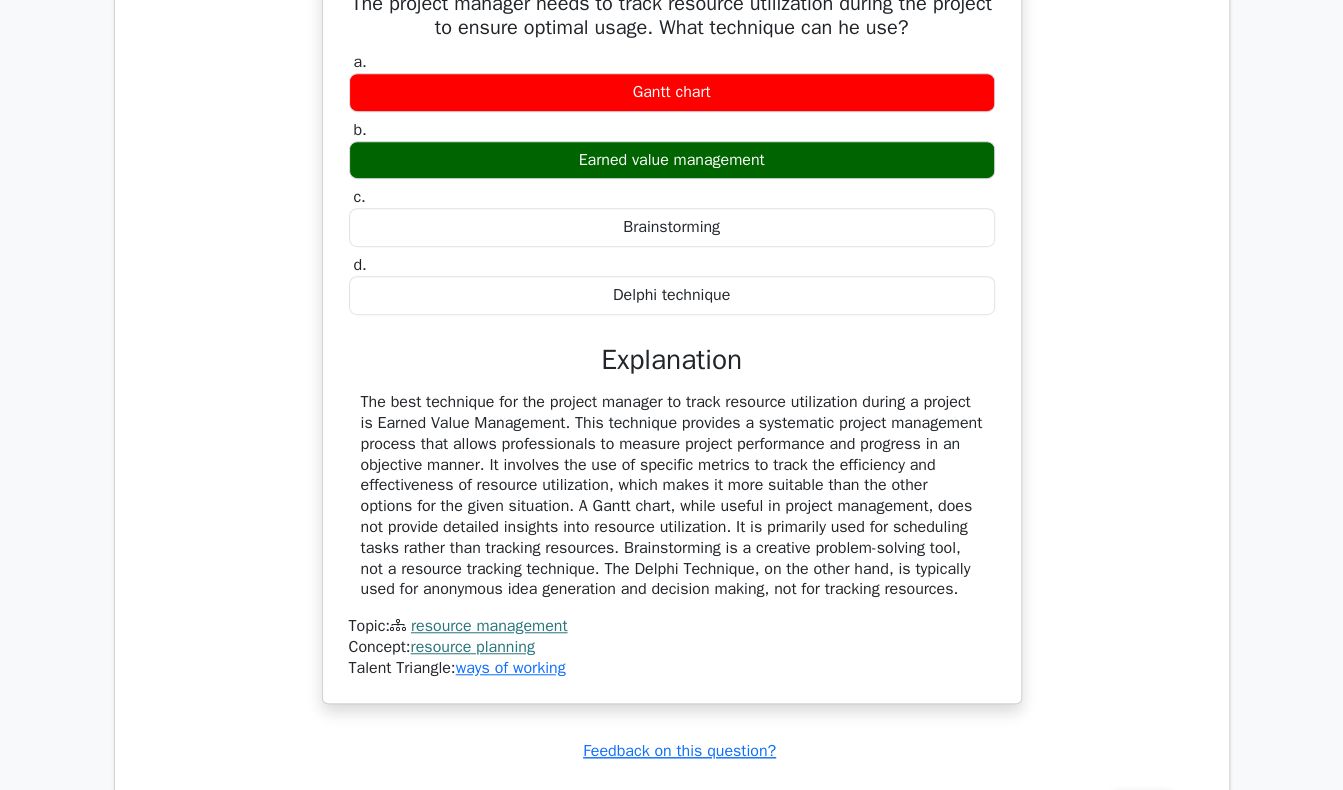 click on "The project manager needs to track resource utilization during the project to ensure optimal usage. What technique can he use?" at bounding box center [672, 16] 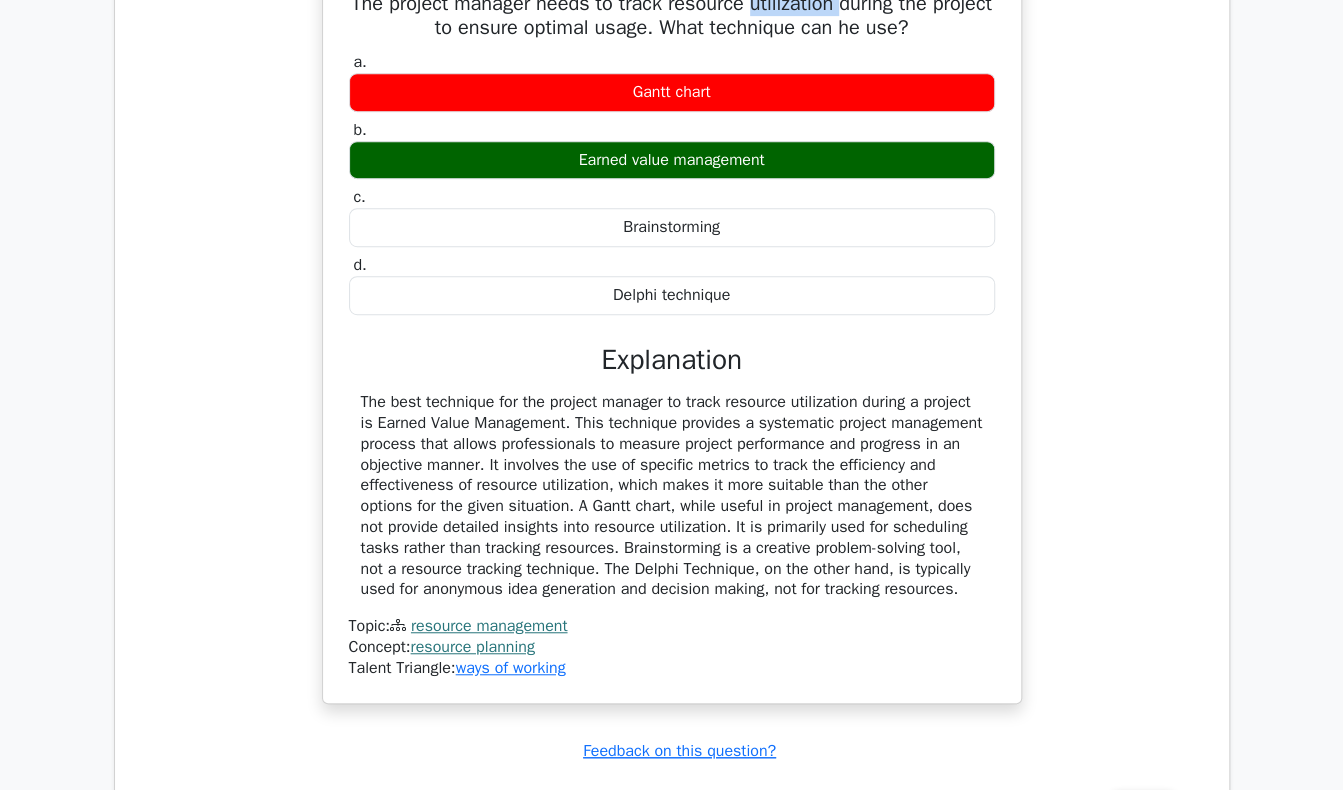 click on "The project manager needs to track resource utilization during the project to ensure optimal usage. What technique can he use?" at bounding box center (672, 16) 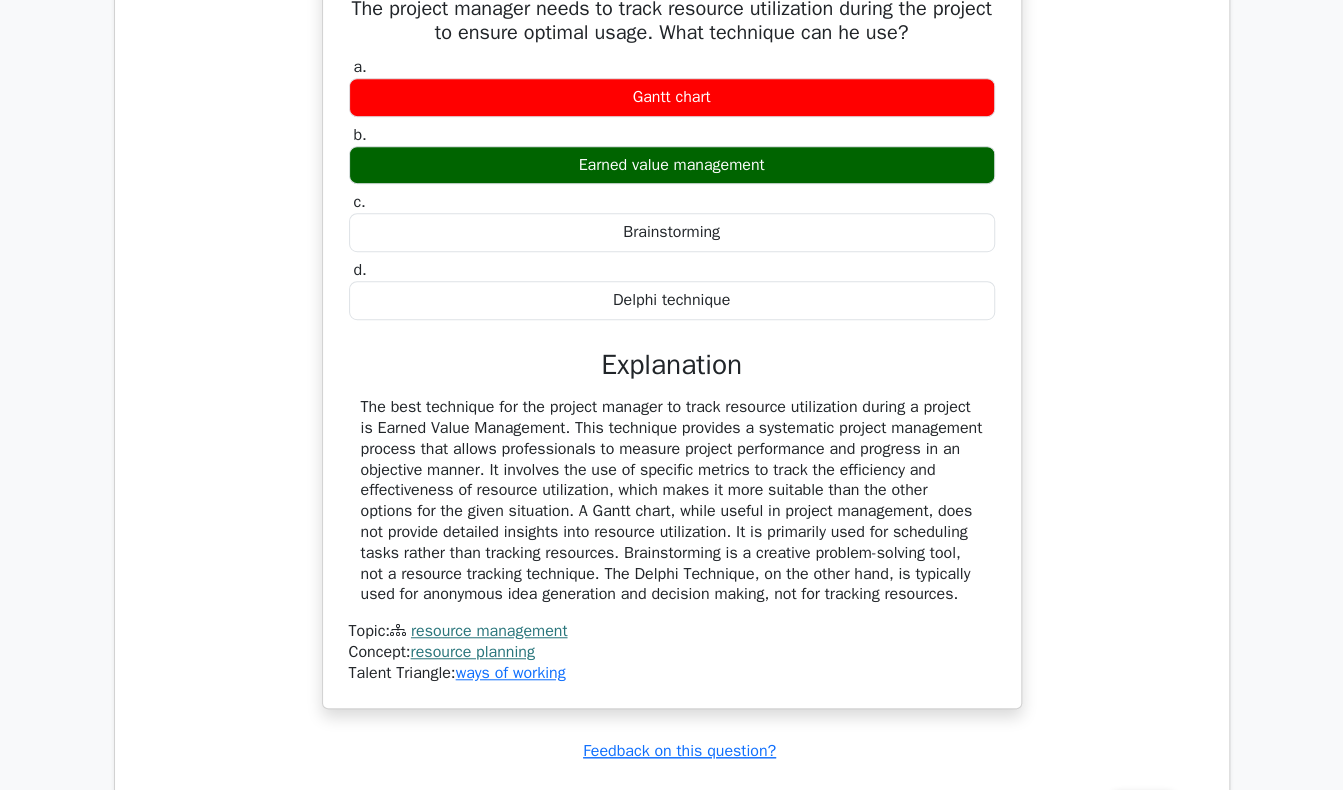 click on "The project manager needs to track resource utilization during the project to ensure optimal usage. What technique can he use?
a.
Gantt chart
b.
c." at bounding box center (672, 348) 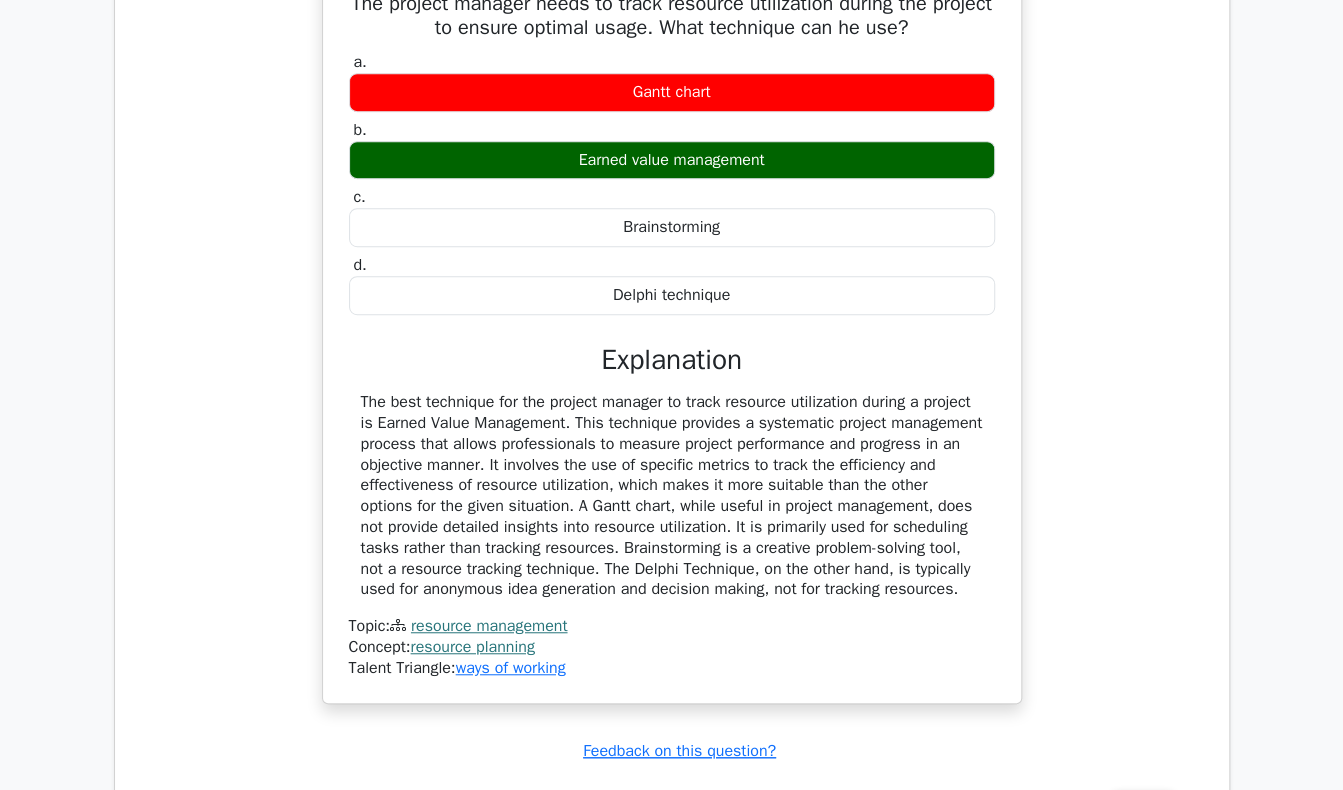 click on "The project manager needs to track resource utilization during the project to ensure optimal usage. What technique can he use?" at bounding box center [672, 16] 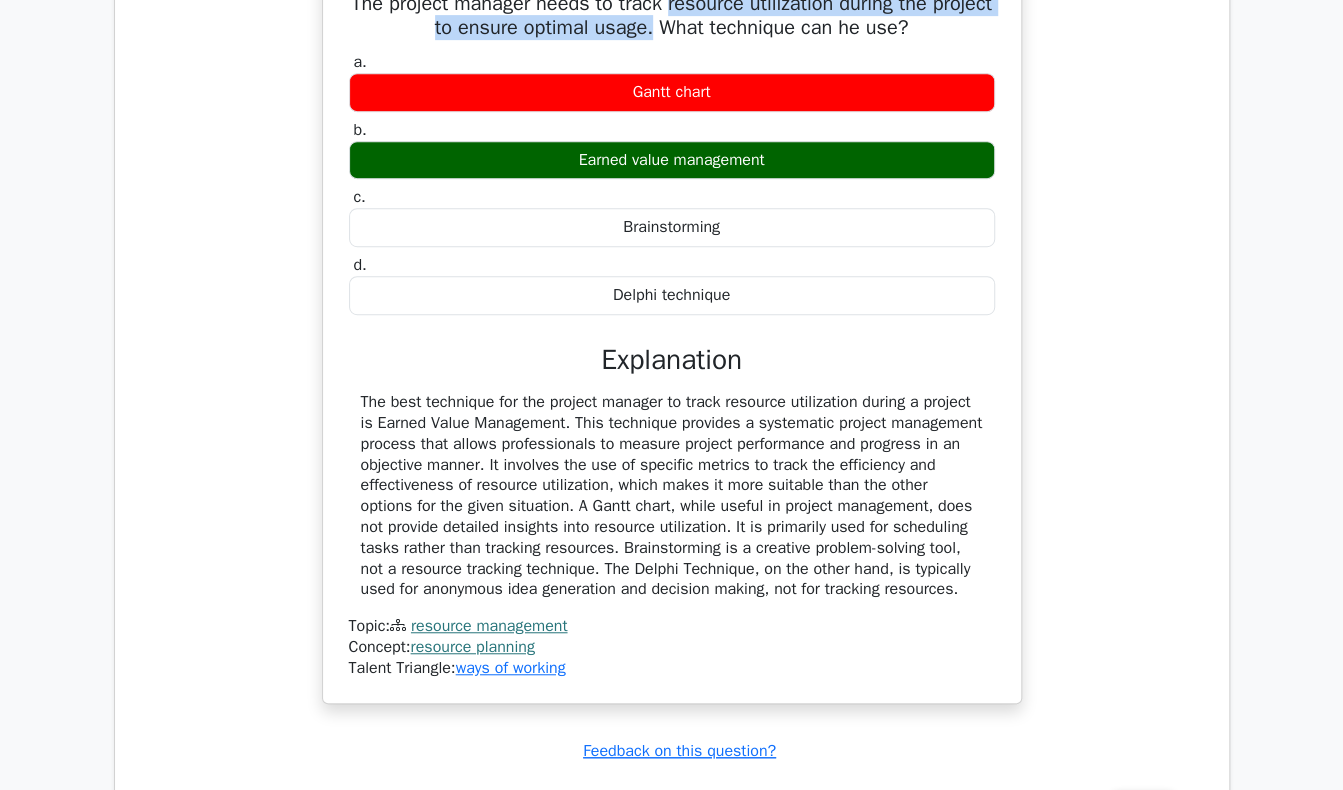 drag, startPoint x: 699, startPoint y: 42, endPoint x: 686, endPoint y: 69, distance: 29.966648 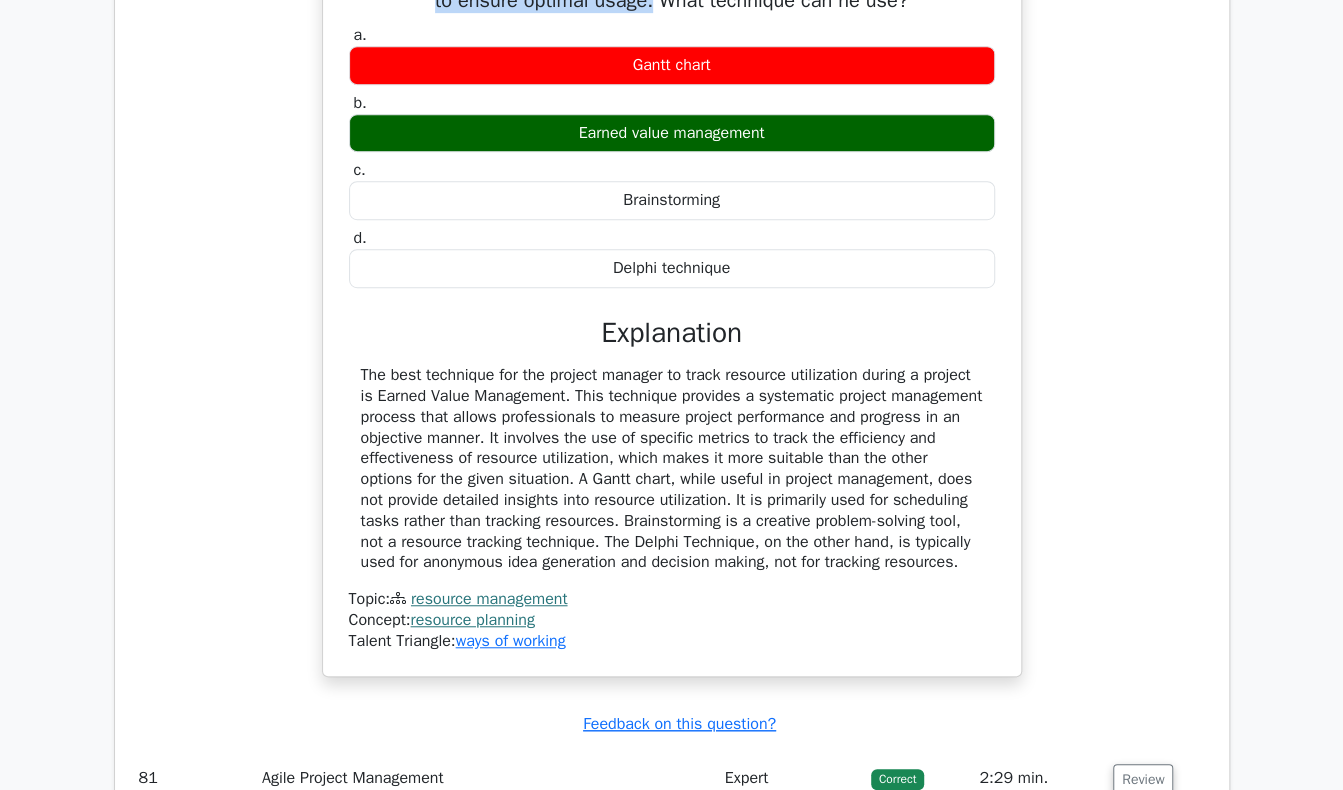 scroll, scrollTop: 20696, scrollLeft: 0, axis: vertical 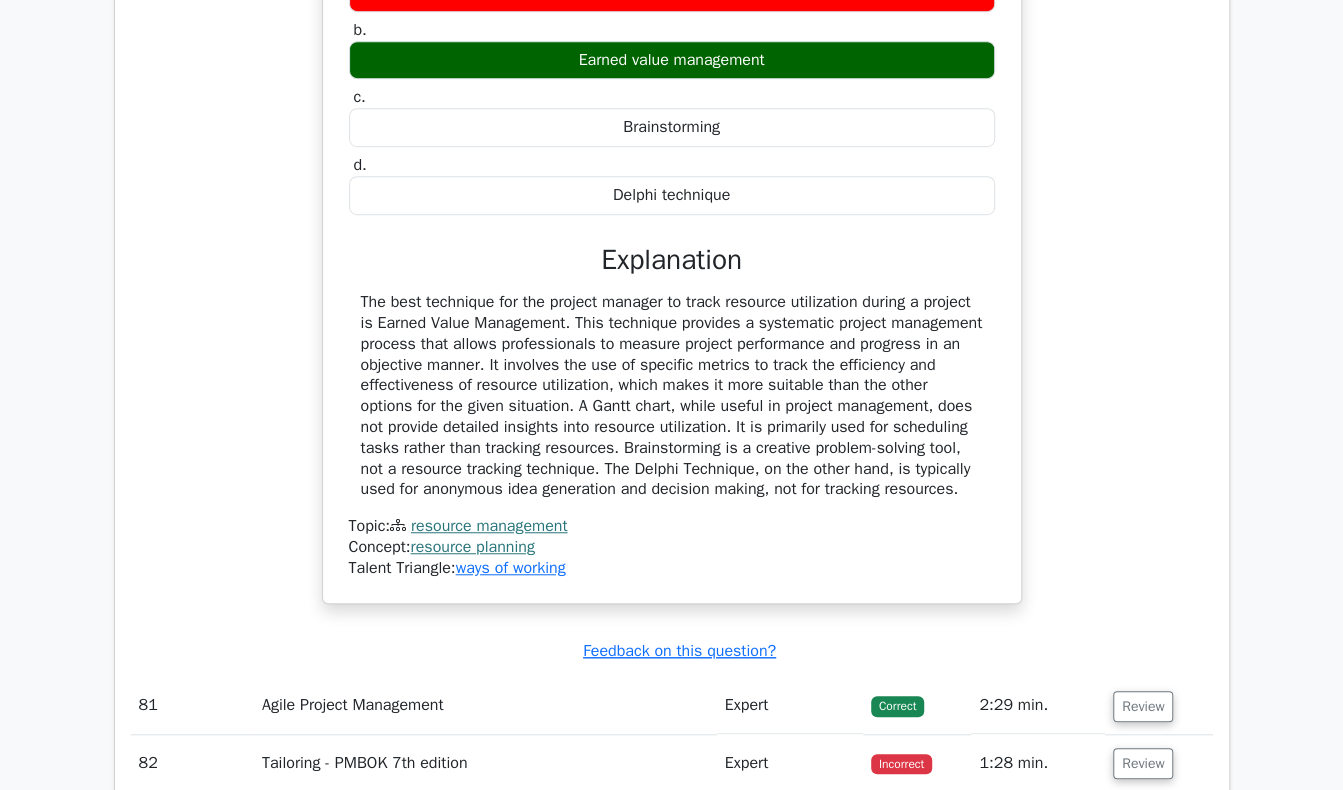 click on "The best technique for the project manager to track resource utilization during a project is Earned Value Management. This technique provides a systematic project management process that allows professionals to measure project performance and progress in an objective manner. It involves the use of specific metrics to track the efficiency and effectiveness of resource utilization, which makes it more suitable than the other options for the given situation. A Gantt chart, while useful in project management, does not provide detailed insights into resource utilization. It is primarily used for scheduling tasks rather than tracking resources. Brainstorming is a creative problem-solving tool, not a resource tracking technique. The Delphi Technique, on the other hand, is typically used for anonymous idea generation and decision making, not for tracking resources." at bounding box center (672, 396) 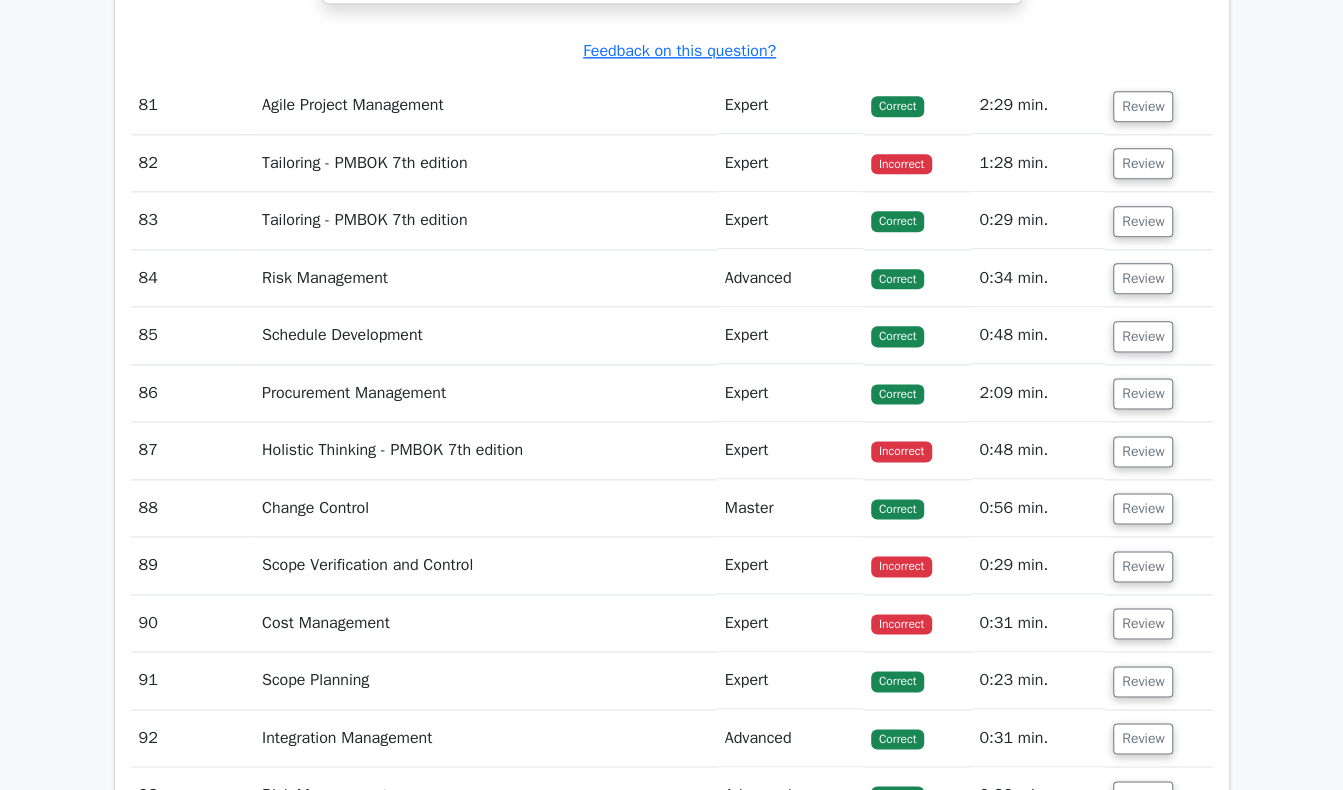 scroll, scrollTop: 21396, scrollLeft: 0, axis: vertical 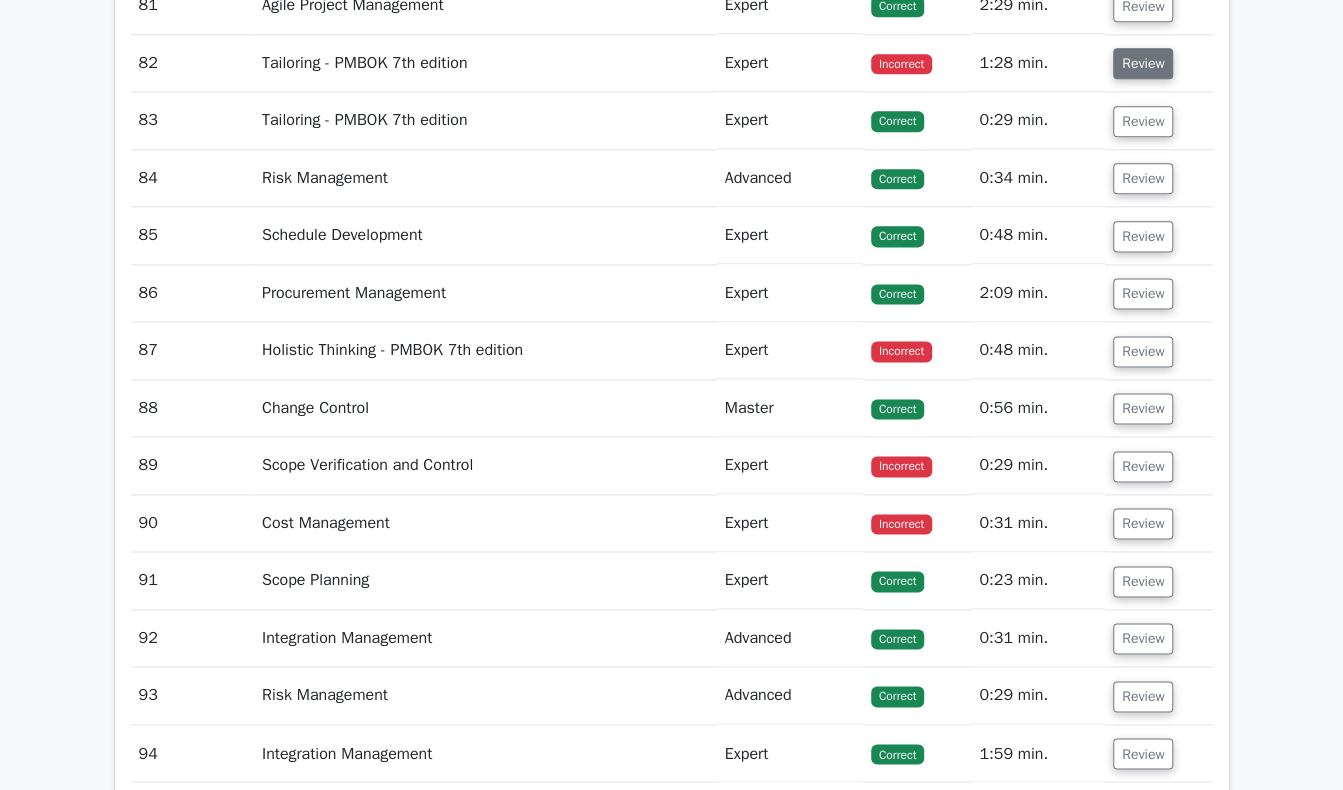 click on "Review" at bounding box center [1143, 63] 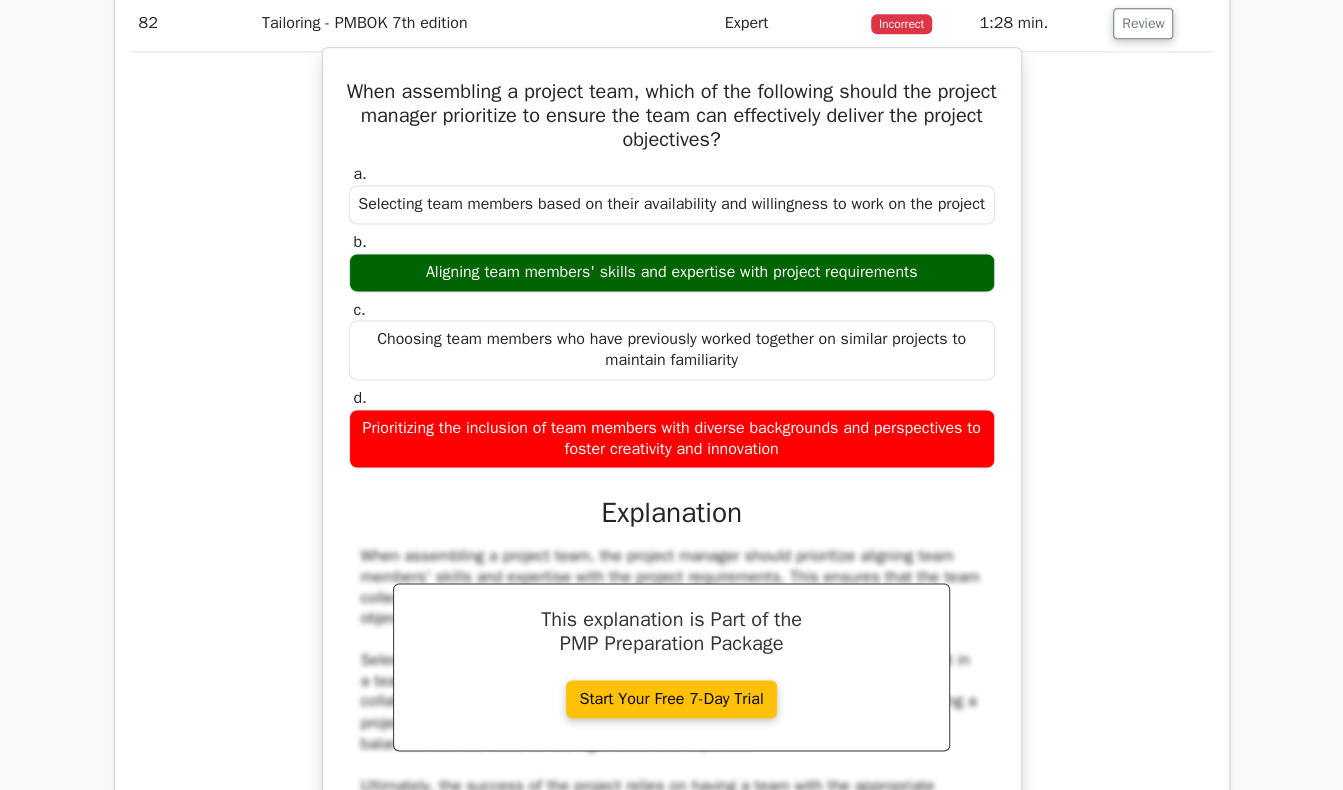 scroll, scrollTop: 21496, scrollLeft: 0, axis: vertical 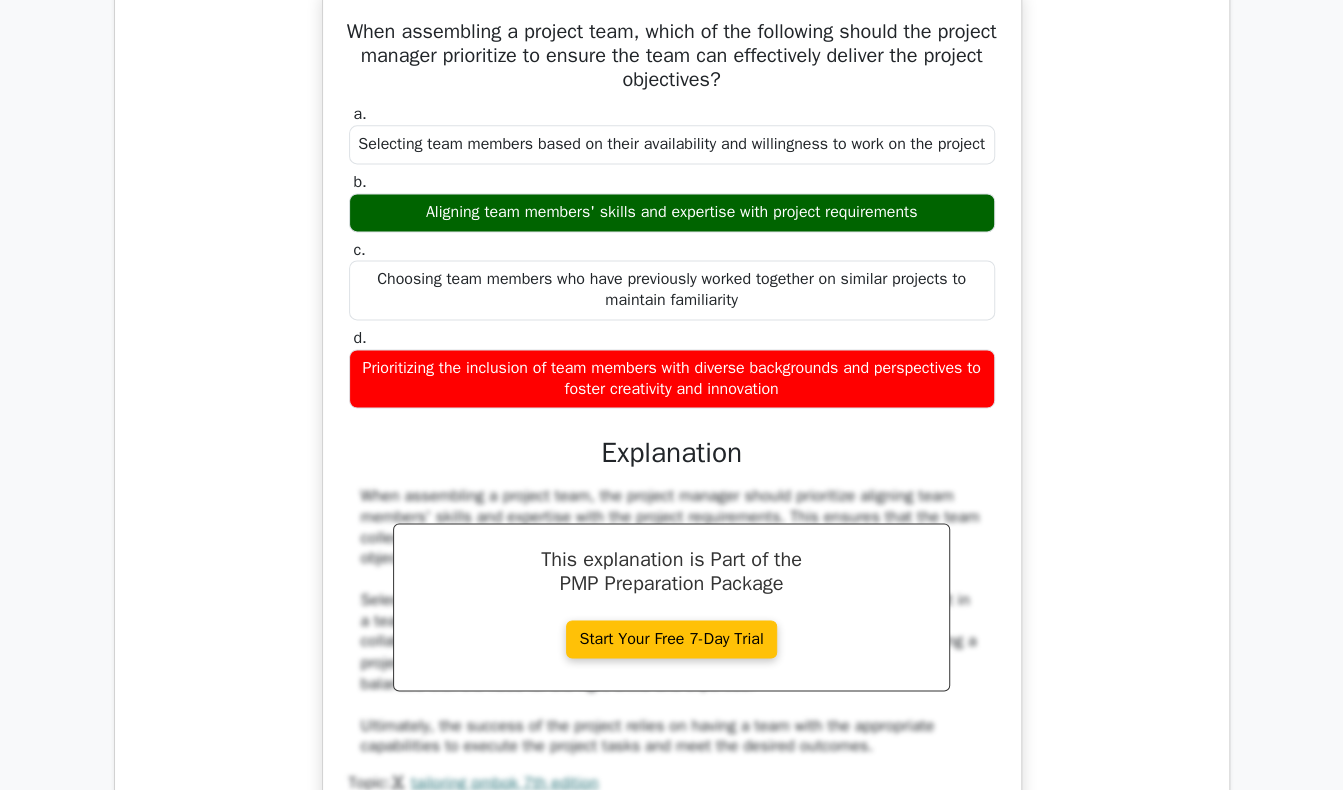 drag, startPoint x: 371, startPoint y: 54, endPoint x: 884, endPoint y: 458, distance: 652.9816 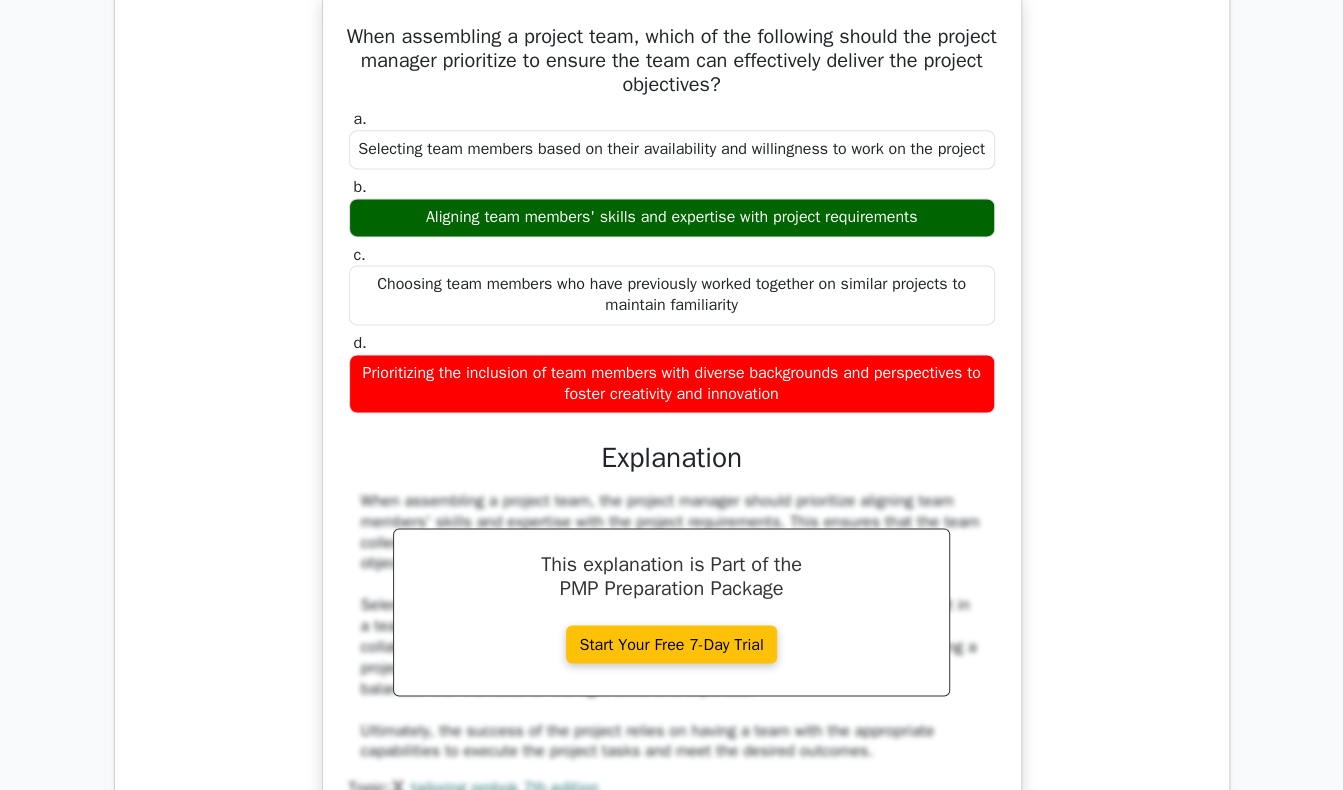 click on "When assembling a project team, which of the following should the project manager prioritize to ensure the team can effectively deliver the project objectives?
a.
Selecting team members based on their availability and willingness to work on the project
b.
c. d." at bounding box center [672, 440] 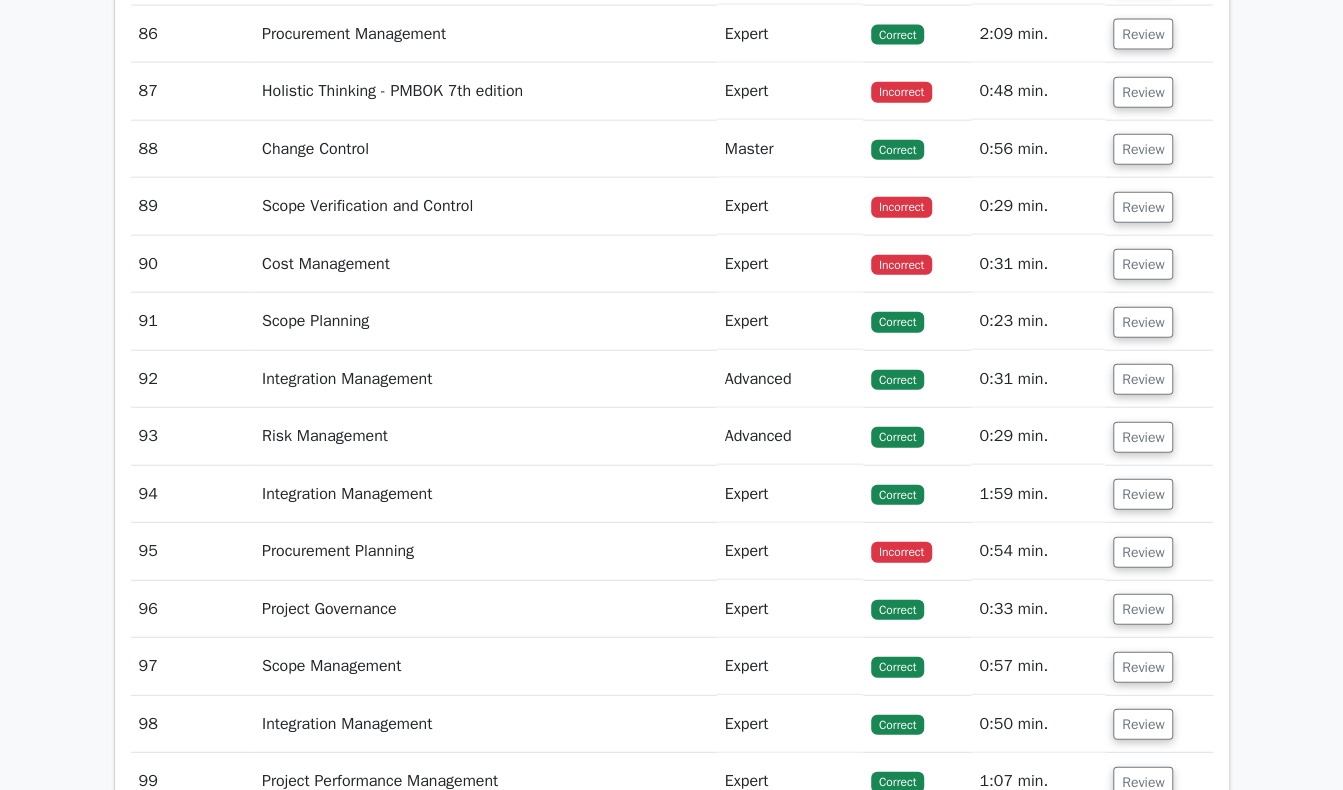 scroll, scrollTop: 22696, scrollLeft: 0, axis: vertical 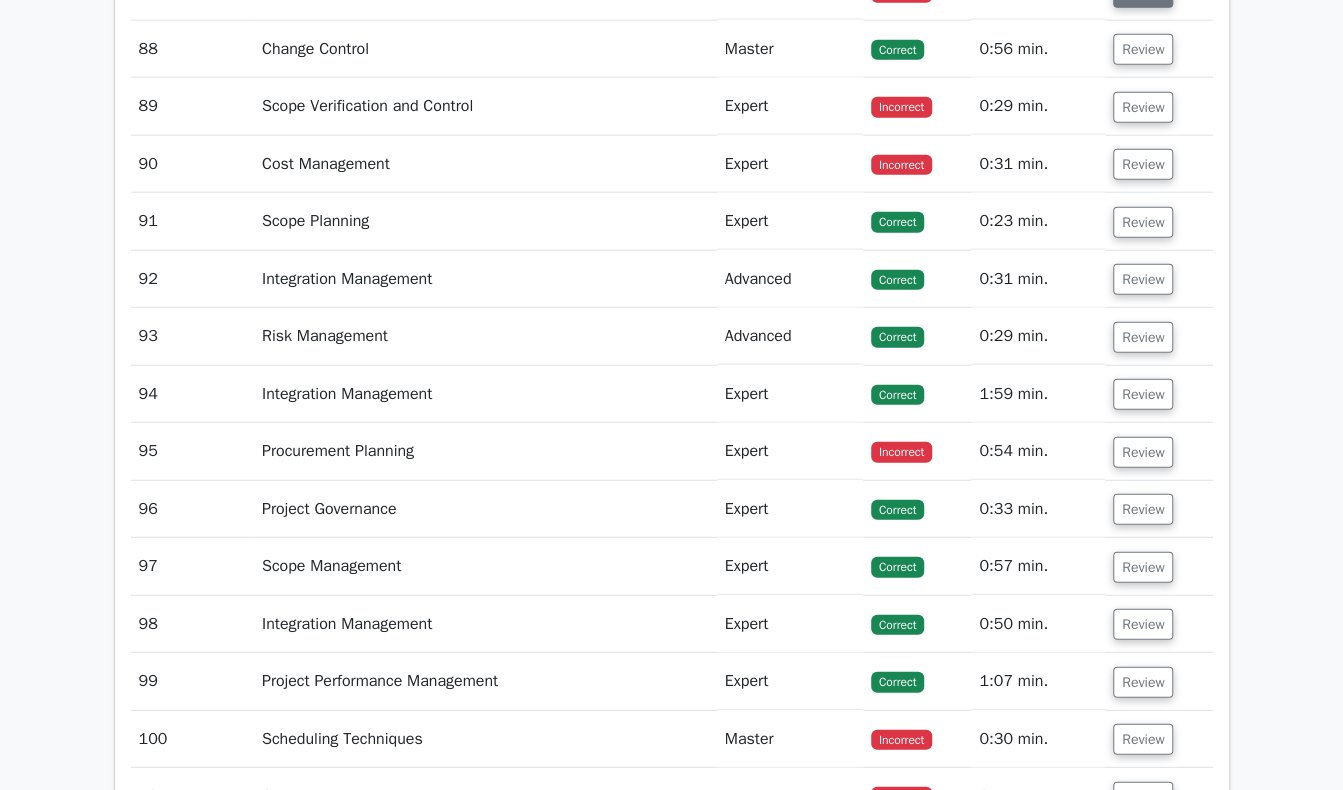 click on "Review" at bounding box center (1143, -8) 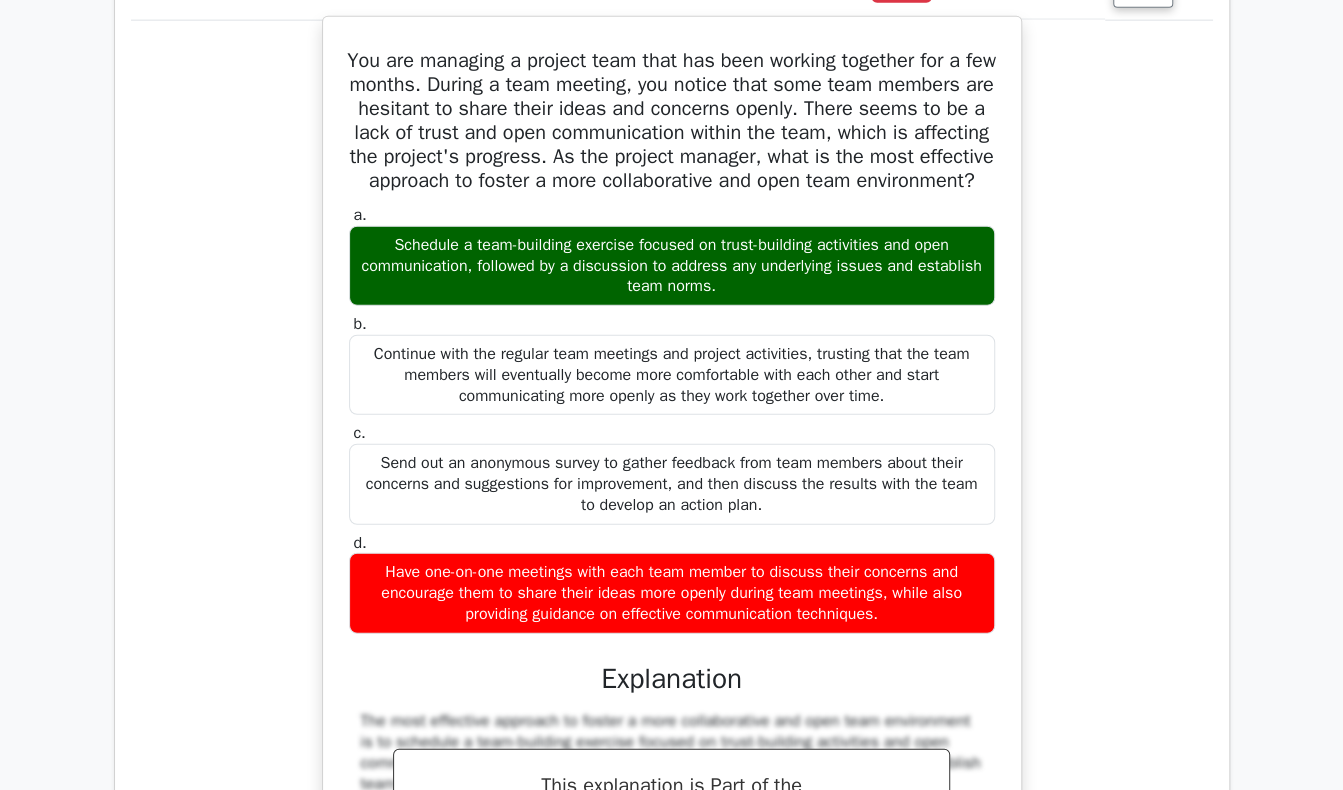 drag, startPoint x: 351, startPoint y: 107, endPoint x: 895, endPoint y: 683, distance: 792.2828 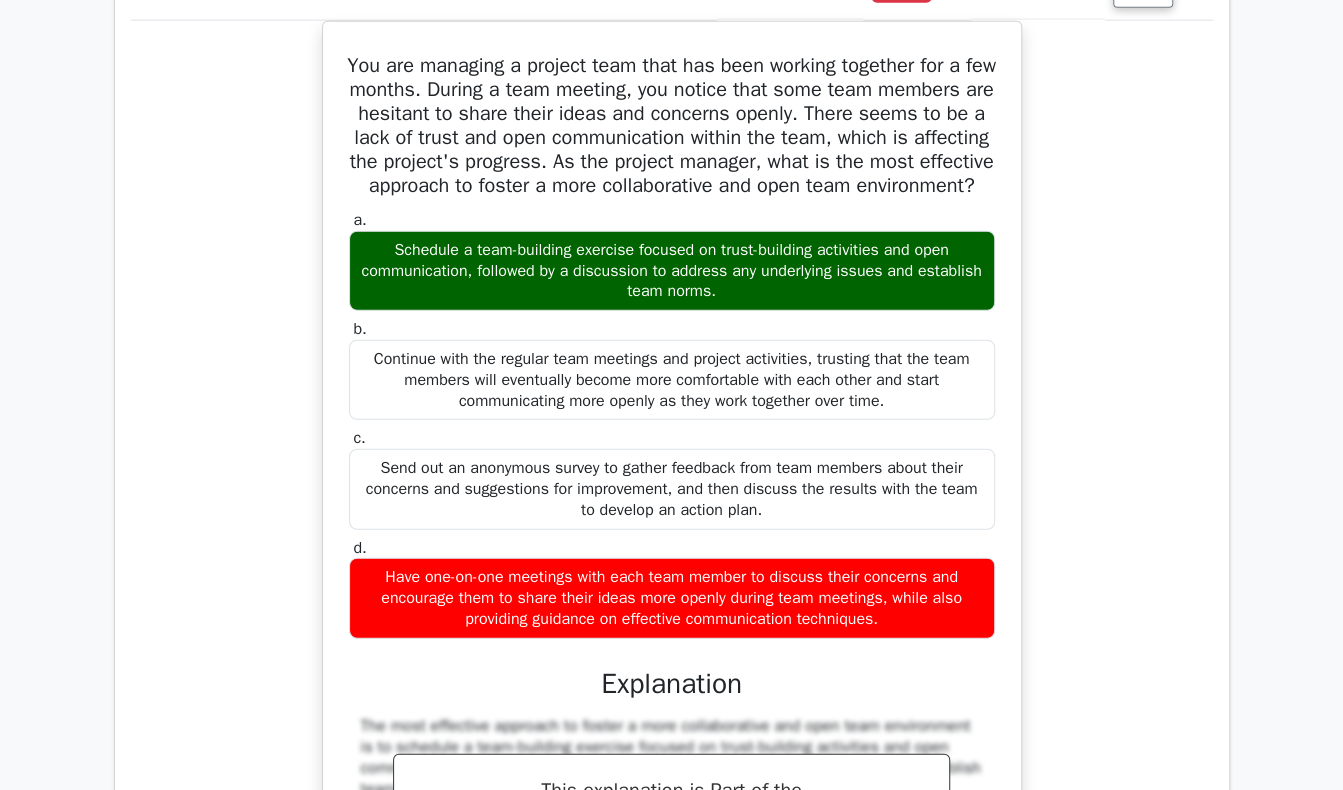 click on "You are managing a project team that has been working together for a few months. During a team meeting, you notice that some team members are hesitant to share their ideas and concerns openly. There seems to be a lack of trust and open communication within the team, which is affecting the project's progress. As the project manager, what is the most effective approach to foster a more collaborative and open team environment?
a.
b.
c." at bounding box center [672, 650] 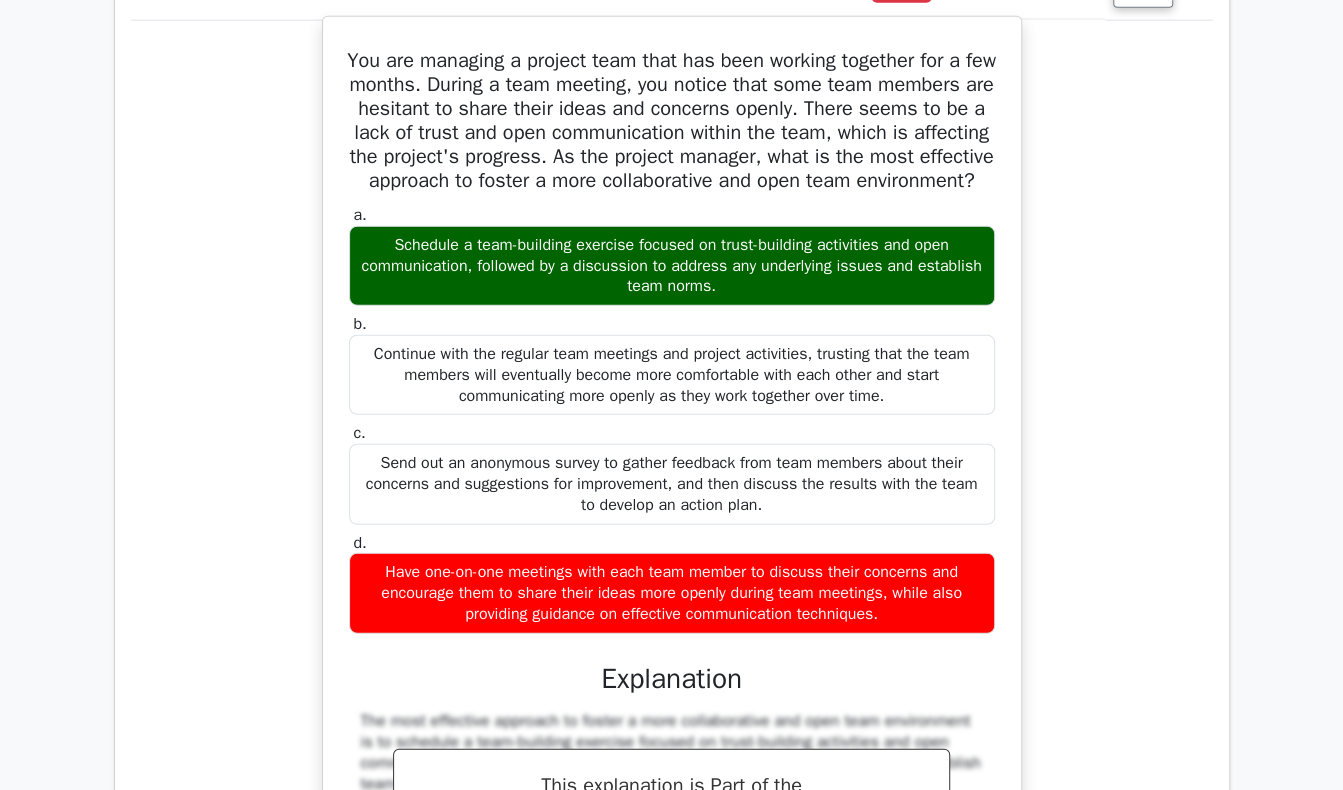 click on "You are managing a project team that has been working together for a few months. During a team meeting, you notice that some team members are hesitant to share their ideas and concerns openly. There seems to be a lack of trust and open communication within the team, which is affecting the project's progress. As the project manager, what is the most effective approach to foster a more collaborative and open team environment?" at bounding box center (672, 121) 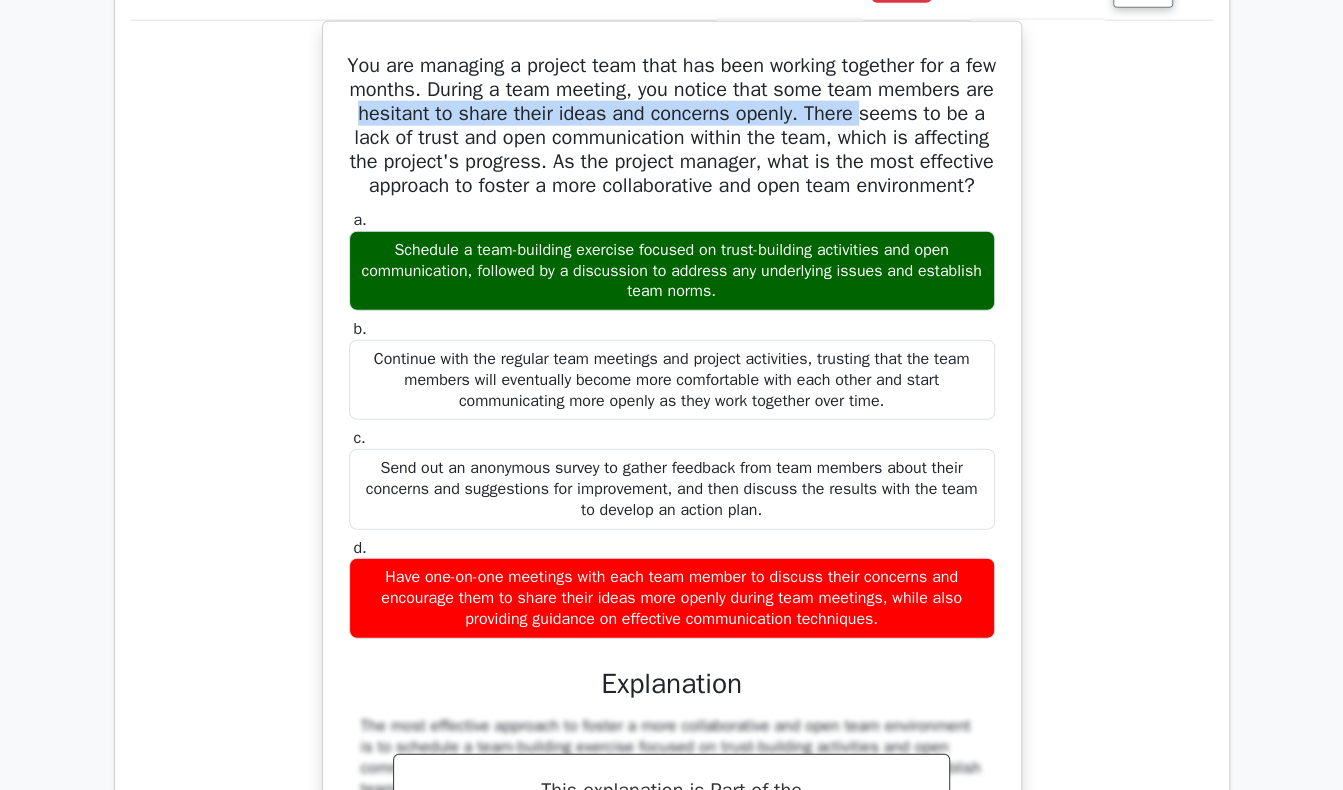 drag, startPoint x: 481, startPoint y: 159, endPoint x: 256, endPoint y: 181, distance: 226.073 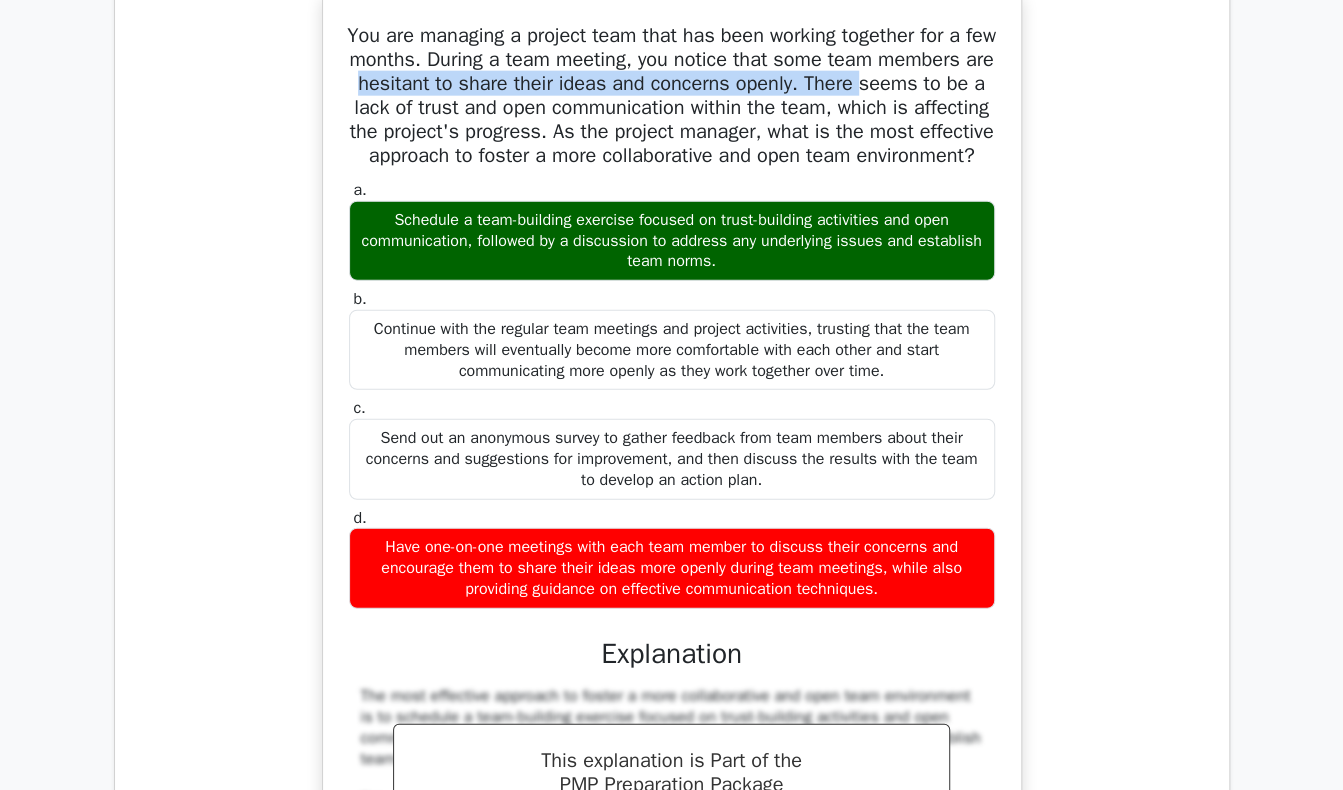 scroll, scrollTop: 22696, scrollLeft: 0, axis: vertical 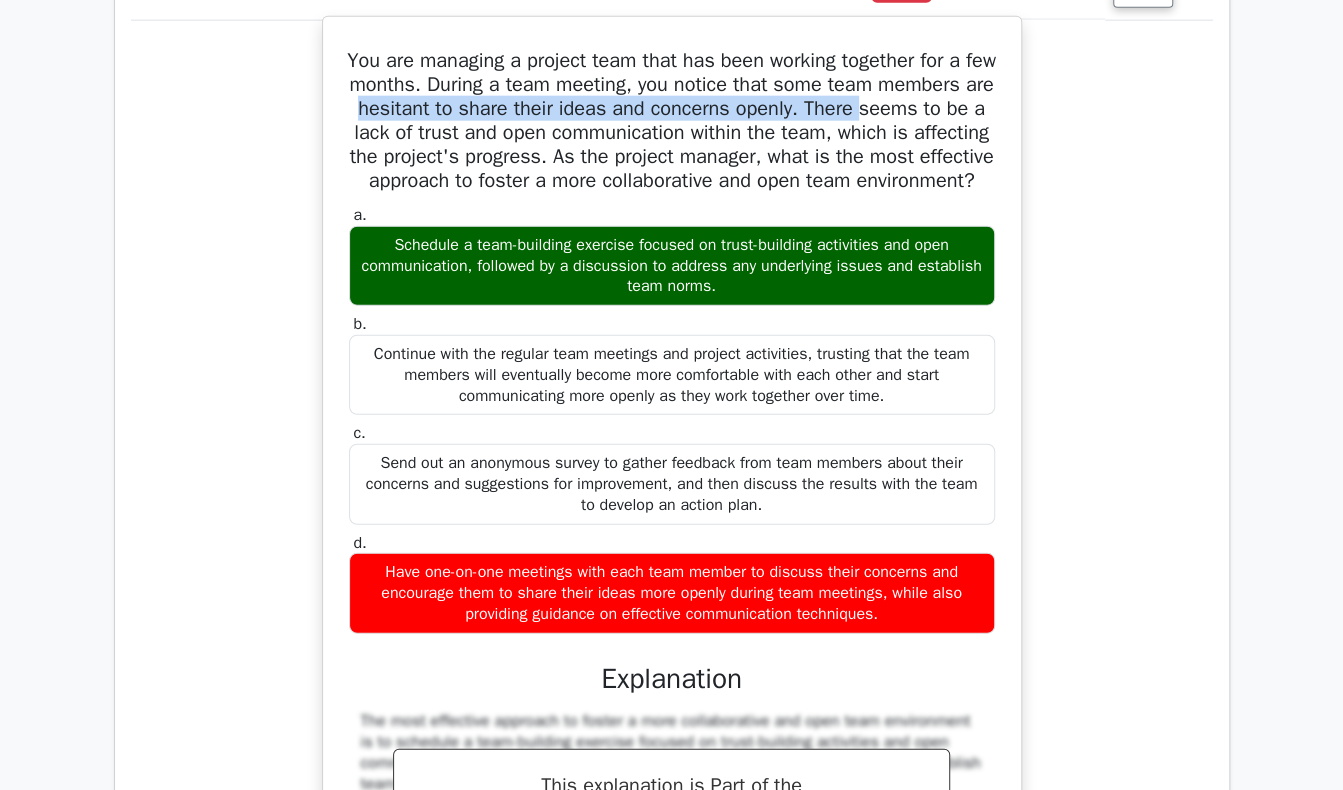 drag, startPoint x: 354, startPoint y: 109, endPoint x: 928, endPoint y: 700, distance: 823.8671 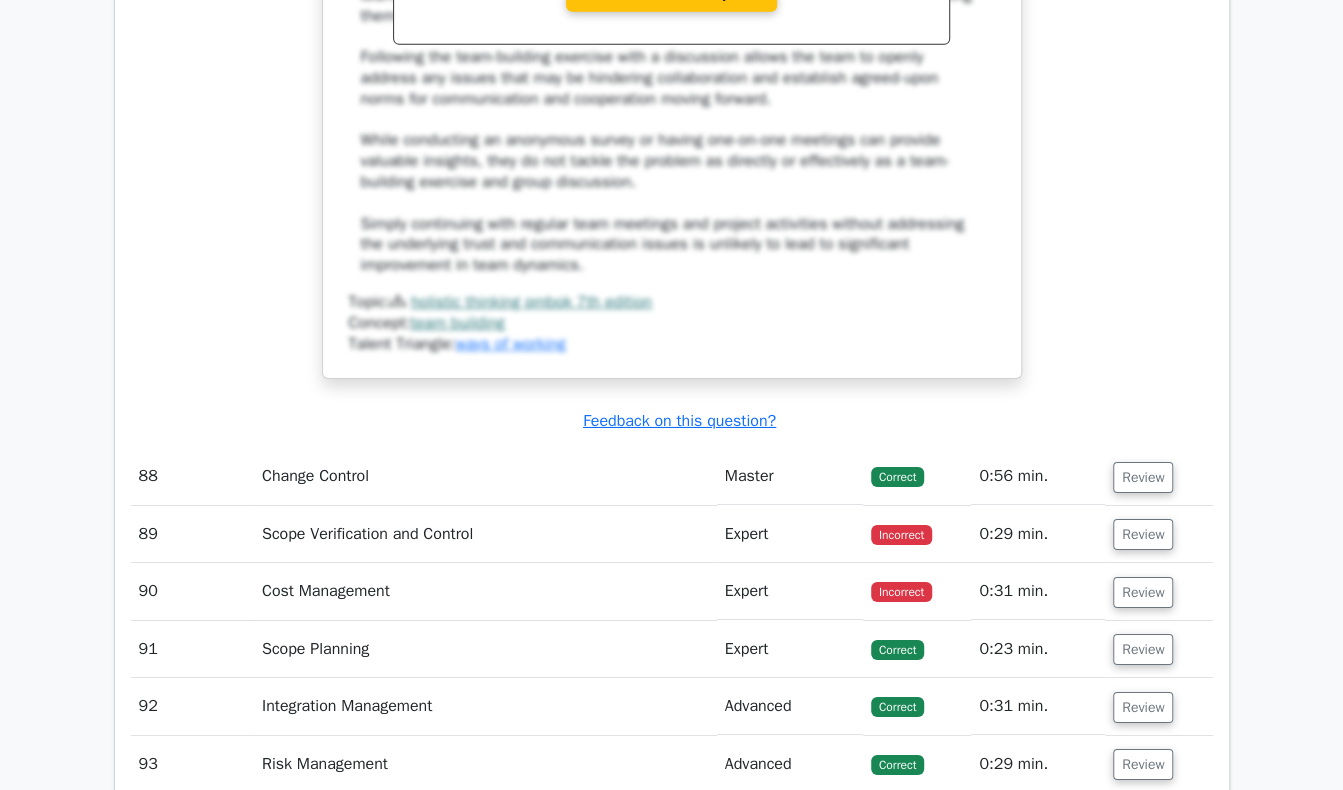 scroll, scrollTop: 23896, scrollLeft: 0, axis: vertical 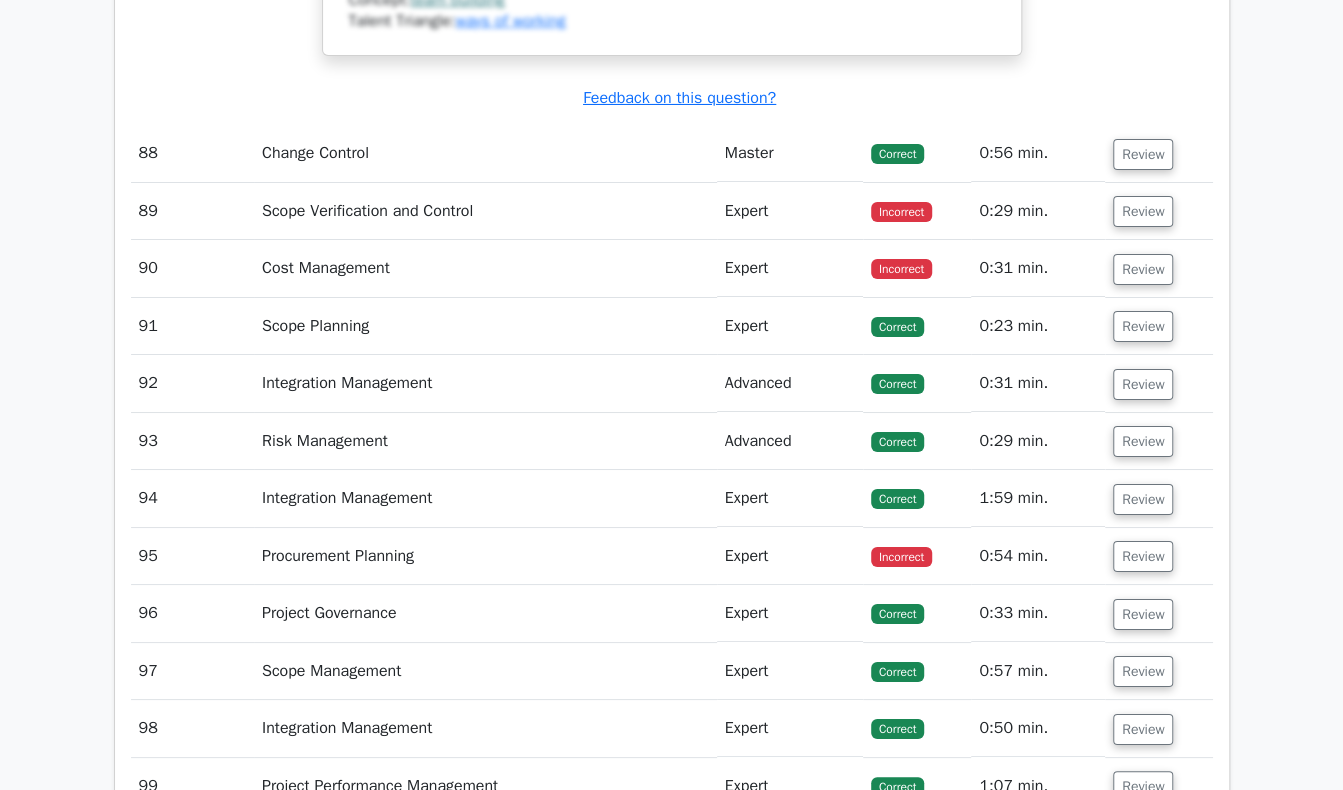 click on "Review" at bounding box center [1159, 211] 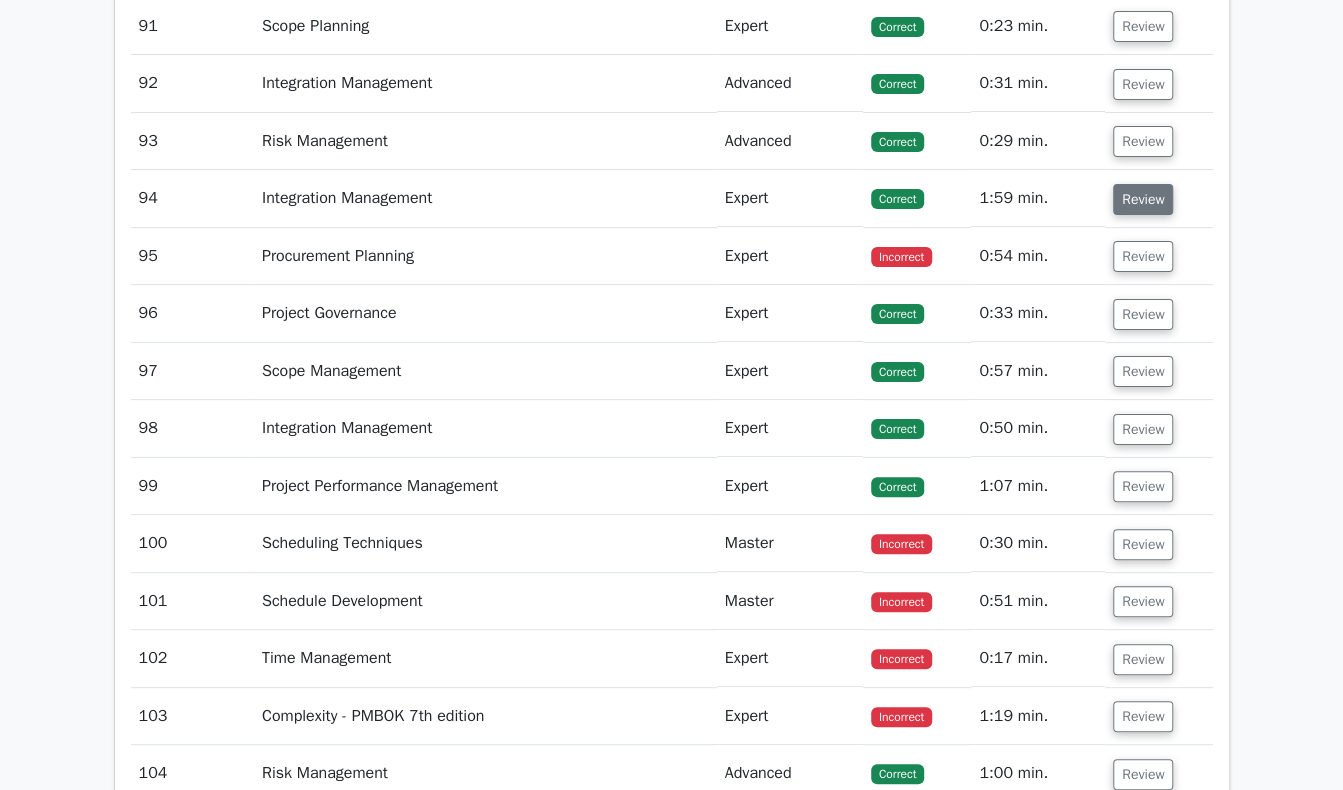 scroll, scrollTop: 24096, scrollLeft: 0, axis: vertical 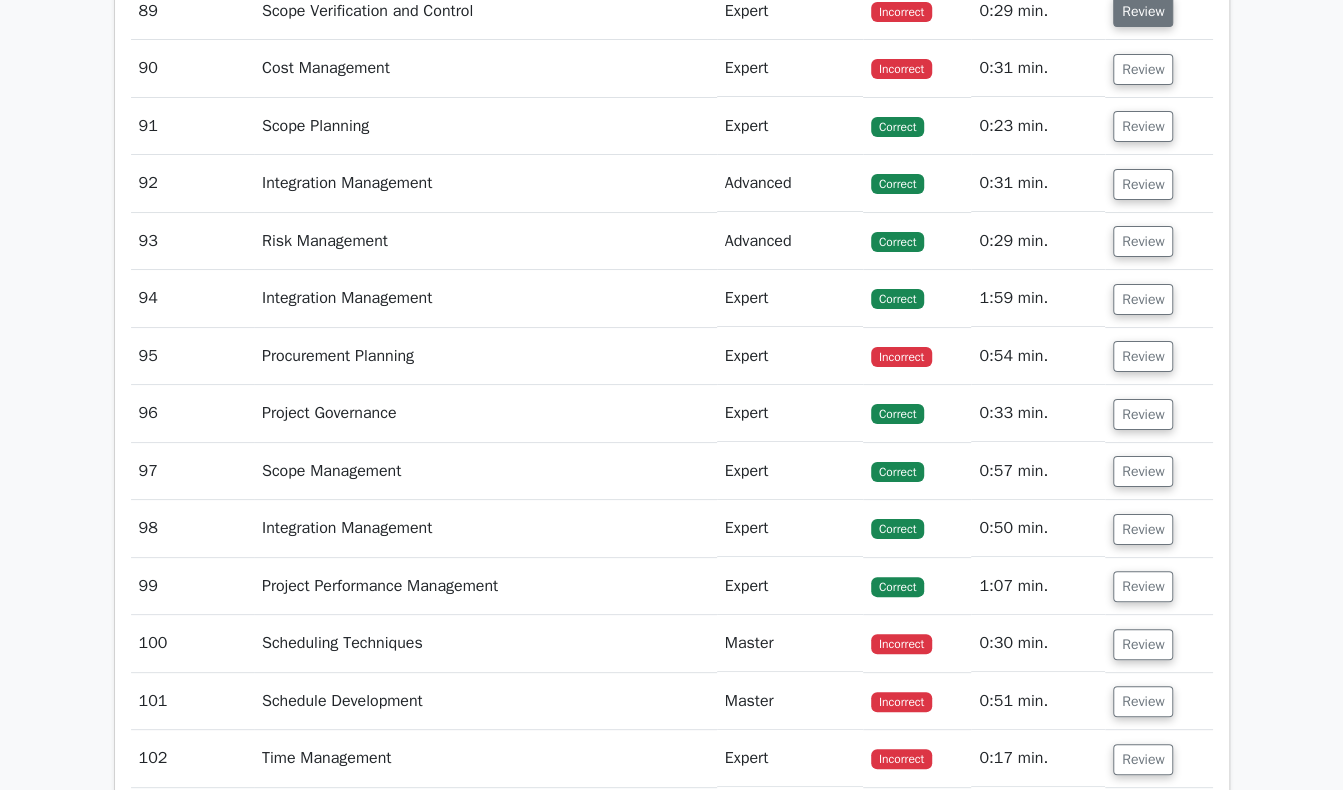 click on "Review" at bounding box center [1143, 11] 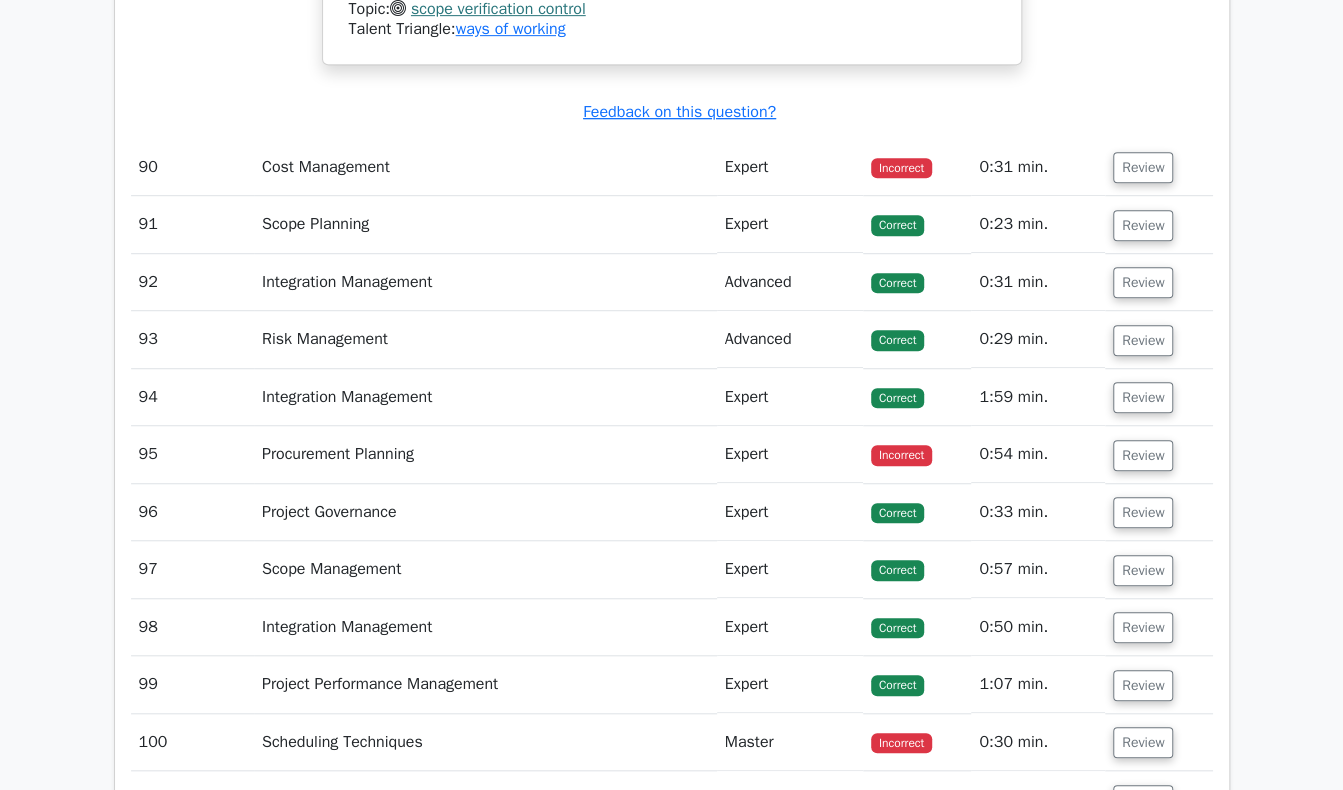 scroll, scrollTop: 24796, scrollLeft: 0, axis: vertical 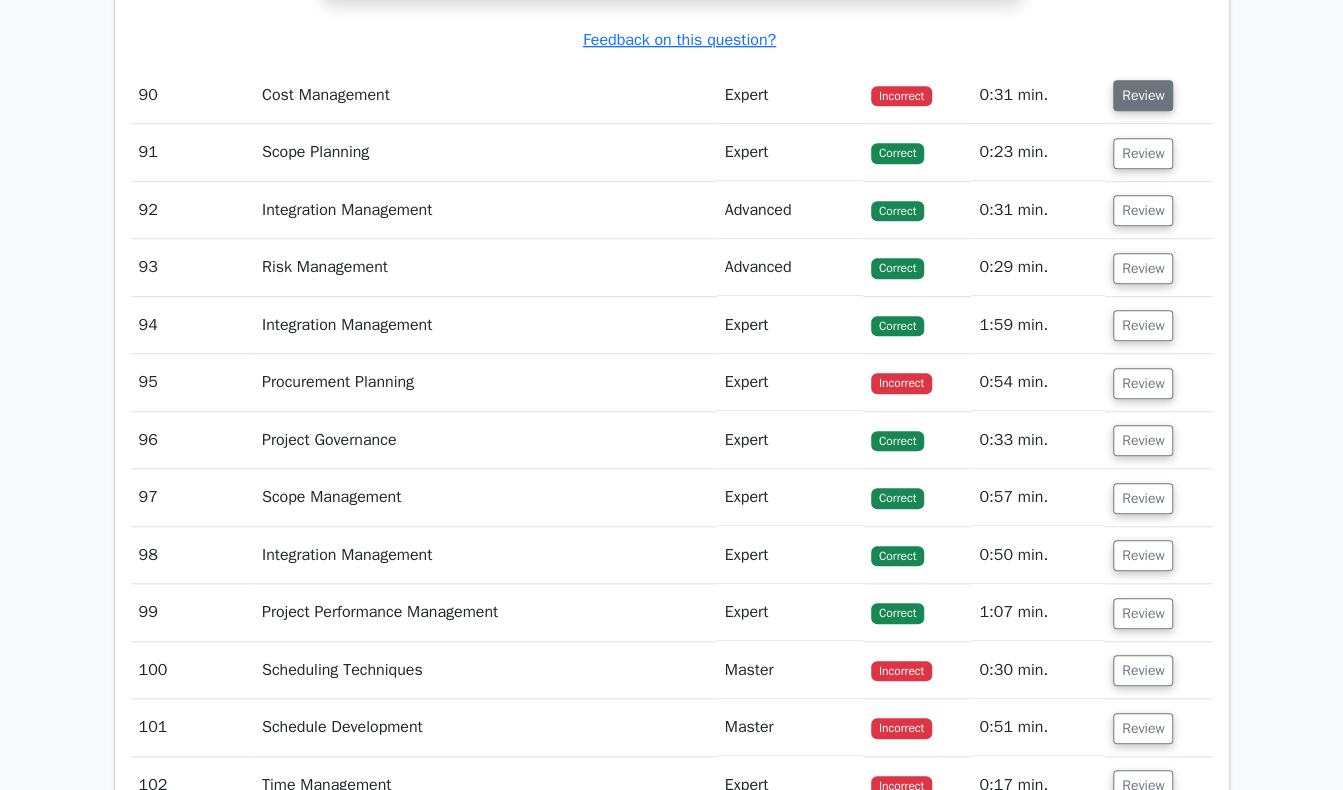 click on "Review" at bounding box center [1143, 95] 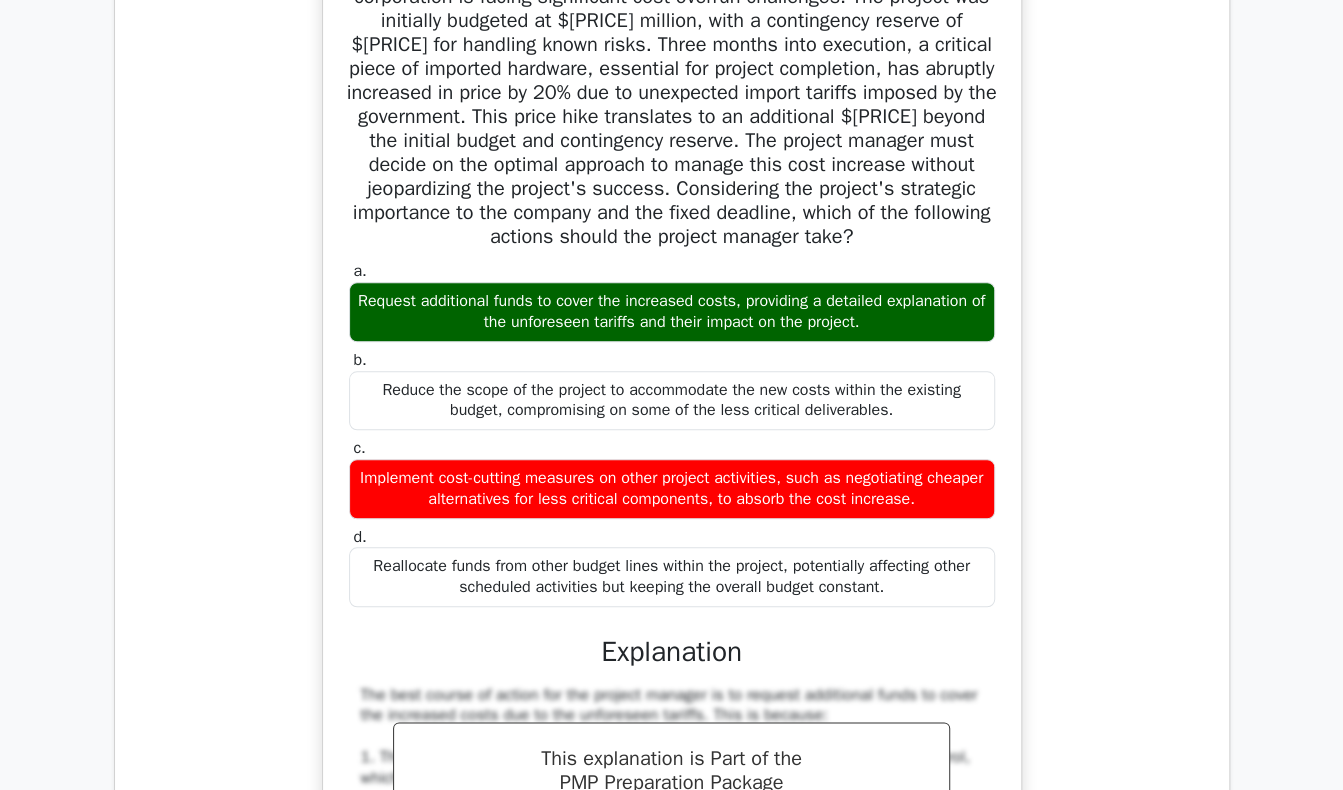 scroll, scrollTop: 24996, scrollLeft: 0, axis: vertical 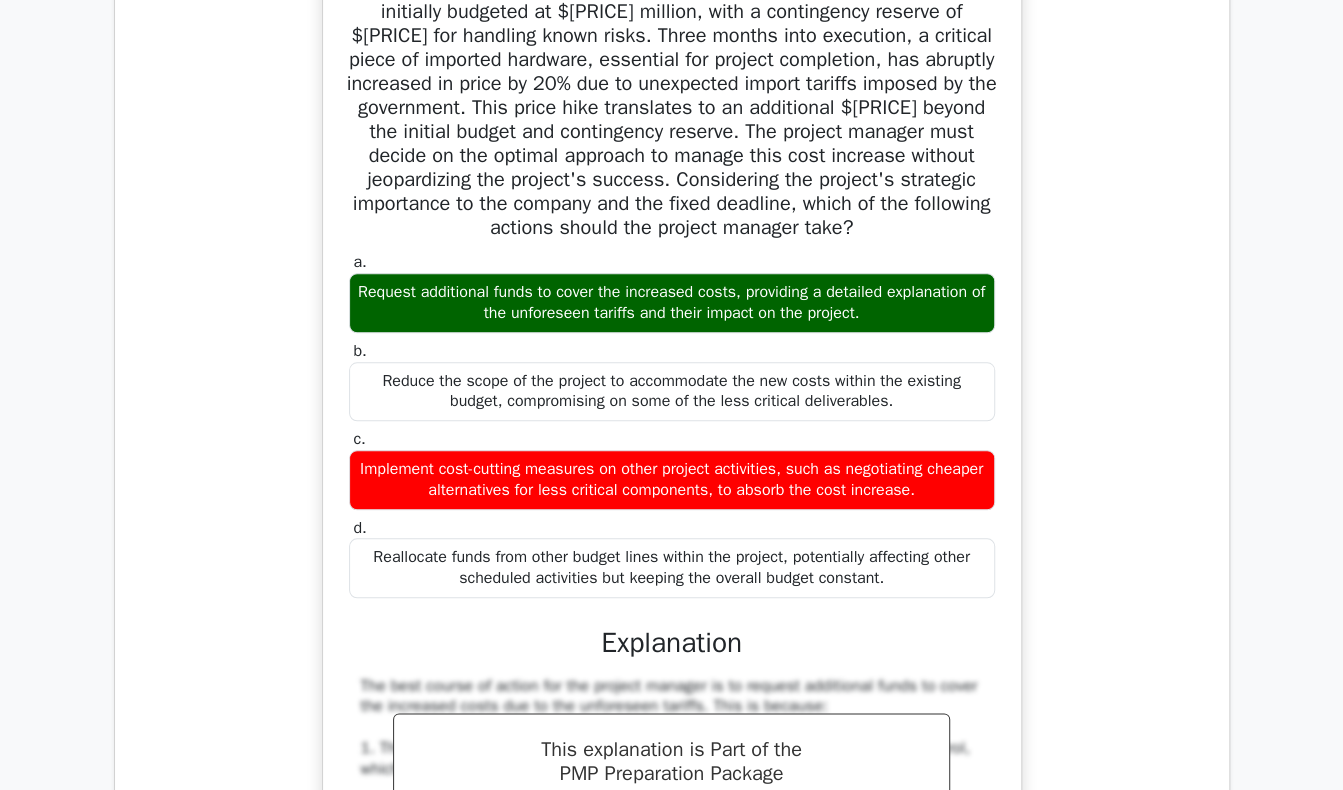 drag, startPoint x: 396, startPoint y: 25, endPoint x: 988, endPoint y: 659, distance: 867.42145 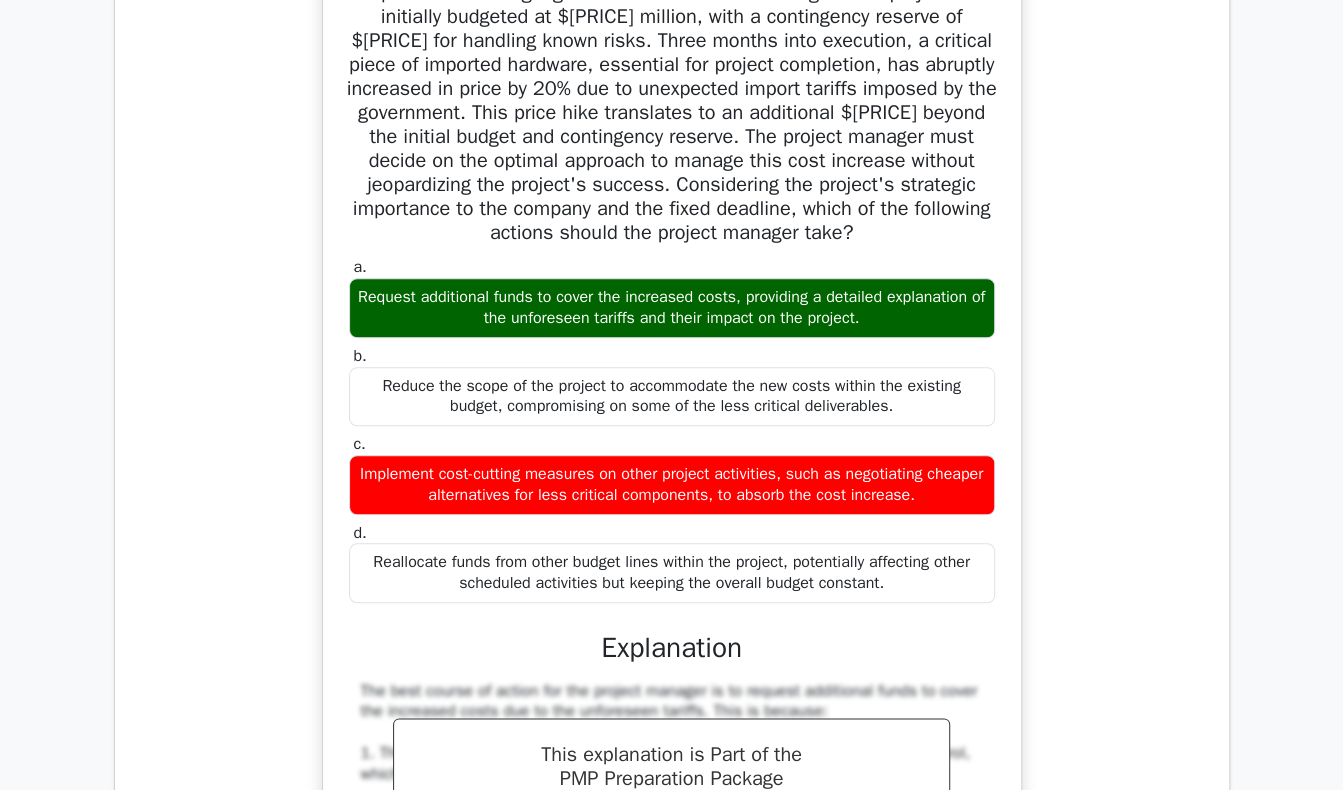 click on "The project manager for a technology upgrade initiative in a multinational corporation is facing significant cost overrun challenges. The project was initially budgeted at $[PRICE] million, with a contingency reserve of $[PRICE] for handling known risks. Three months into execution, a critical piece of imported hardware, essential for project completion, has abruptly increased in price by 20% due to unexpected import tariffs imposed by the government. This price hike translates to an additional $[PRICE] beyond the initial budget and contingency reserve. The project manager must decide on the optimal approach to manage this cost increase without jeopardizing the project's success. Considering the project's strategic importance to the company and the fixed deadline, which of the following actions should the project manager take?" at bounding box center [672, 573] 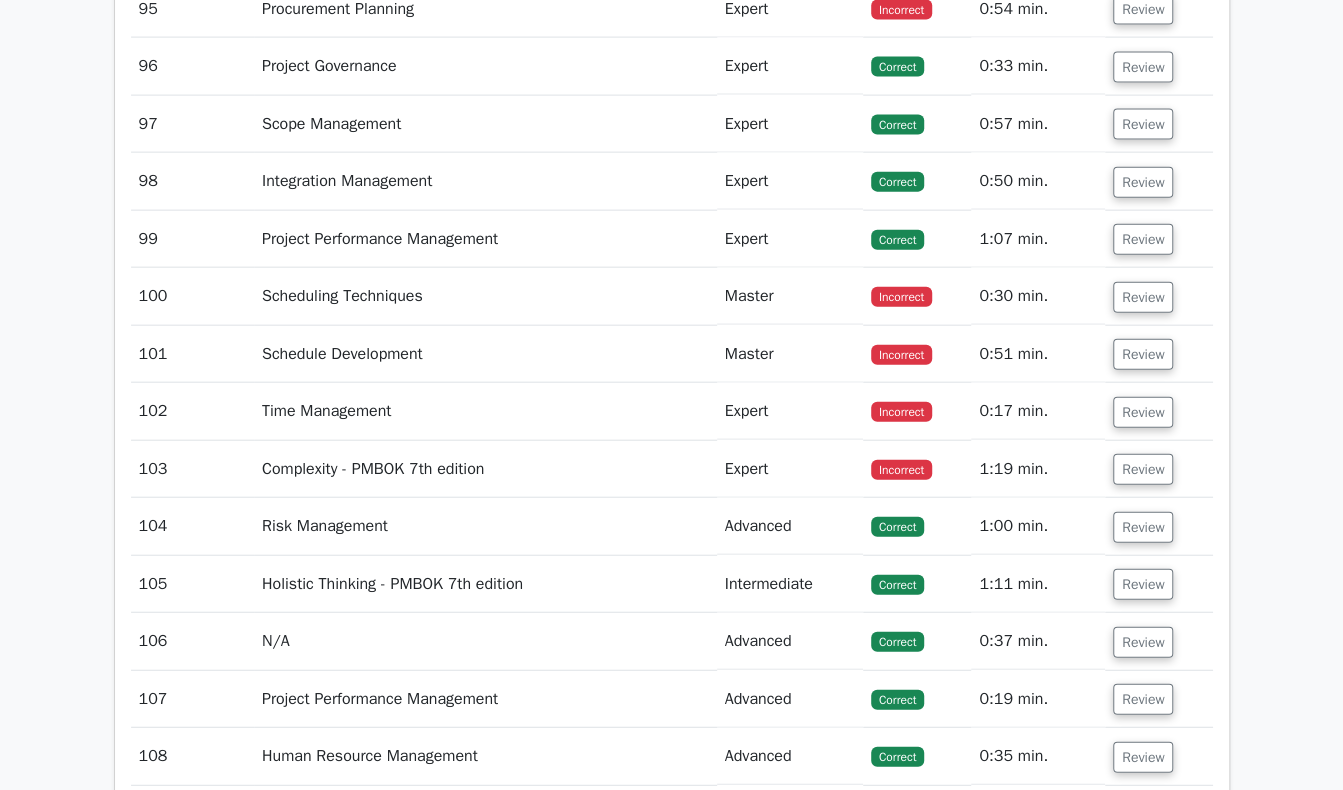 scroll, scrollTop: 26596, scrollLeft: 0, axis: vertical 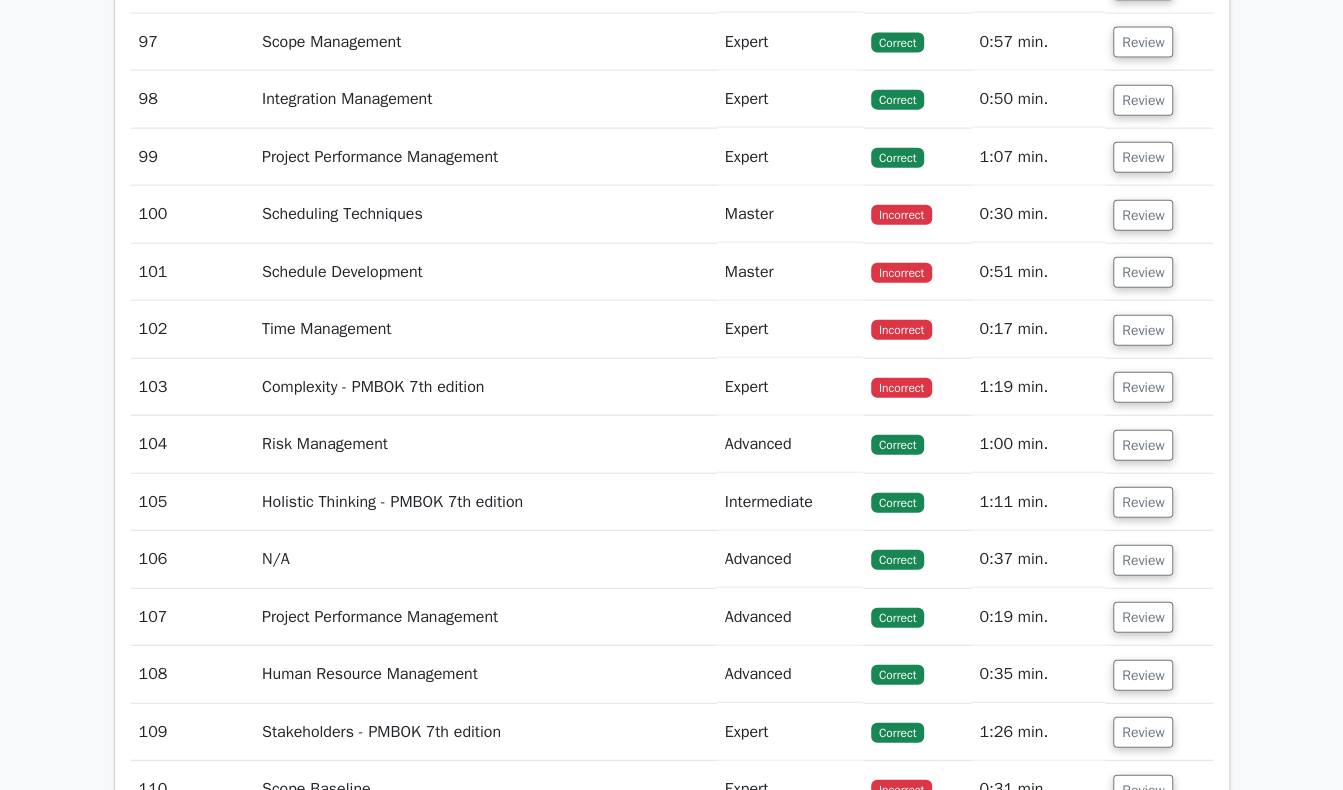 click on "Review" at bounding box center [1143, -73] 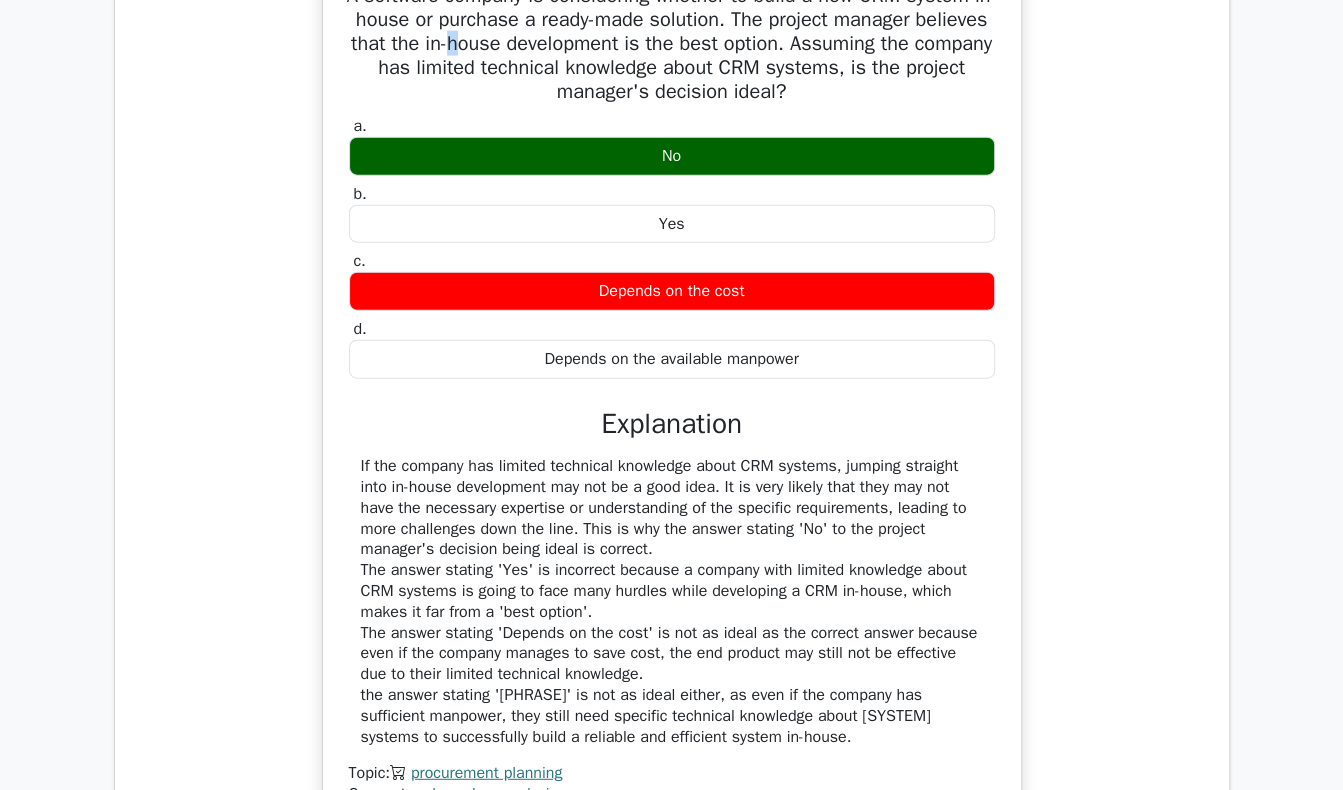 drag, startPoint x: 545, startPoint y: 118, endPoint x: 558, endPoint y: 136, distance: 22.203604 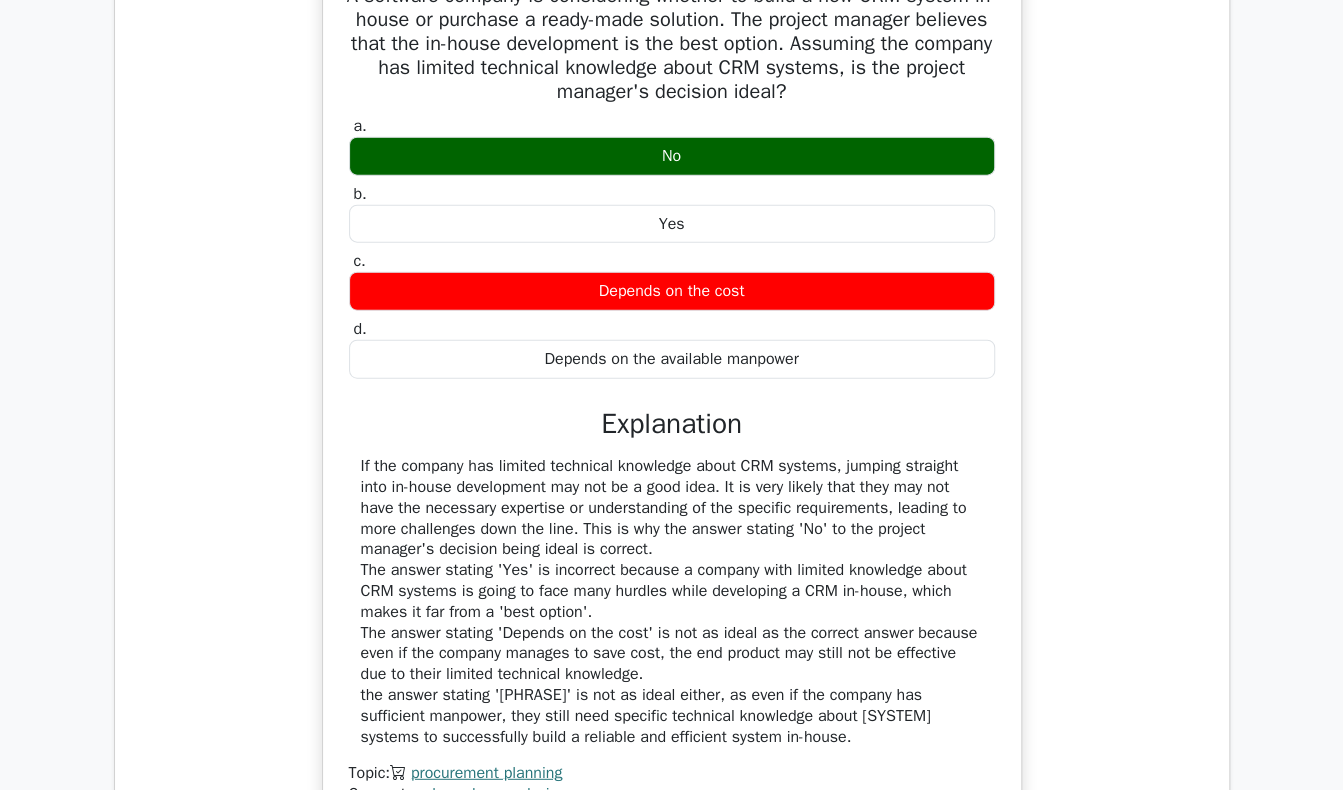 click on "A software company is considering whether to build a new CRM system in-house or purchase a ready-made solution. The project manager believes that the in-house development is the best option. Assuming the company has limited technical knowledge about CRM systems, is the project manager's decision ideal?" at bounding box center [672, 44] 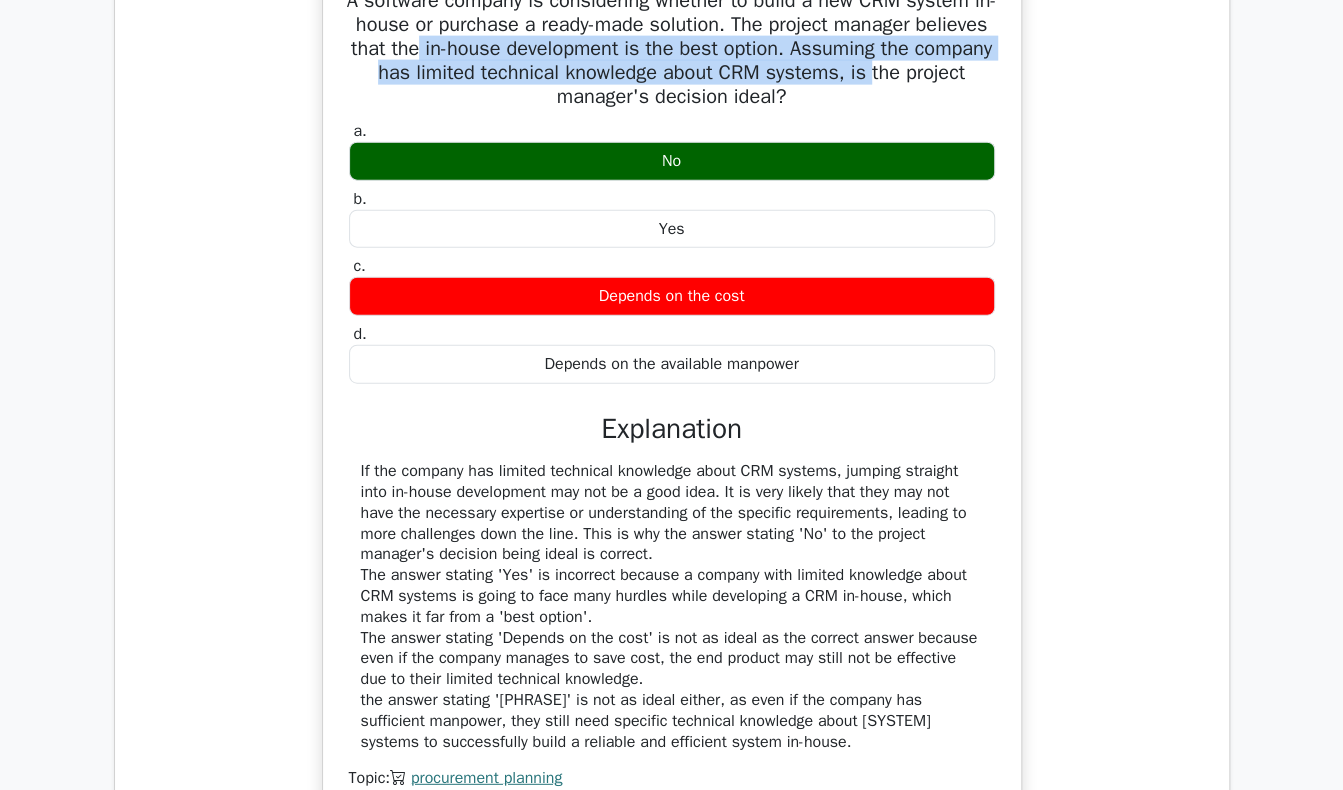 drag, startPoint x: 506, startPoint y: 121, endPoint x: 292, endPoint y: 179, distance: 221.72055 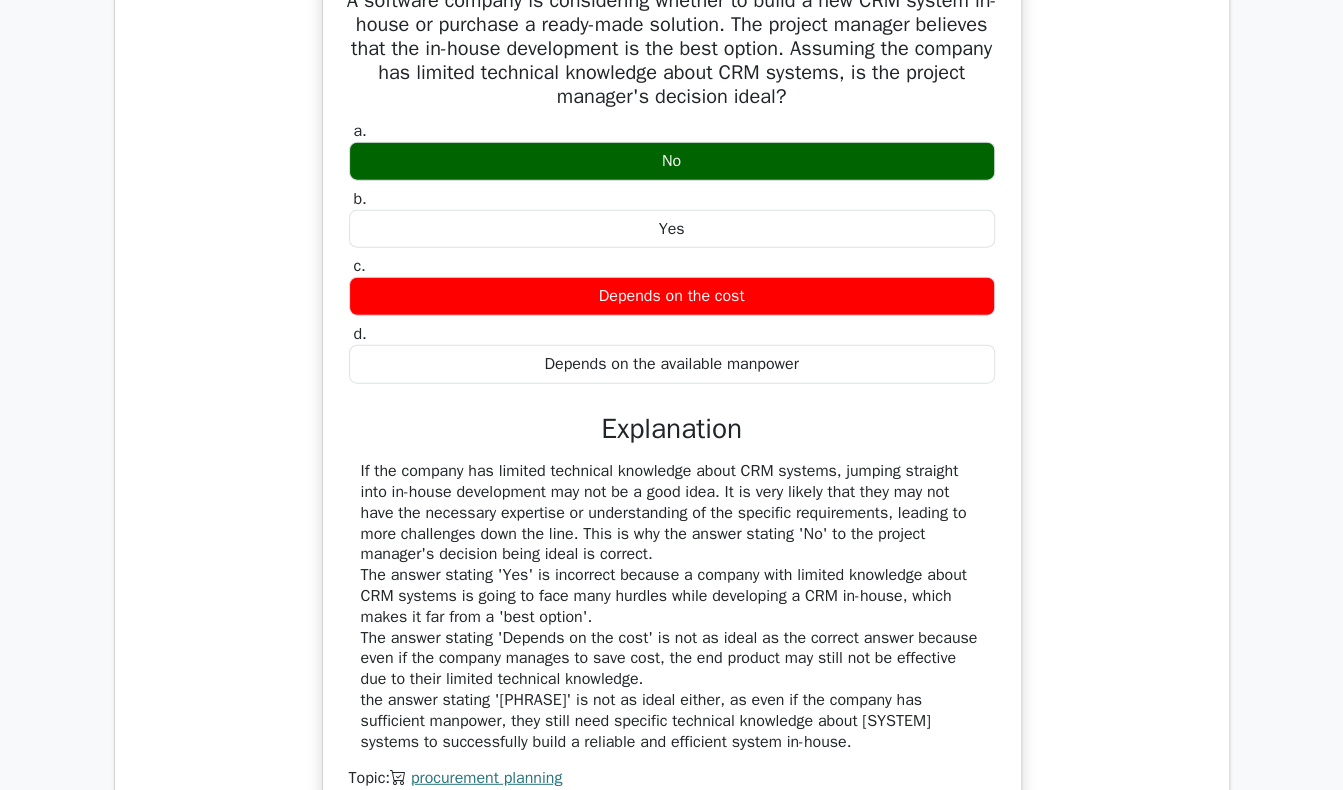click on "A software company is considering whether to build a new CRM system in-house or purchase a ready-made solution. The project manager believes that the in-house development is the best option. Assuming the company has limited technical knowledge about CRM systems, is the project manager's decision ideal?
a.
No
b. c. d." at bounding box center [672, 418] 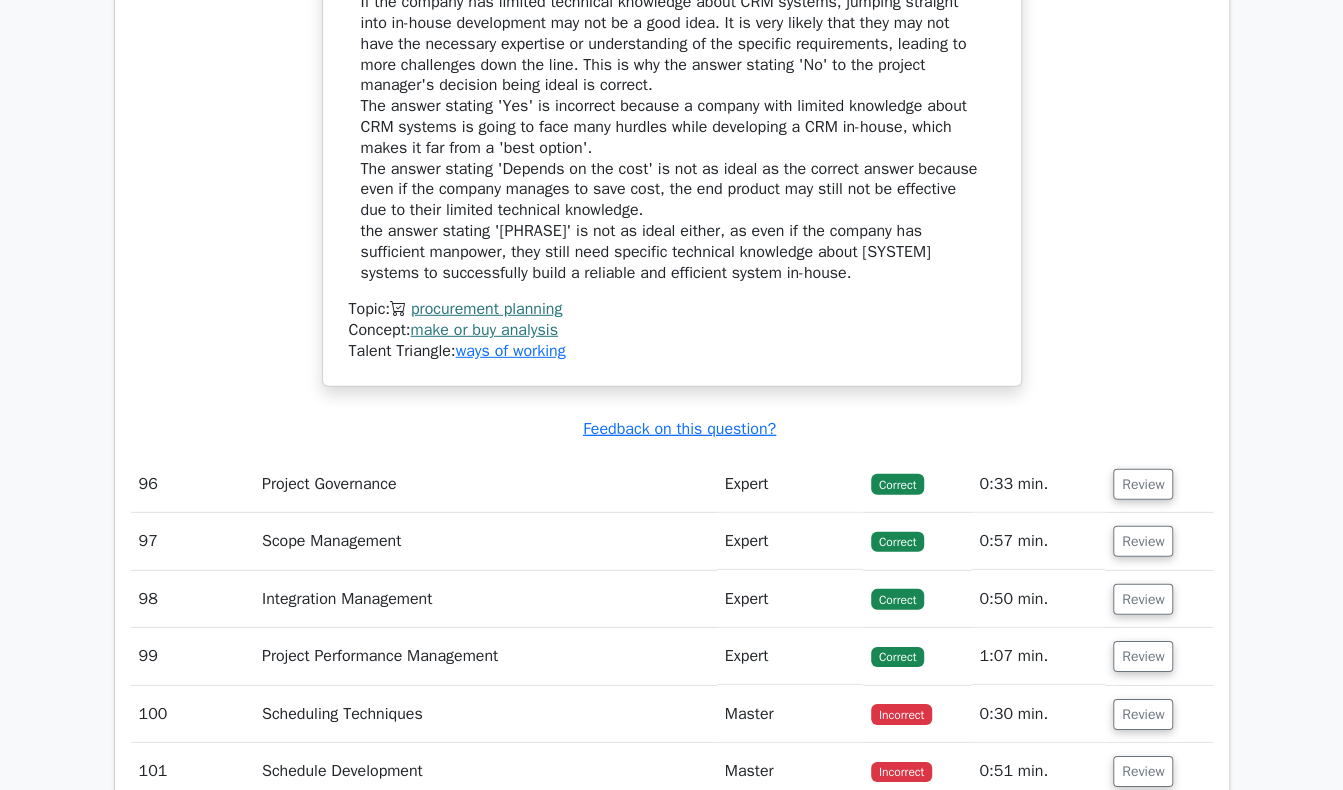 scroll, scrollTop: 27096, scrollLeft: 0, axis: vertical 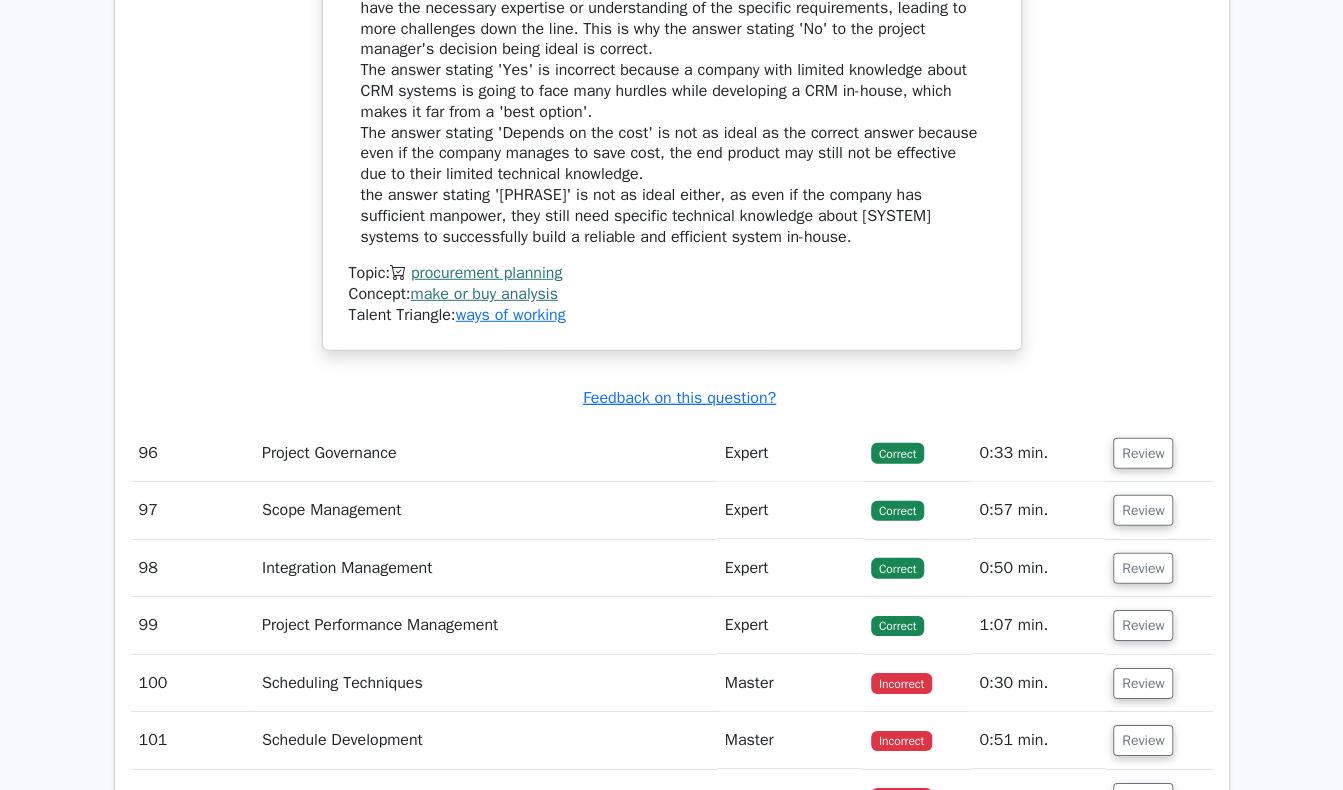 click on "A software company is considering whether to build a new CRM system in-house or purchase a ready-made solution. The project manager believes that the in-house development is the best option. Assuming the company has limited technical knowledge about CRM systems, is the project manager's decision ideal?
a.
No
b." at bounding box center (672, -99) 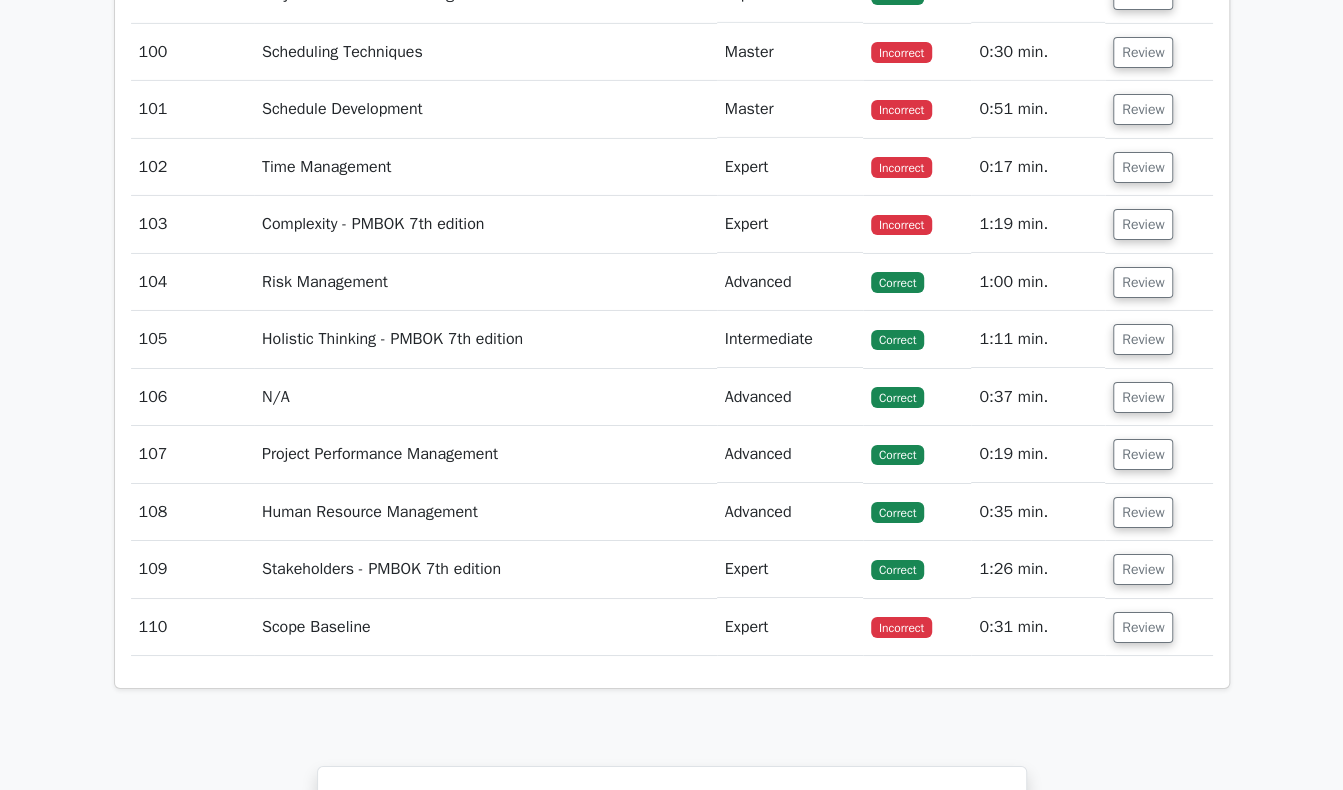scroll, scrollTop: 27696, scrollLeft: 0, axis: vertical 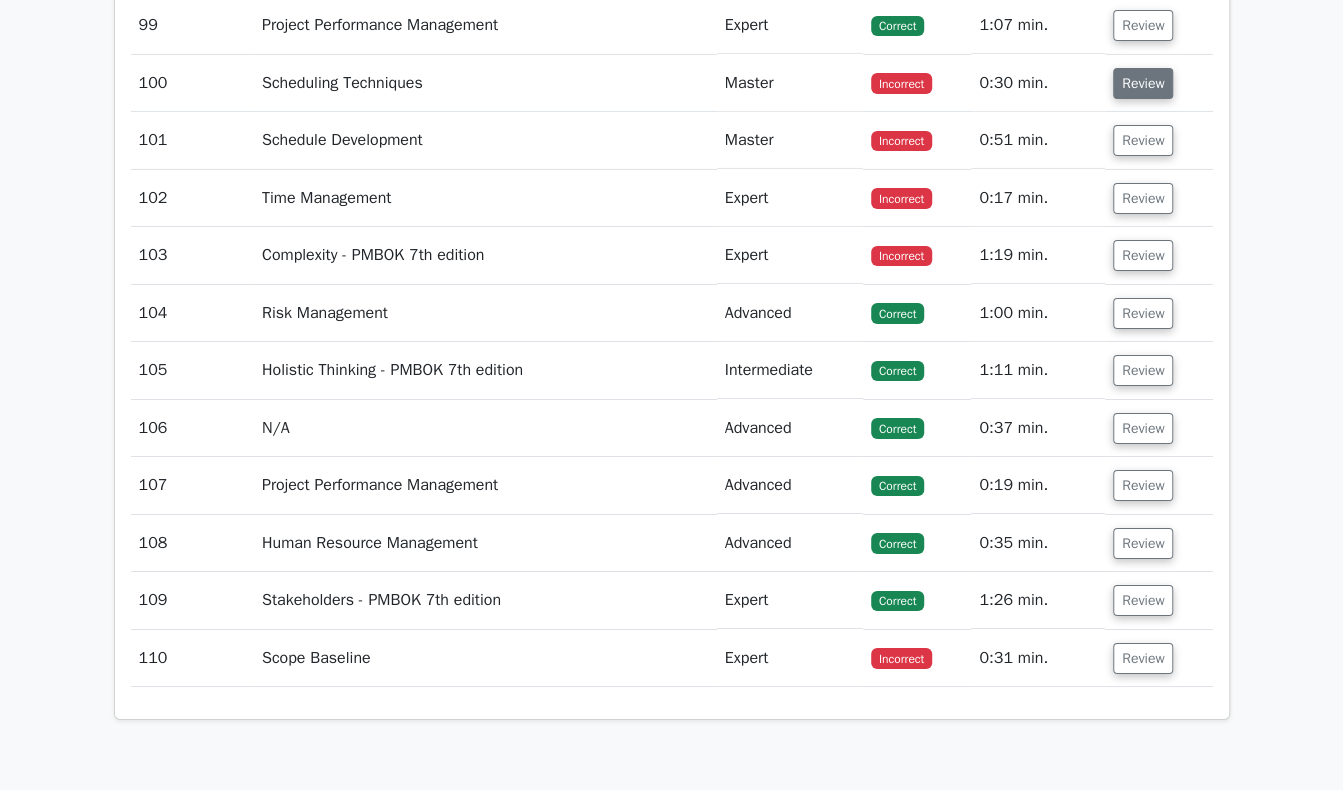 click on "Review" at bounding box center [1143, 83] 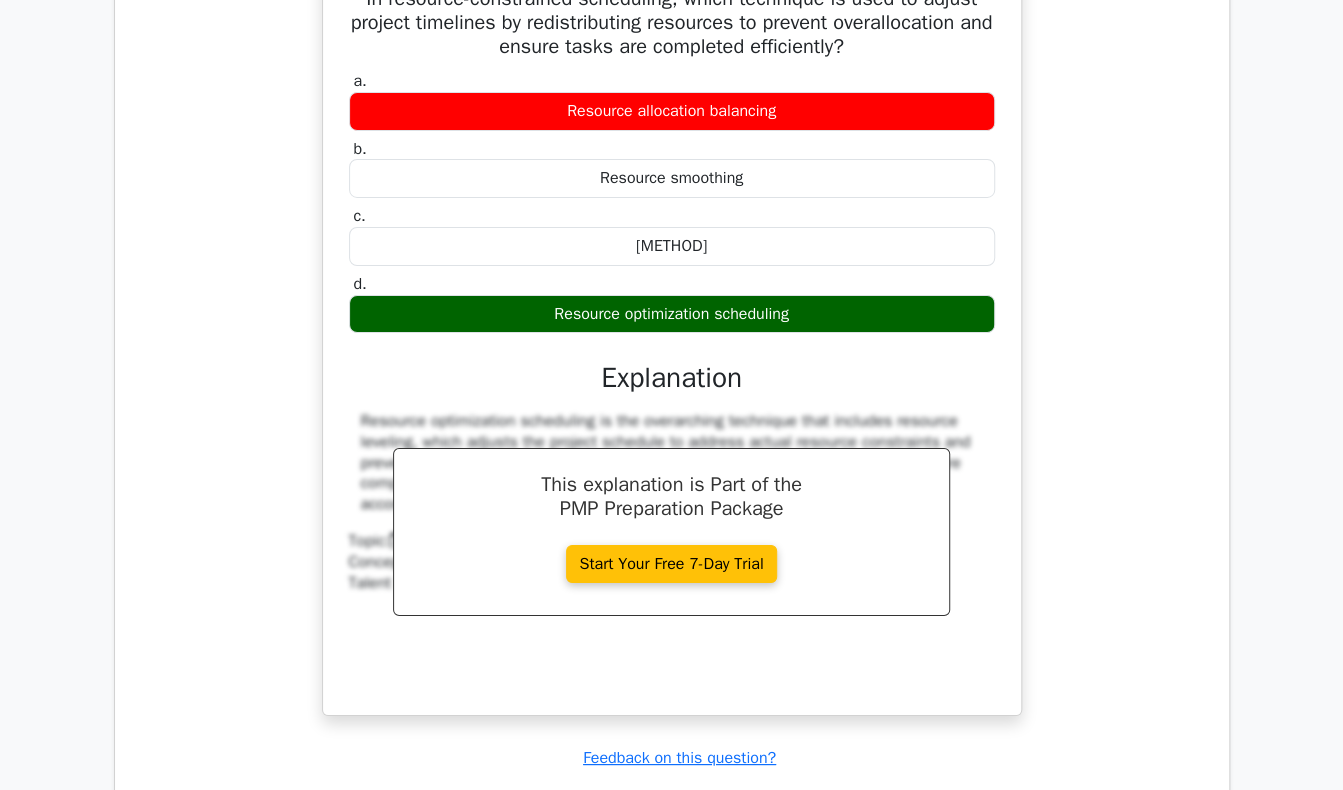 scroll, scrollTop: 27896, scrollLeft: 0, axis: vertical 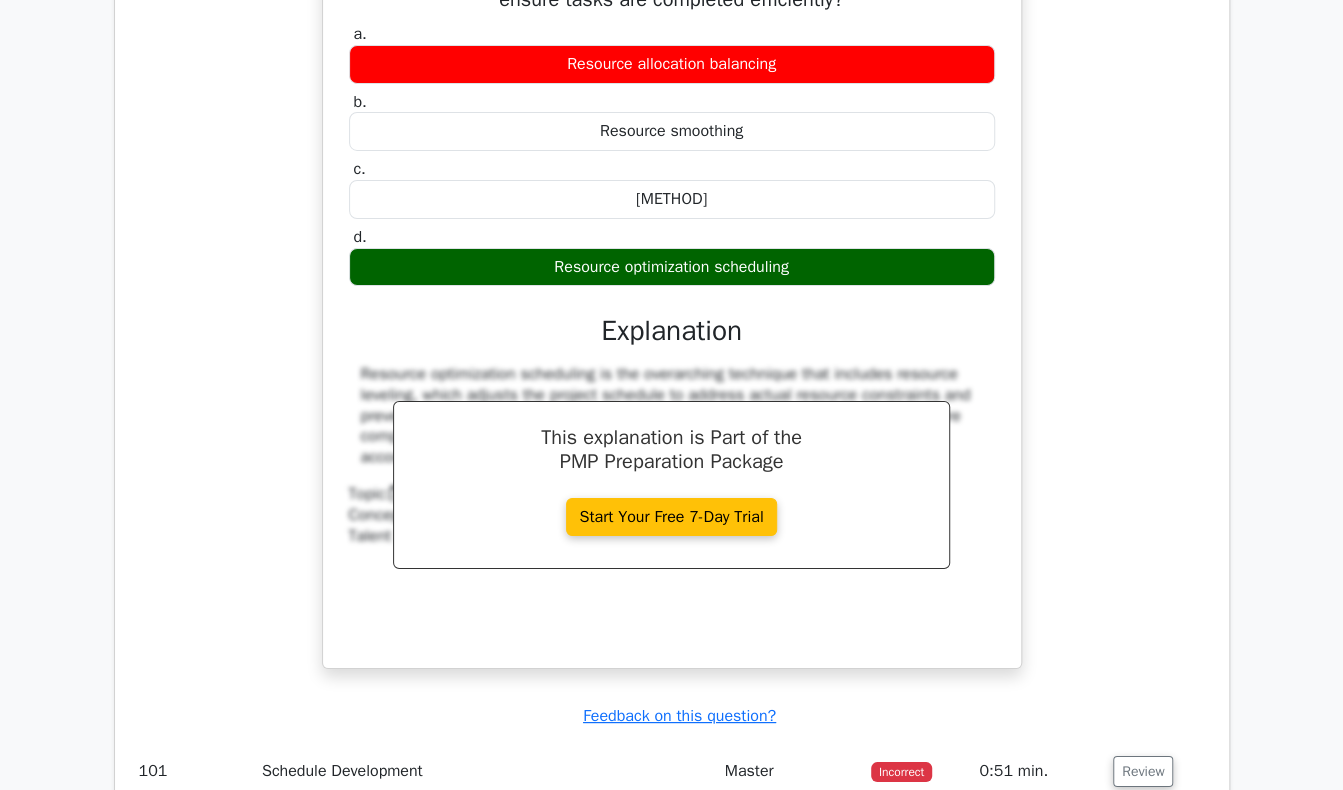 click on "In resource-constrained scheduling, which technique is used to adjust project timelines by redistributing resources to prevent overallocation and ensure tasks are completed efficiently?" at bounding box center (672, -24) 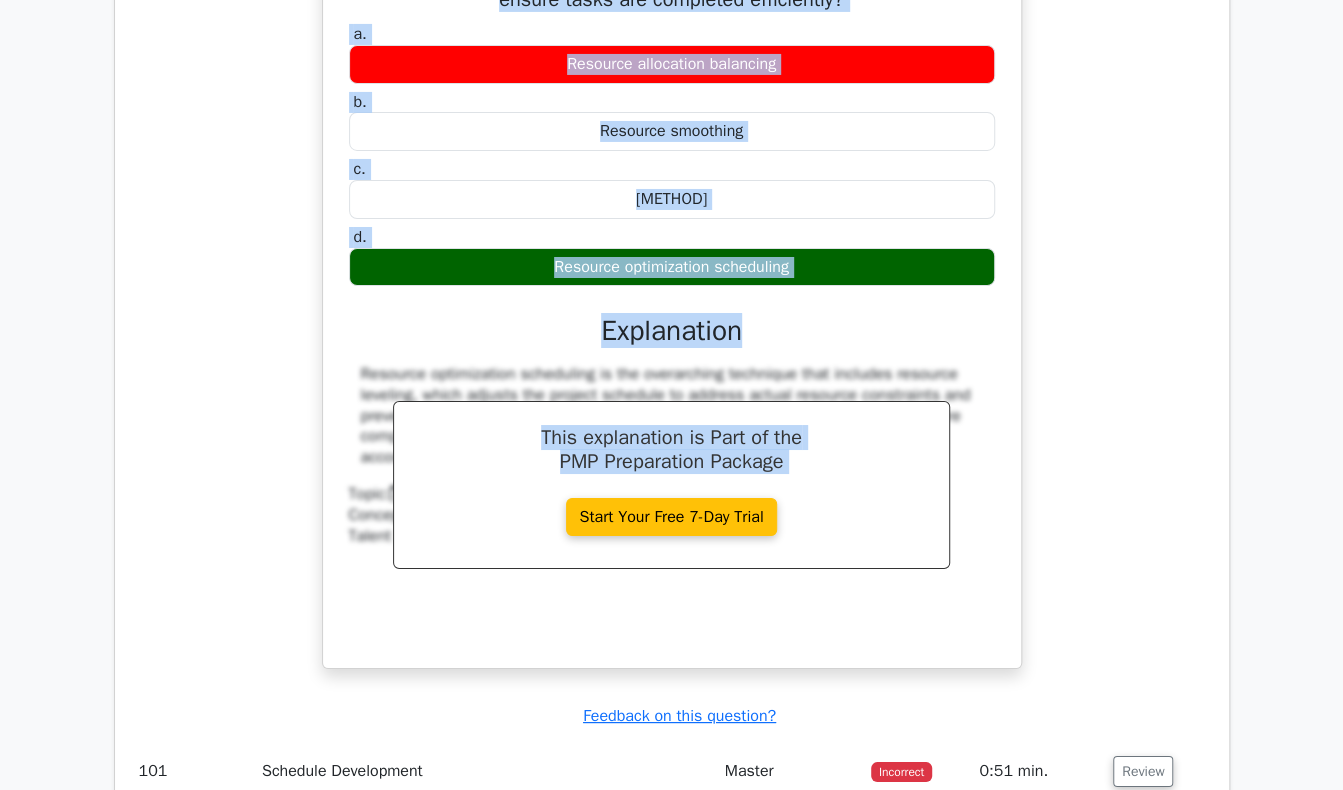 drag, startPoint x: 357, startPoint y: 34, endPoint x: 830, endPoint y: 382, distance: 587.22485 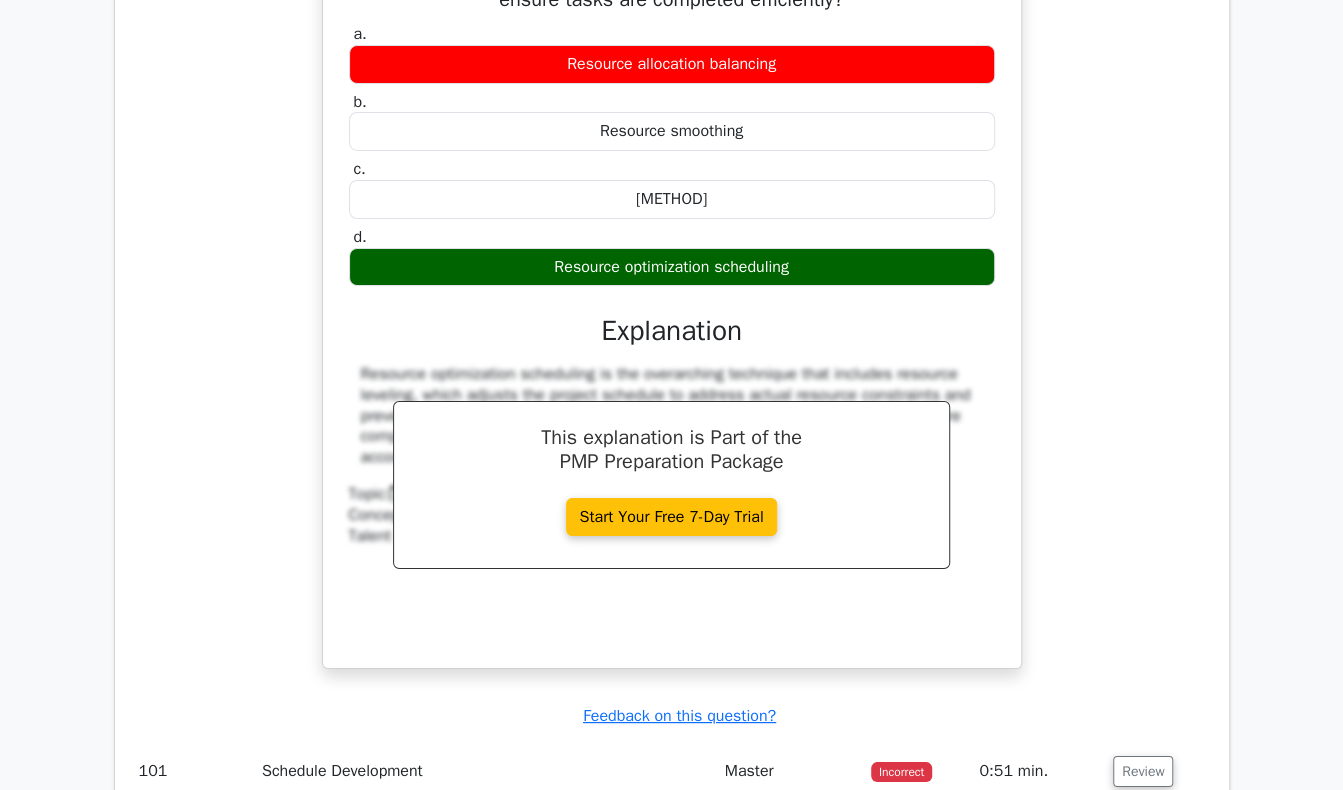 drag, startPoint x: 356, startPoint y: 27, endPoint x: 800, endPoint y: 341, distance: 543.81244 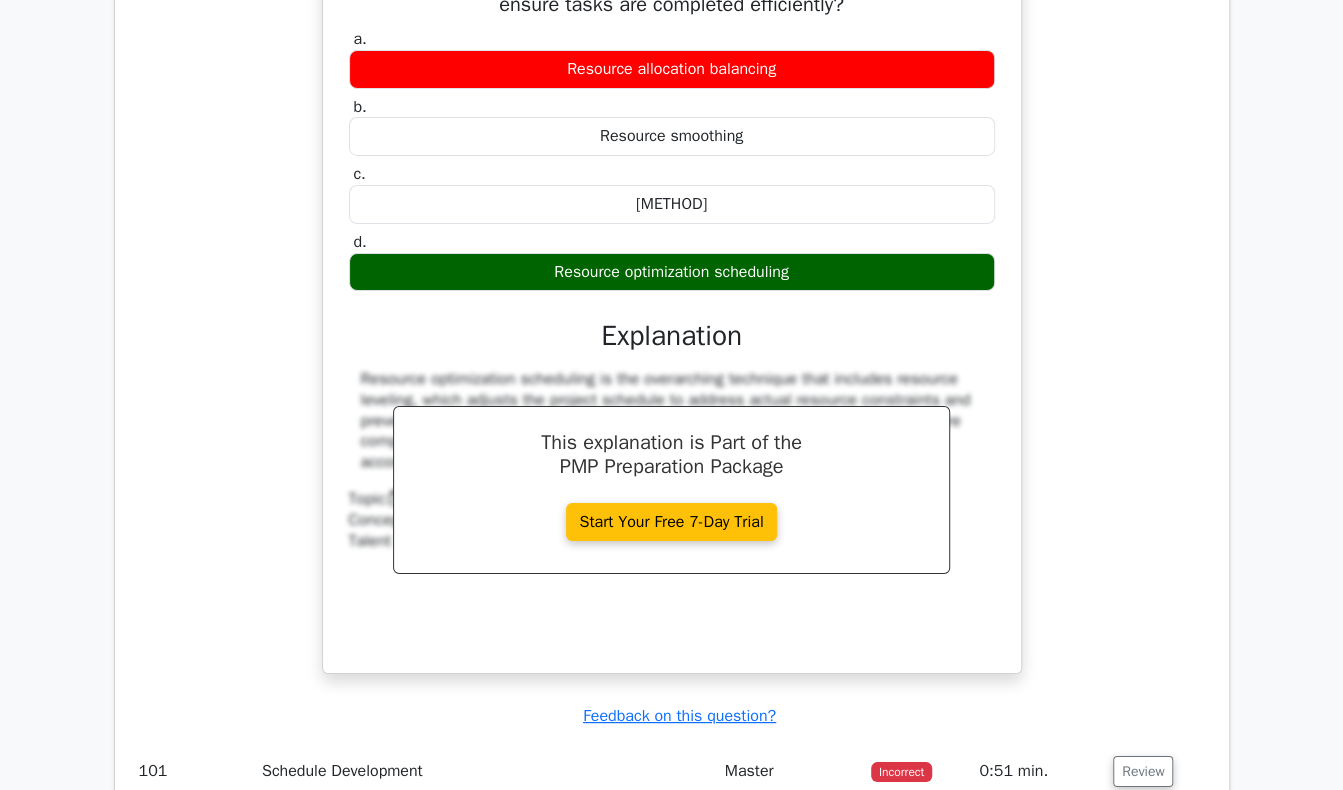 click on "In resource-constrained scheduling, which technique is used to adjust project timelines by redistributing resources to prevent overallocation and ensure tasks are completed efficiently?
a.
Resource allocation balancing
b." at bounding box center (672, 305) 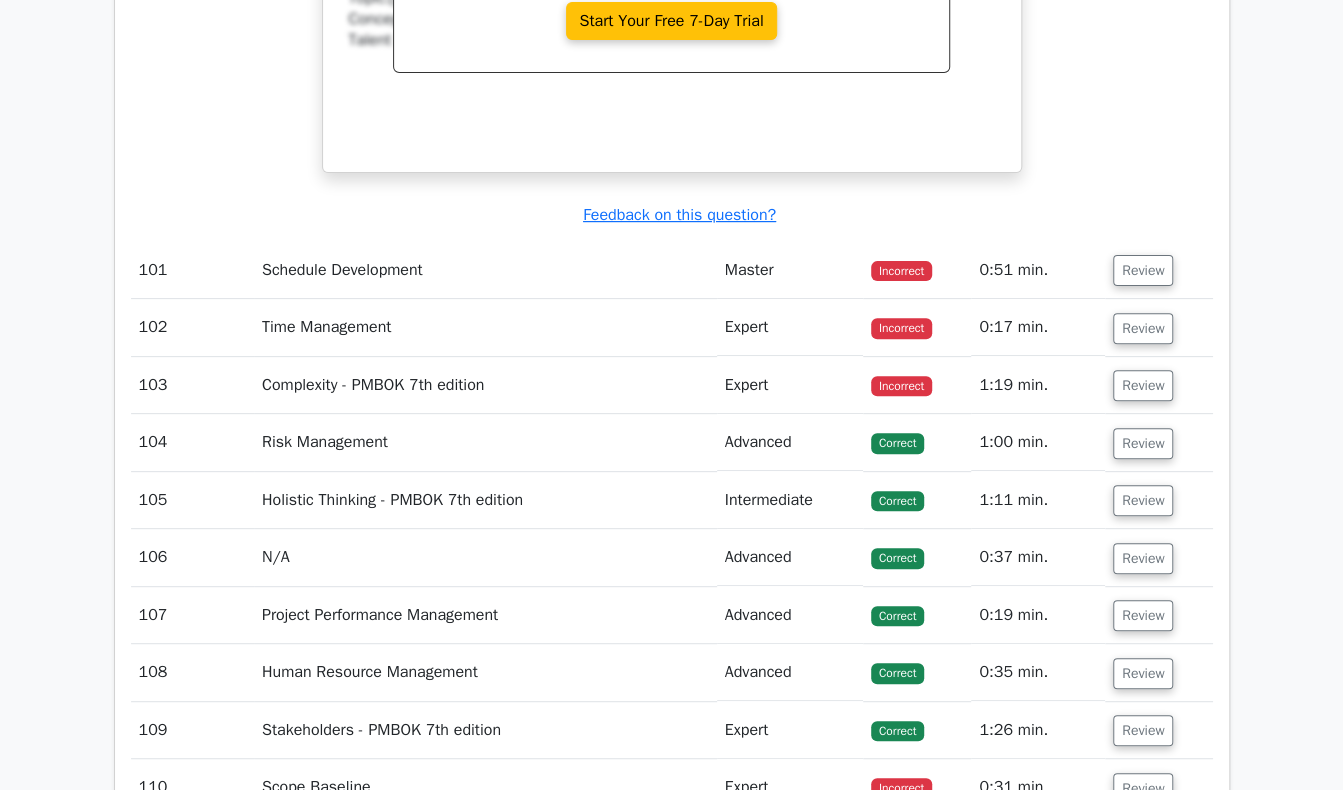 scroll, scrollTop: 28496, scrollLeft: 0, axis: vertical 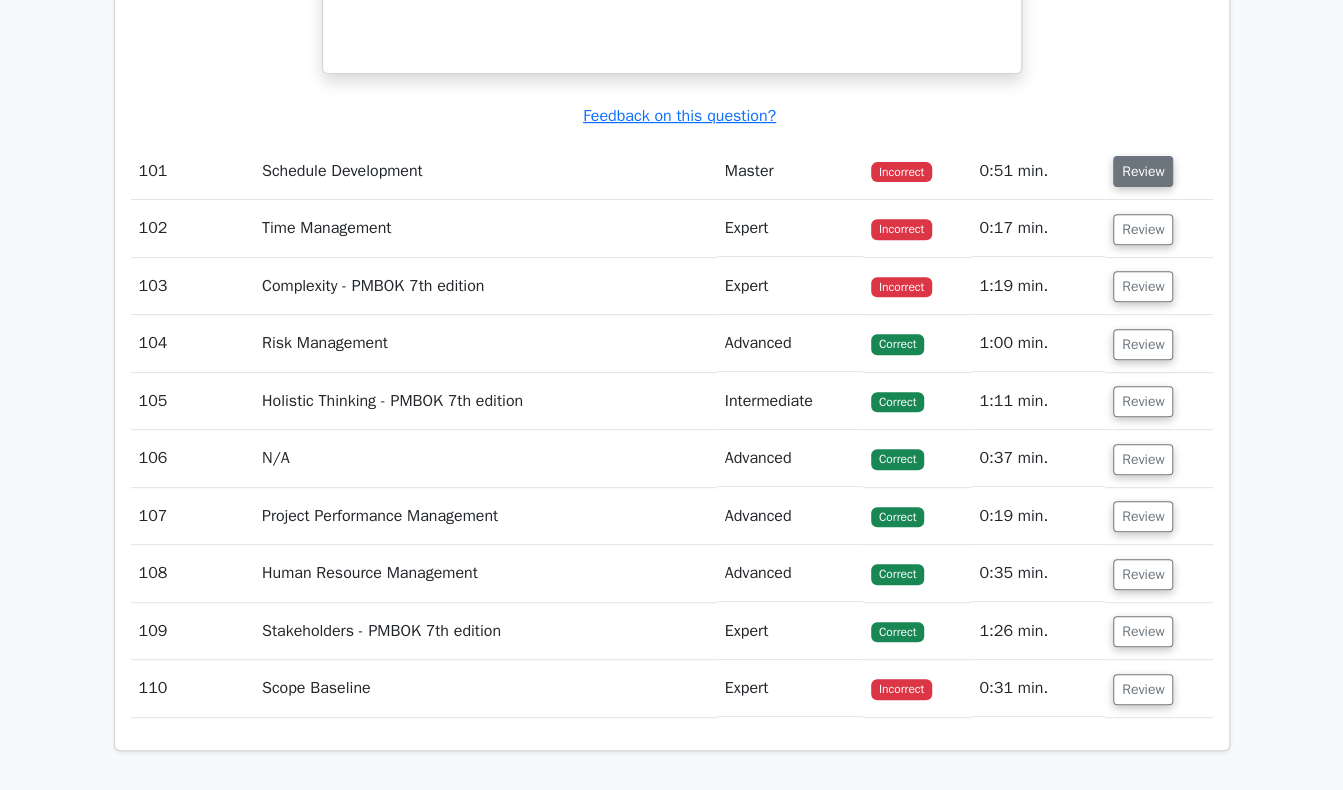 click on "Review" at bounding box center [1143, 171] 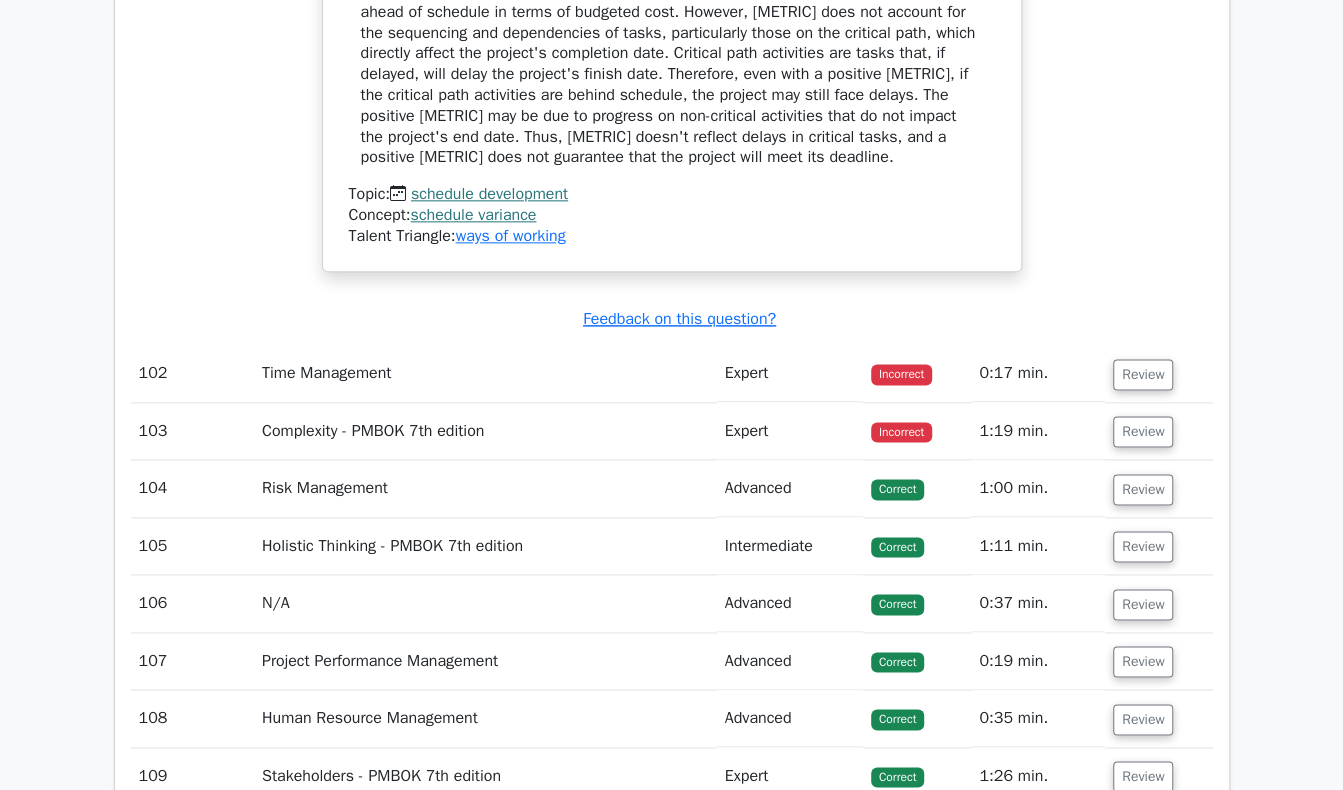 scroll, scrollTop: 29396, scrollLeft: 0, axis: vertical 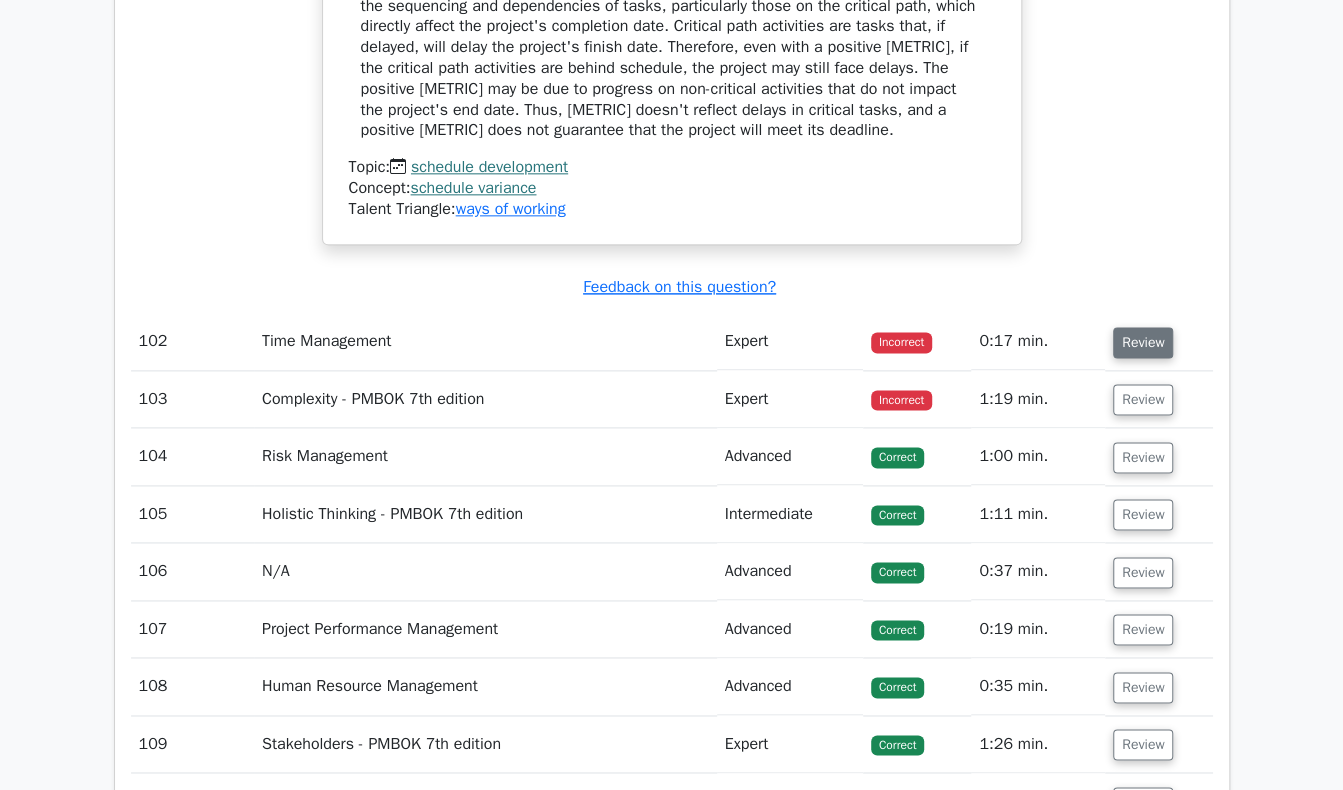 click on "Review" at bounding box center (1143, 342) 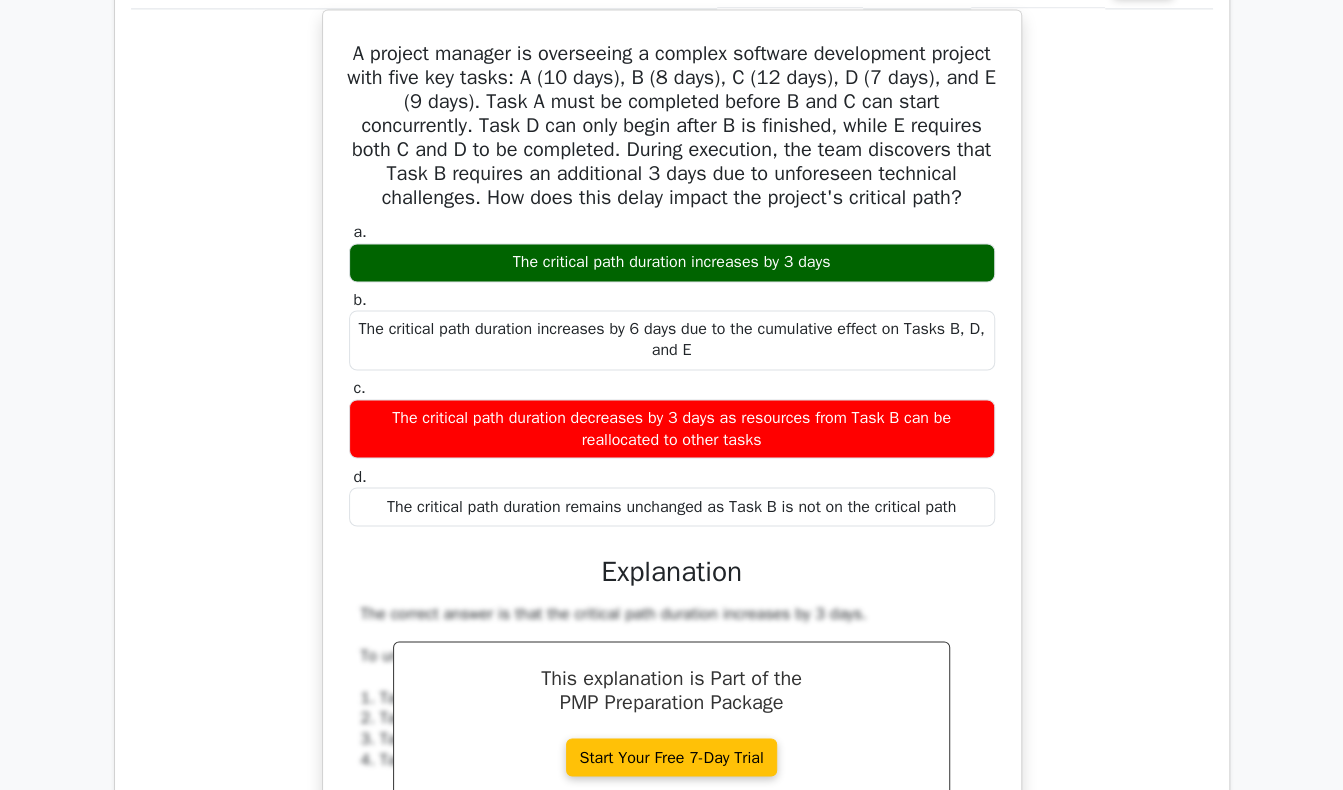 scroll, scrollTop: 29796, scrollLeft: 0, axis: vertical 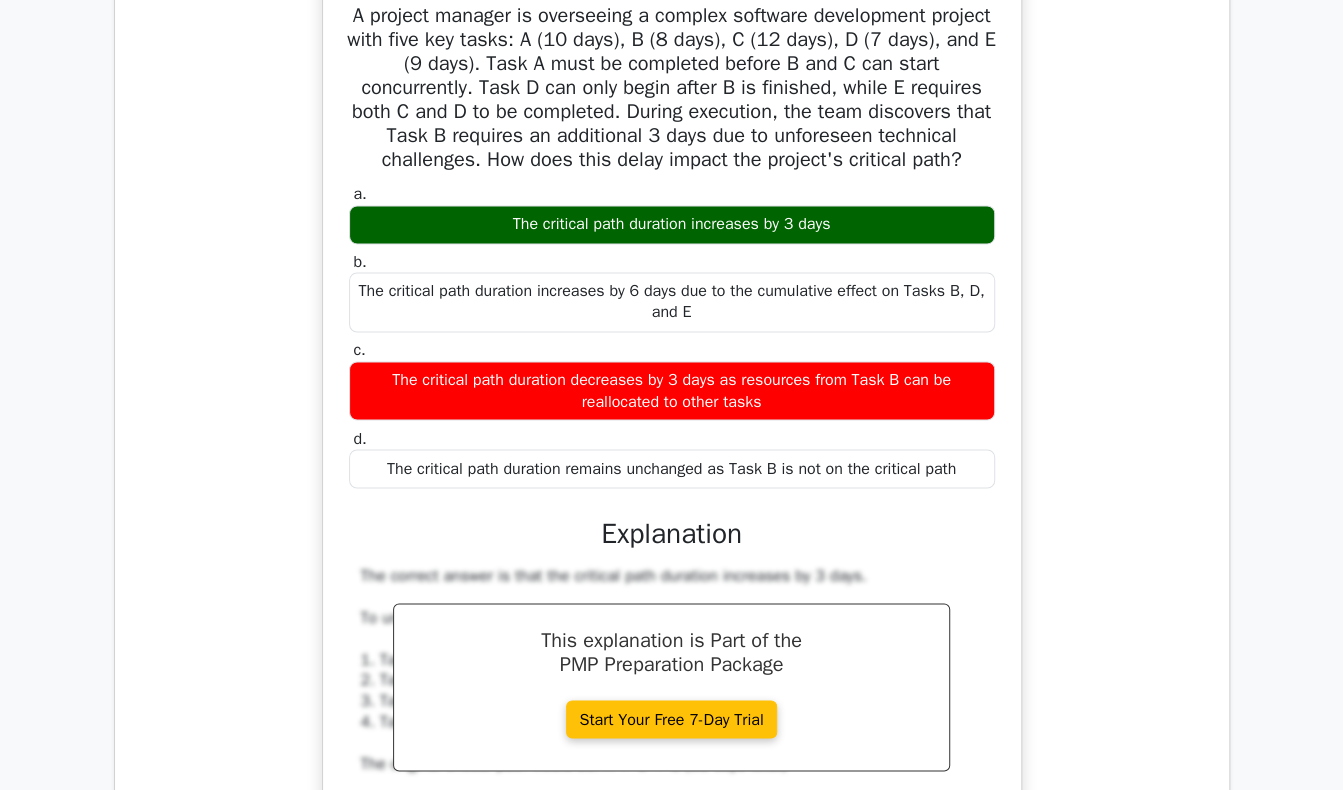 drag, startPoint x: 138, startPoint y: 171, endPoint x: 1068, endPoint y: 289, distance: 937.4561 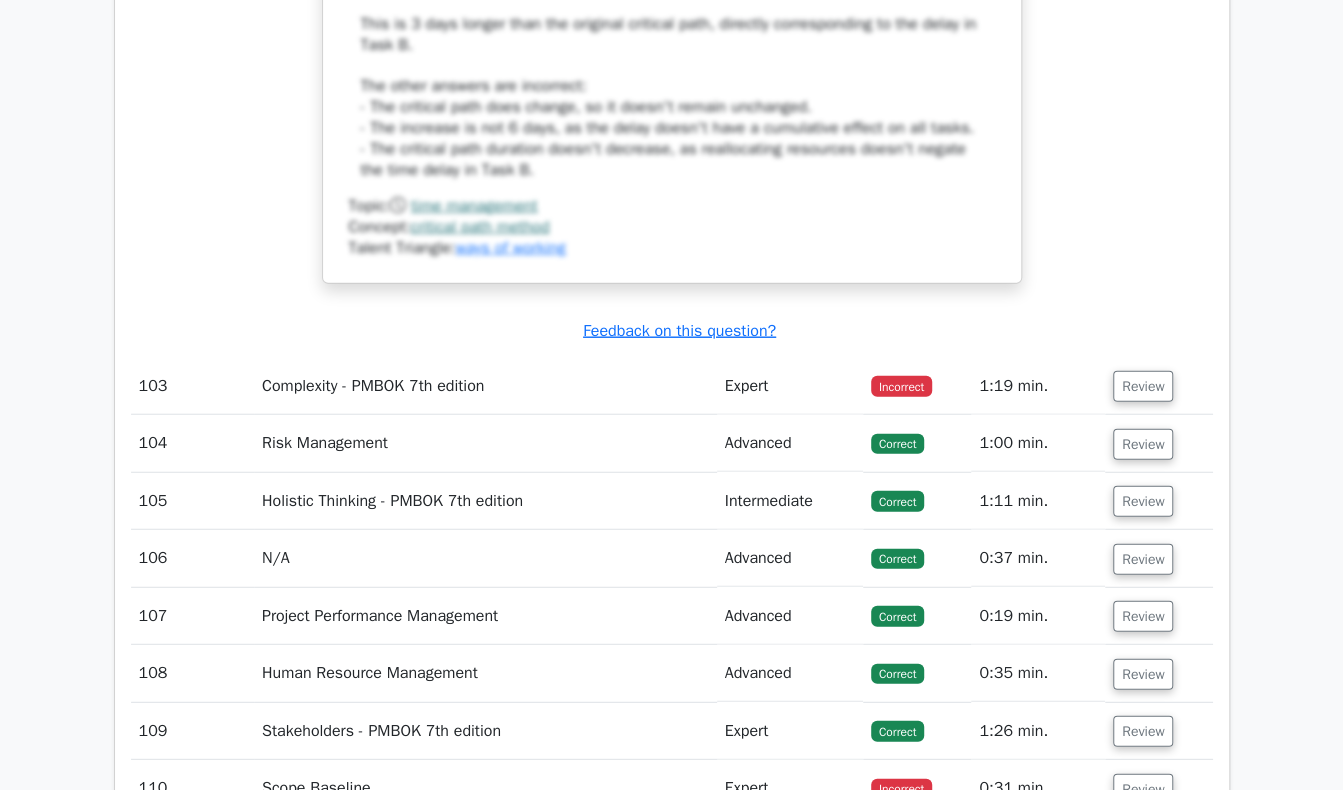 scroll, scrollTop: 30896, scrollLeft: 0, axis: vertical 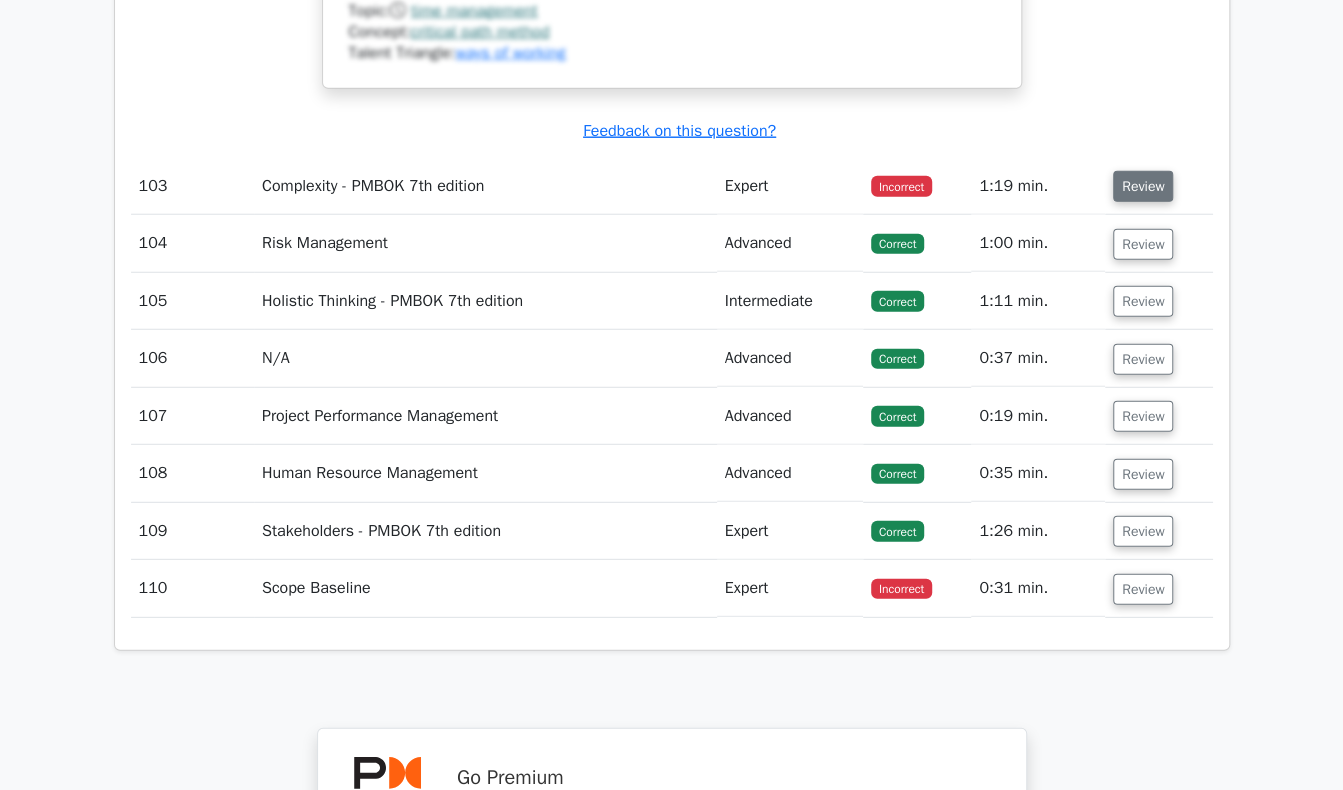 click on "Review" at bounding box center [1143, 186] 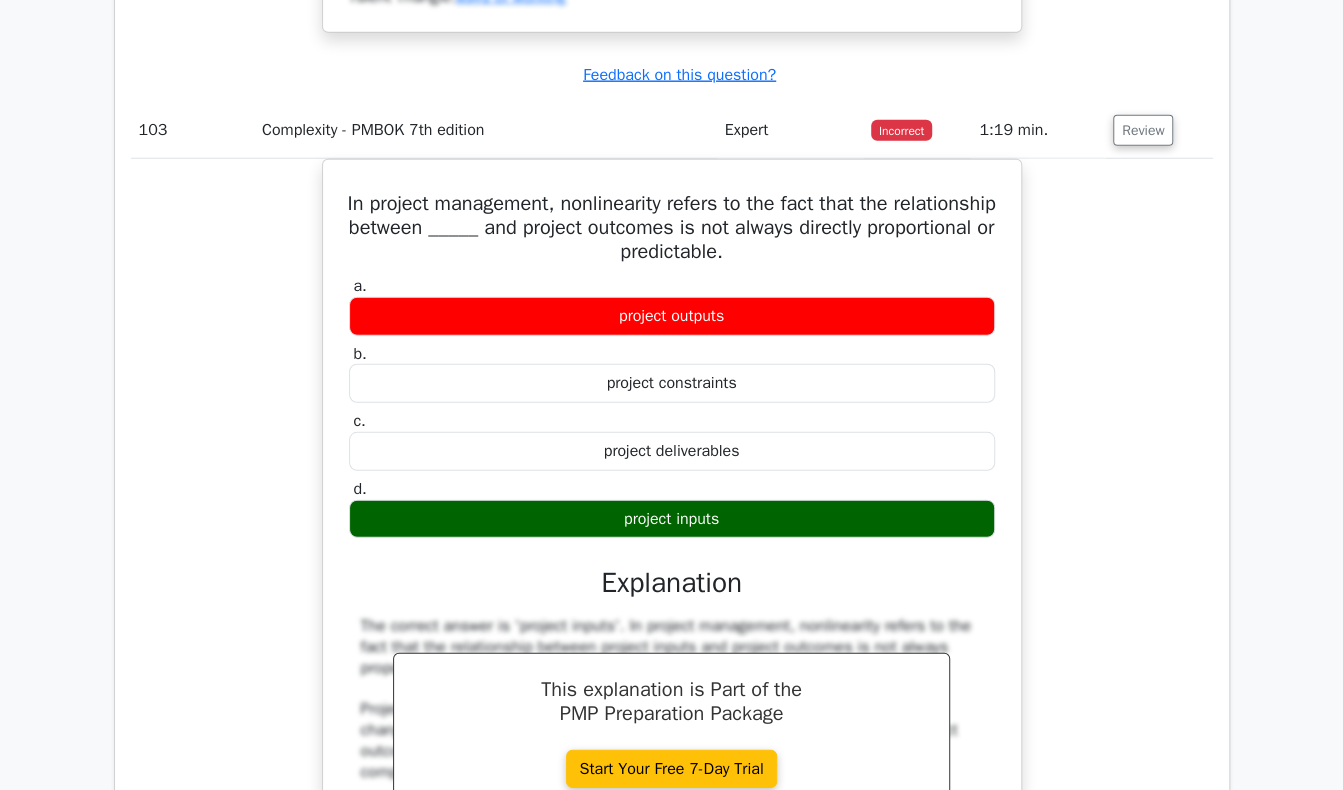 scroll, scrollTop: 31096, scrollLeft: 0, axis: vertical 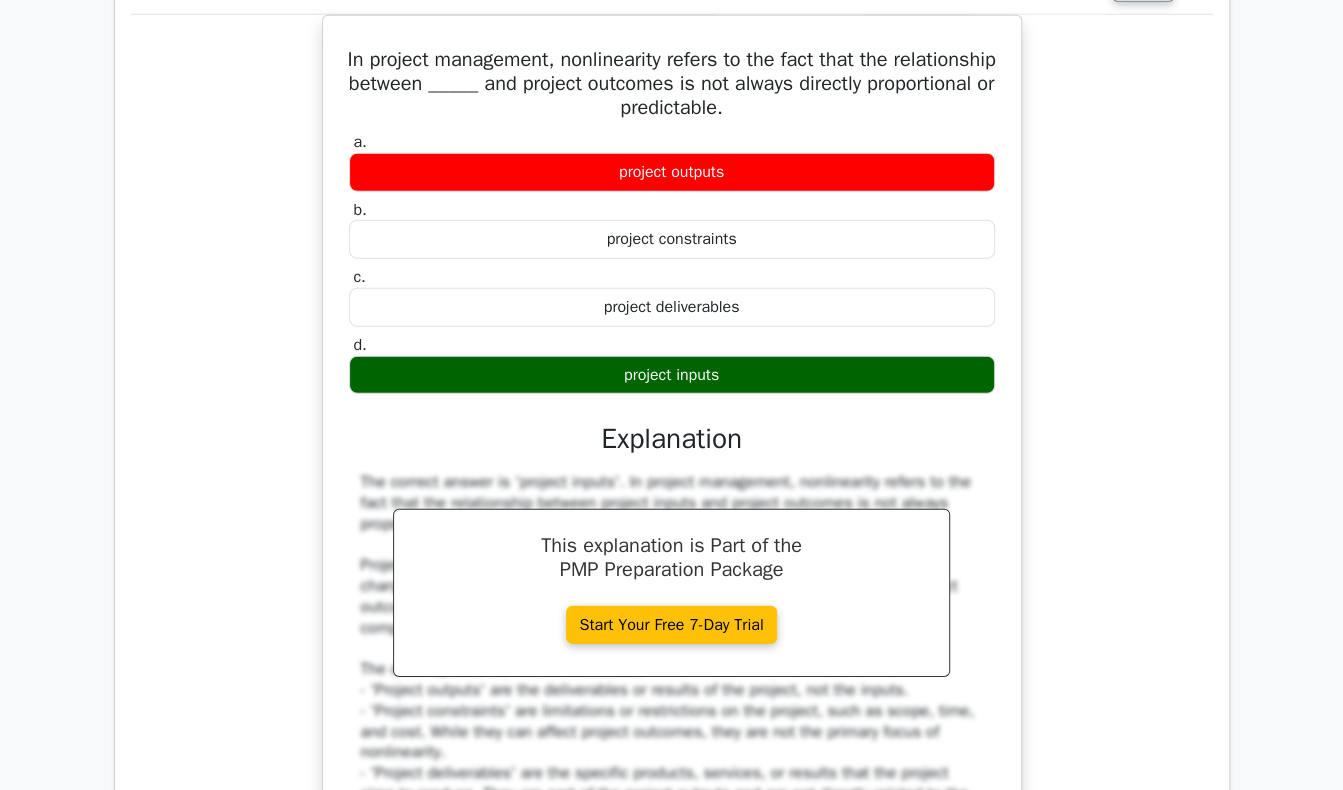 drag, startPoint x: 432, startPoint y: 199, endPoint x: 1086, endPoint y: 391, distance: 681.6011 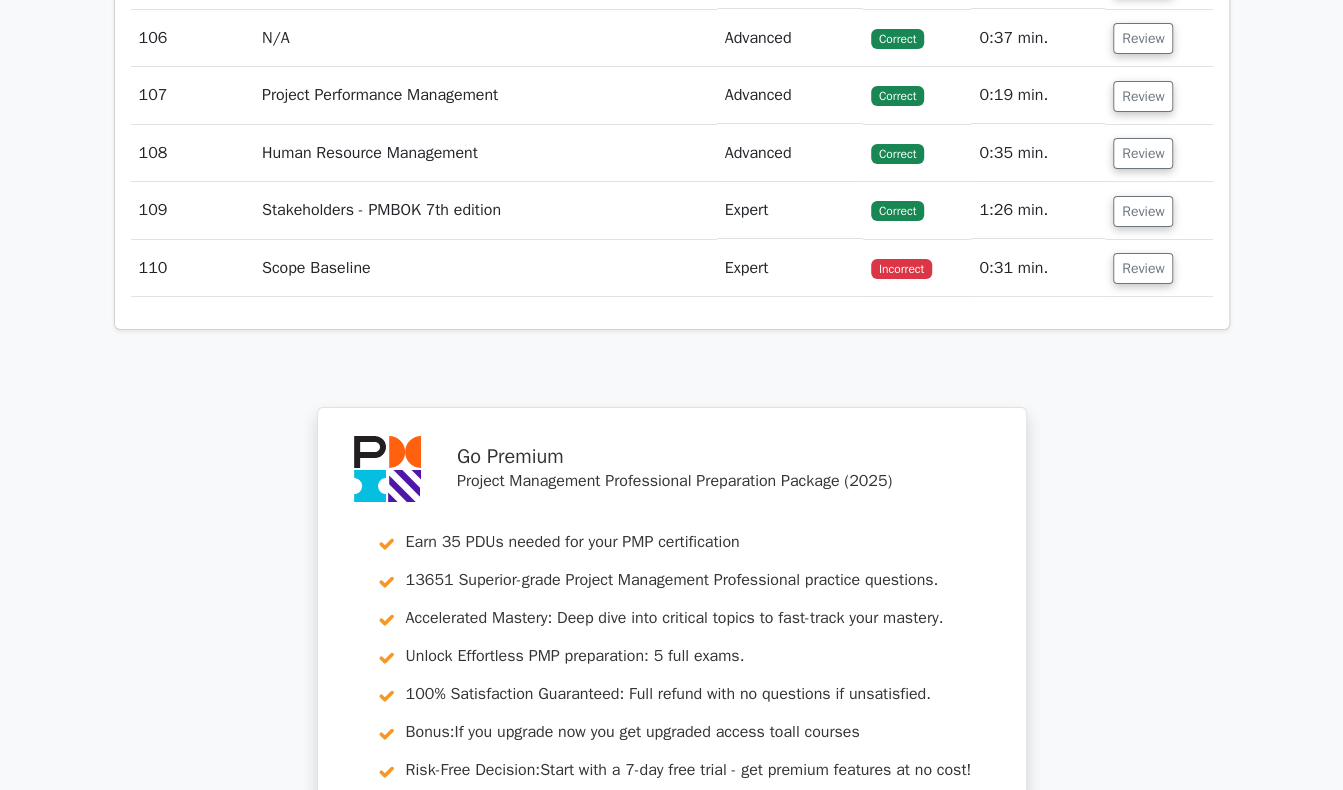 scroll, scrollTop: 32296, scrollLeft: 0, axis: vertical 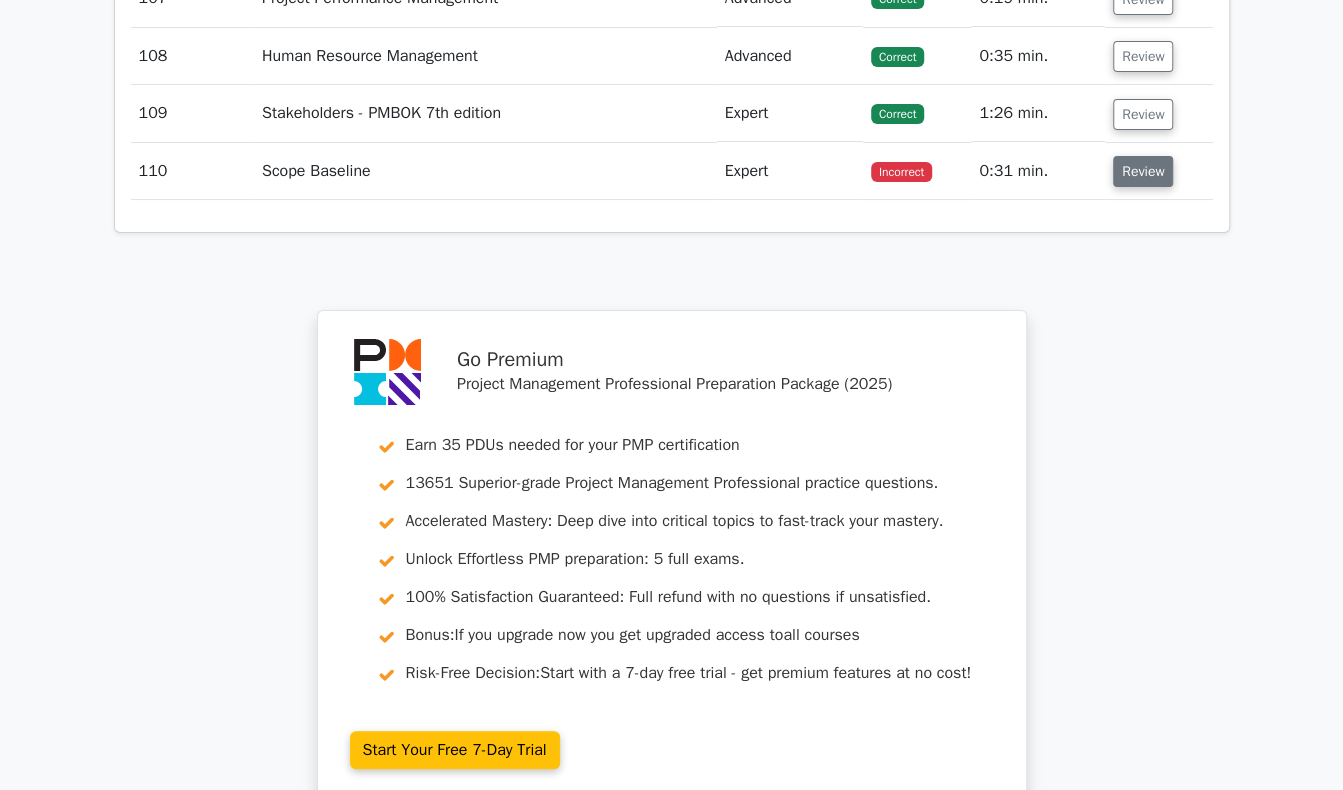 click on "Review" at bounding box center (1143, 171) 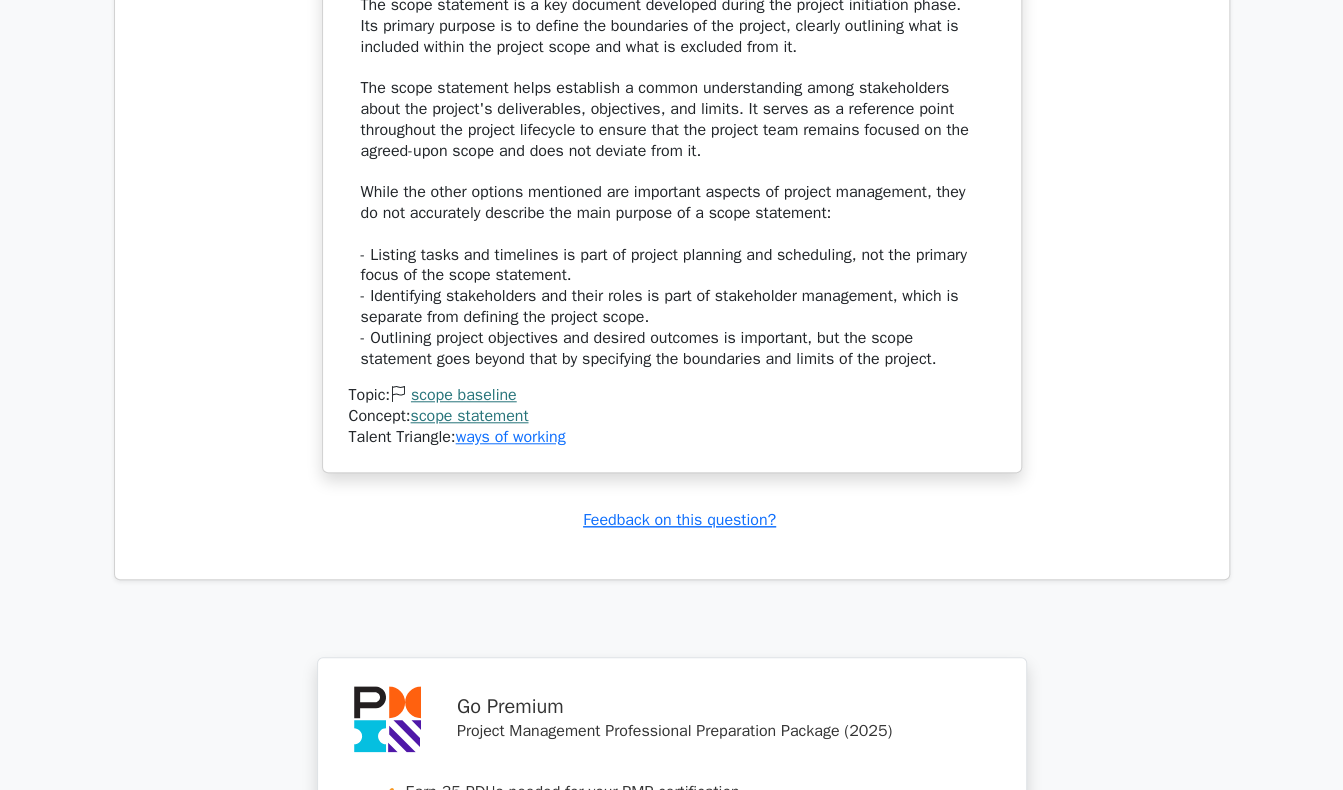 scroll, scrollTop: 32996, scrollLeft: 0, axis: vertical 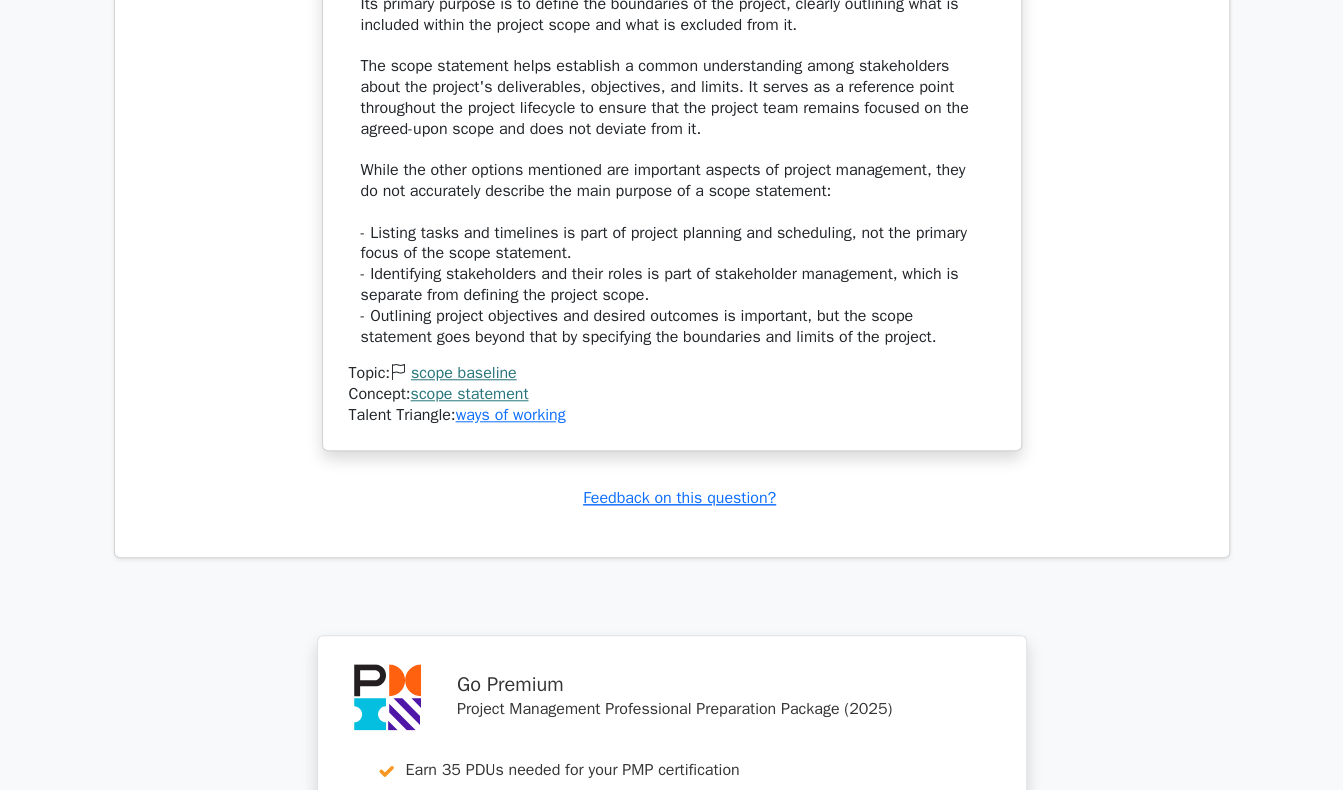 click on "The scope statement is a key document developed during the project initiation phase. Its primary purpose is to define the boundaries of the project, clearly outlining what is included within the project scope and what is excluded from it. The scope statement helps establish a common understanding among stakeholders about the project's deliverables, objectives, and limits. It serves as a reference point throughout the project lifecycle to ensure that the project team remains focused on the agreed-upon scope and does not deviate from it. While the other options mentioned are important aspects of project management, they do not accurately describe the main purpose of a scope statement: - Listing tasks and timelines is part of project planning and scheduling, not the primary focus of the scope statement. - Identifying stakeholders and their roles is part of stakeholder management, which is separate from defining the project scope." at bounding box center (672, 160) 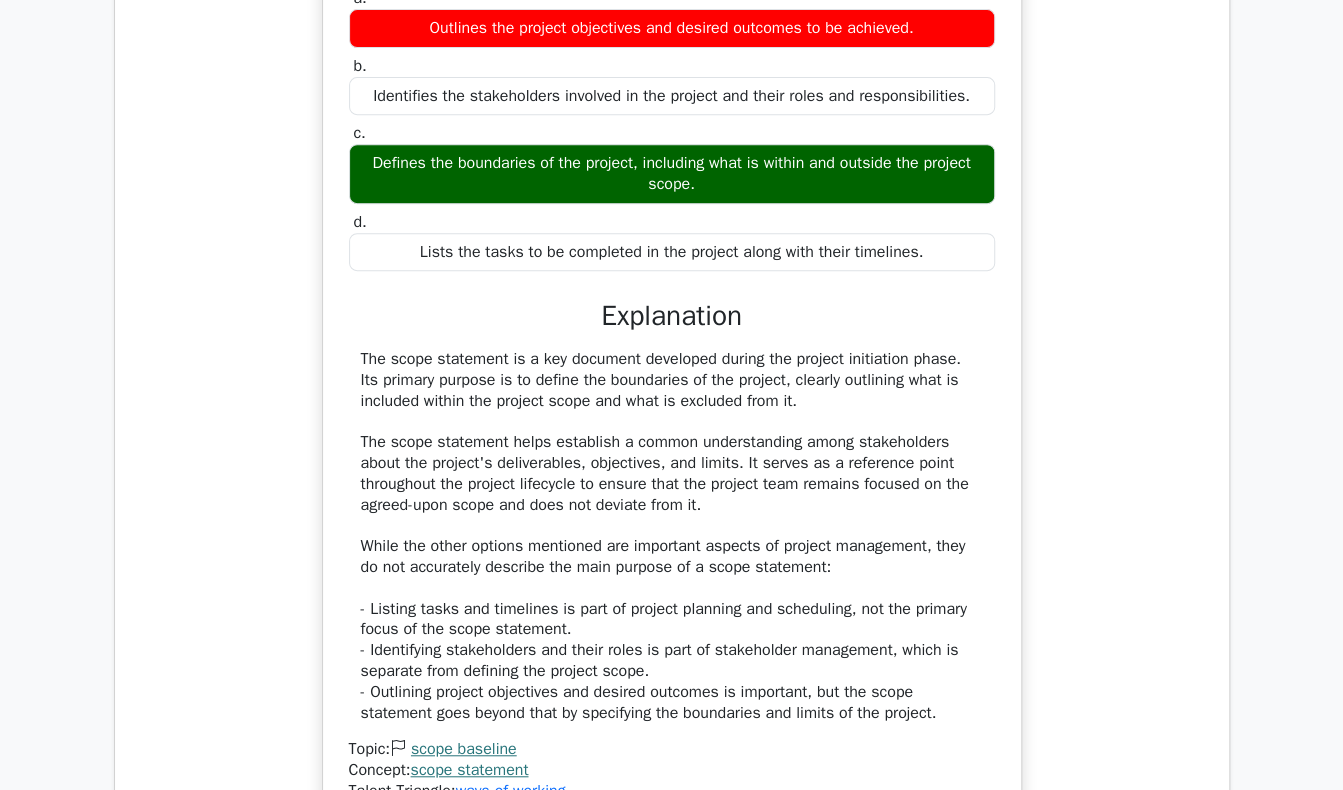 scroll, scrollTop: 32720, scrollLeft: 0, axis: vertical 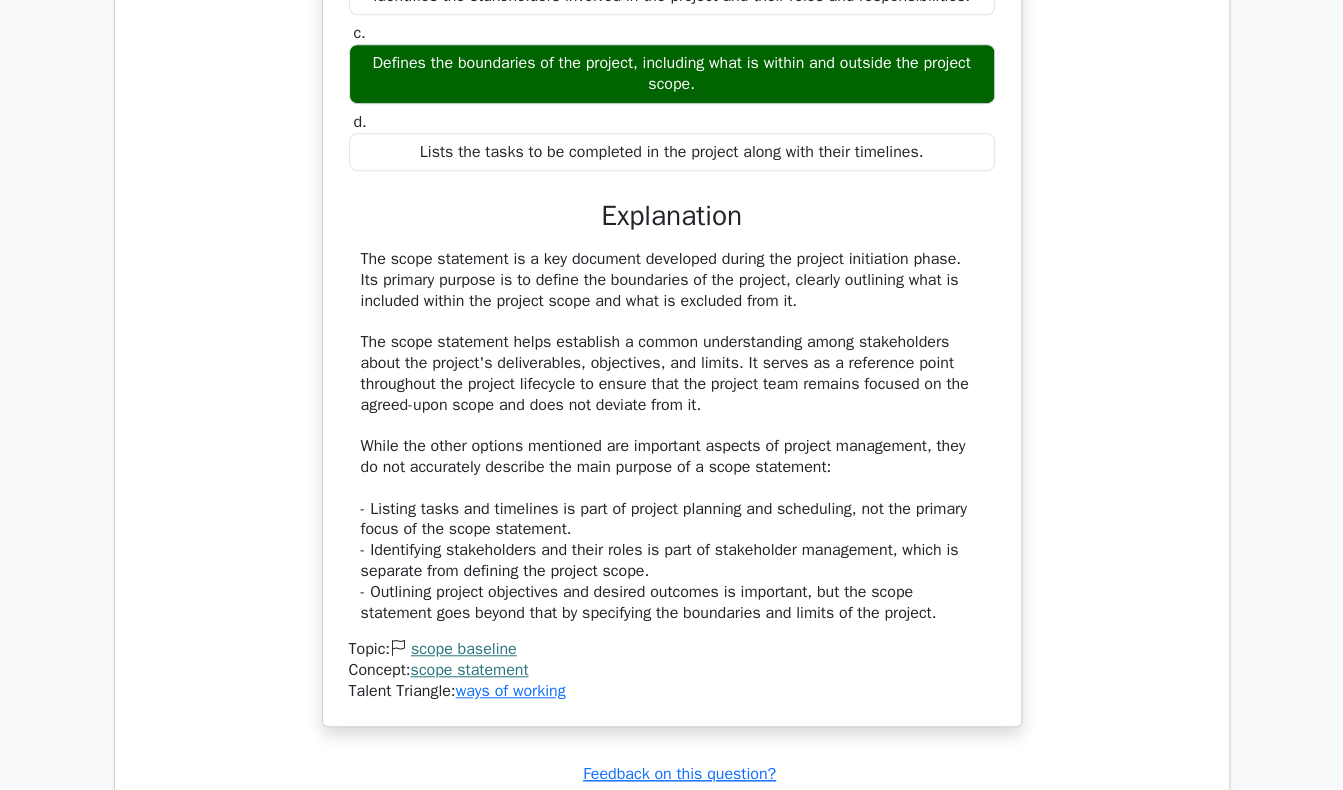 click on "The scope statement is a key document developed during the project initiation phase. Its primary purpose is to define the boundaries of the project, clearly outlining what is included within the project scope and what is excluded from it. The scope statement helps establish a common understanding among stakeholders about the project's deliverables, objectives, and limits. It serves as a reference point throughout the project lifecycle to ensure that the project team remains focused on the agreed-upon scope and does not deviate from it. While the other options mentioned are important aspects of project management, they do not accurately describe the main purpose of a scope statement: - Listing tasks and timelines is part of project planning and scheduling, not the primary focus of the scope statement. - Identifying stakeholders and their roles is part of stakeholder management, which is separate from defining the project scope." at bounding box center [672, 436] 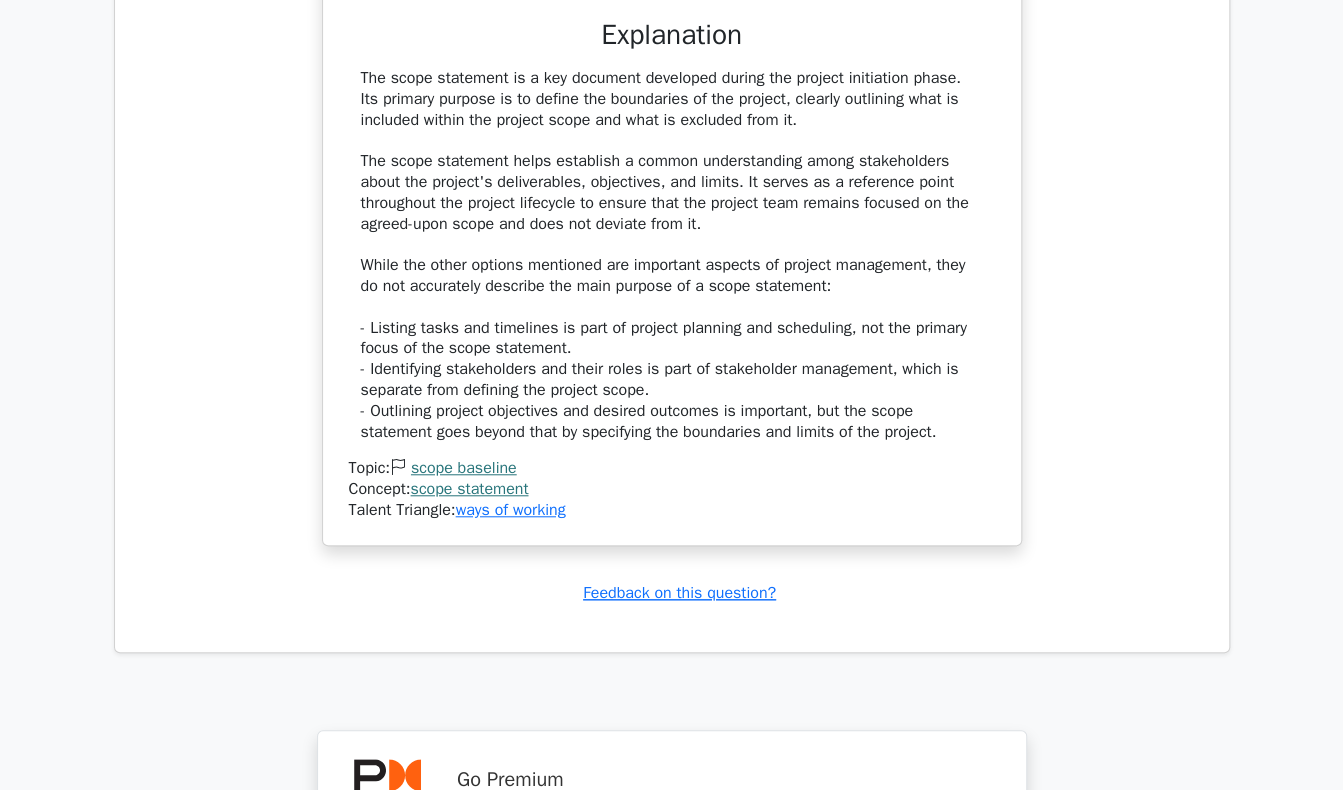 scroll, scrollTop: 32920, scrollLeft: 0, axis: vertical 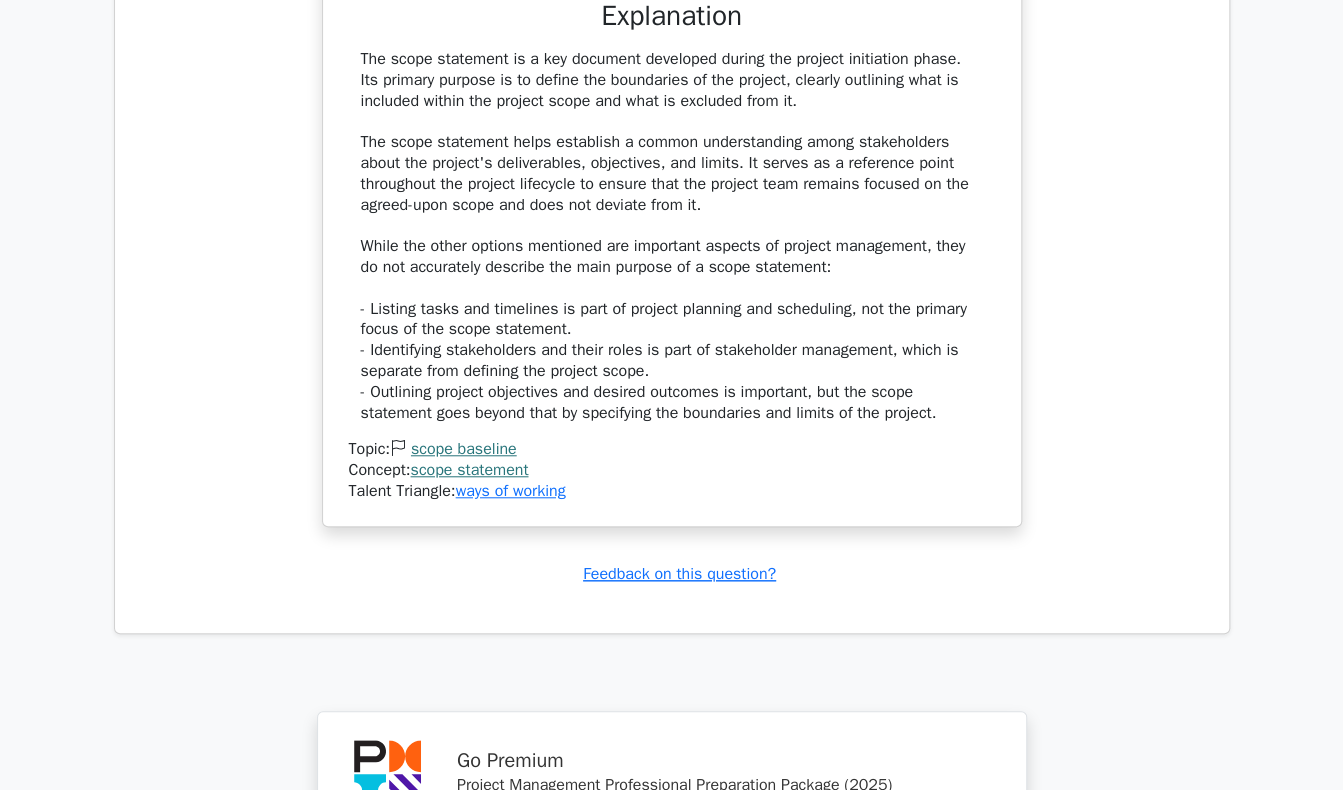 click on "The scope statement is a key document developed during the project initiation phase. Its primary purpose is to define the boundaries of the project, clearly outlining what is included within the project scope and what is excluded from it. The scope statement helps establish a common understanding among stakeholders about the project's deliverables, objectives, and limits. It serves as a reference point throughout the project lifecycle to ensure that the project team remains focused on the agreed-upon scope and does not deviate from it. While the other options mentioned are important aspects of project management, they do not accurately describe the main purpose of a scope statement: - Listing tasks and timelines is part of project planning and scheduling, not the primary focus of the scope statement. - Identifying stakeholders and their roles is part of stakeholder management, which is separate from defining the project scope." at bounding box center (672, 236) 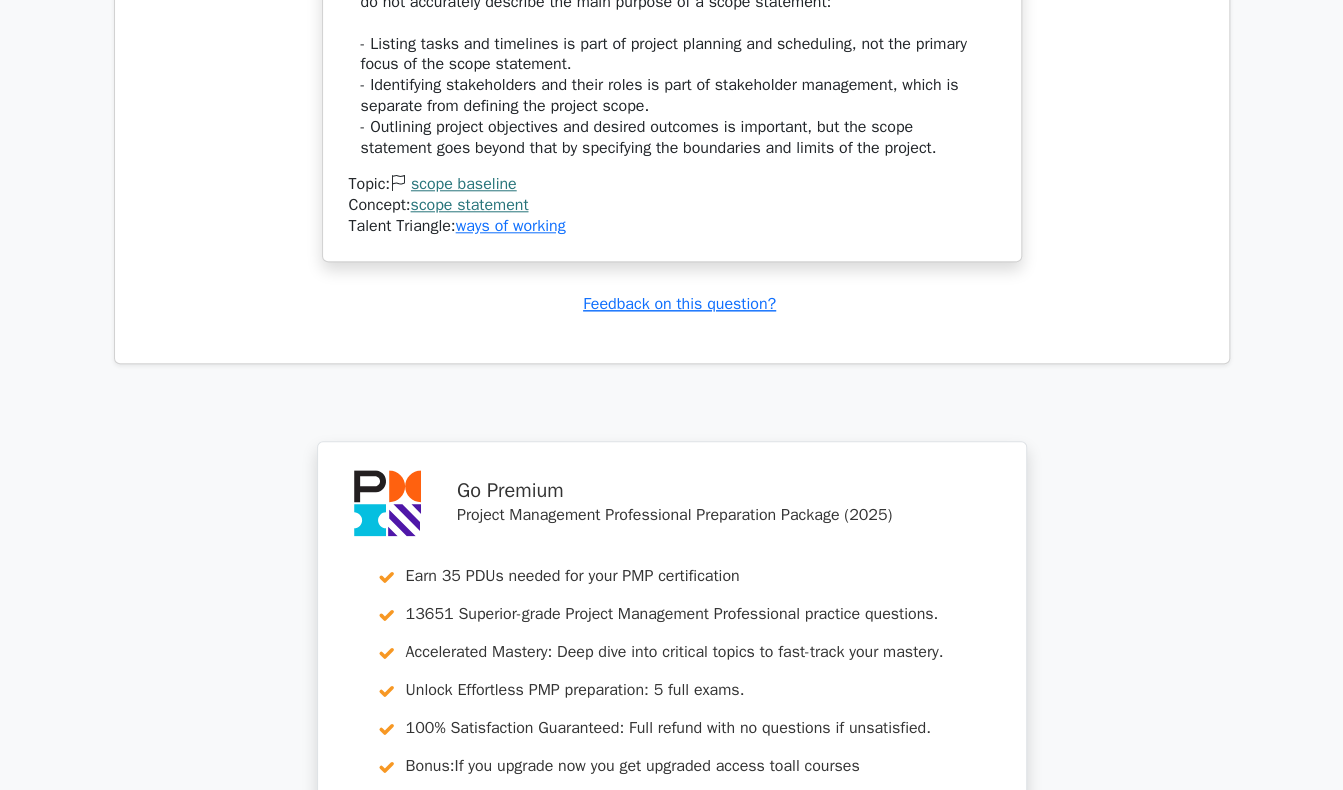 scroll, scrollTop: 33220, scrollLeft: 0, axis: vertical 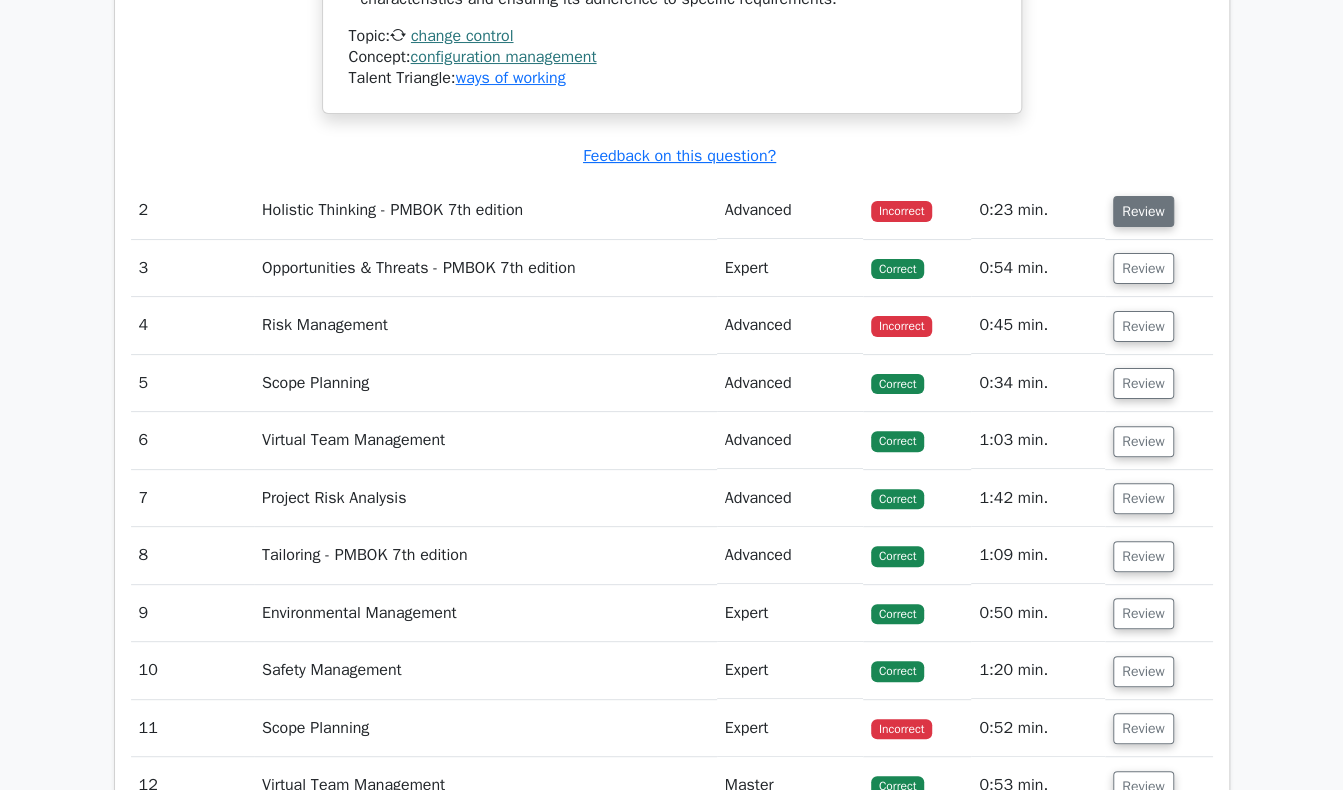 click on "Review" at bounding box center (1143, 211) 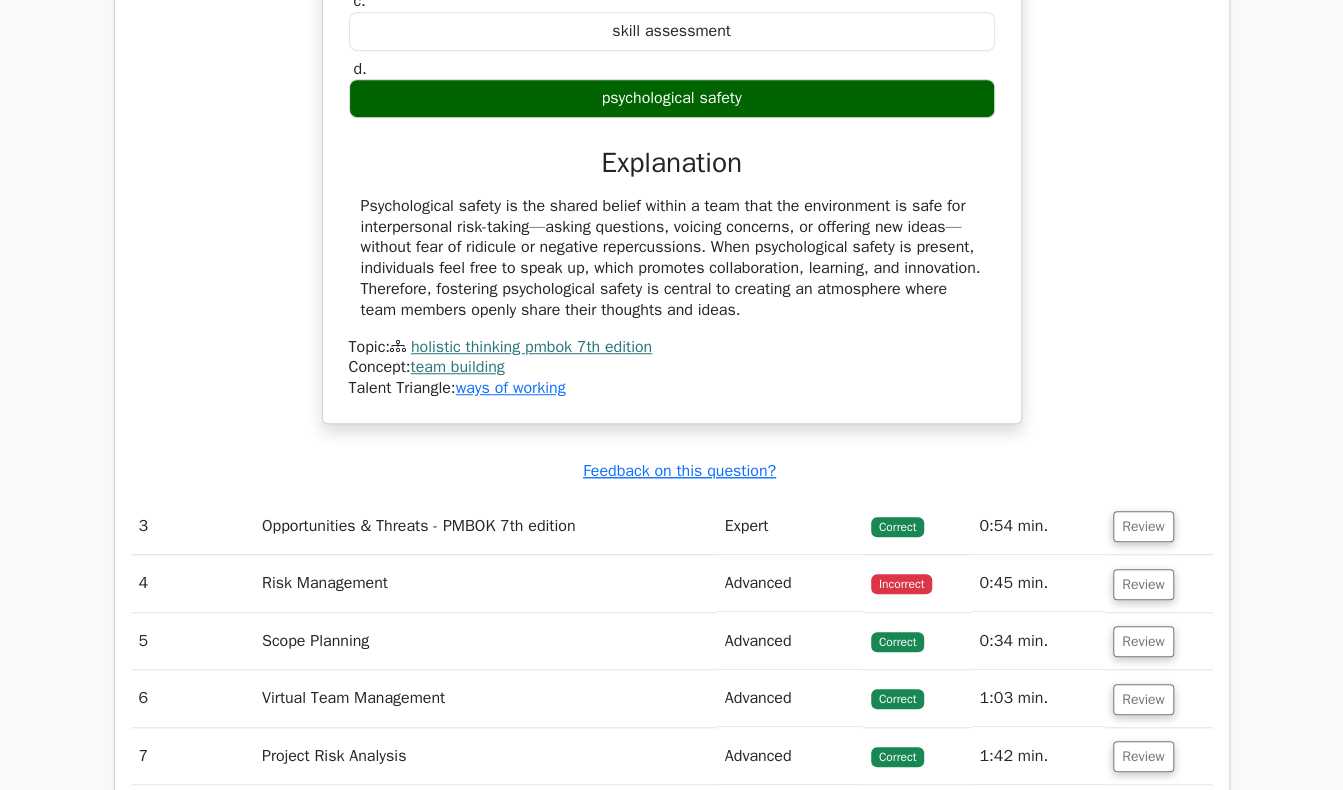 scroll, scrollTop: 4620, scrollLeft: 0, axis: vertical 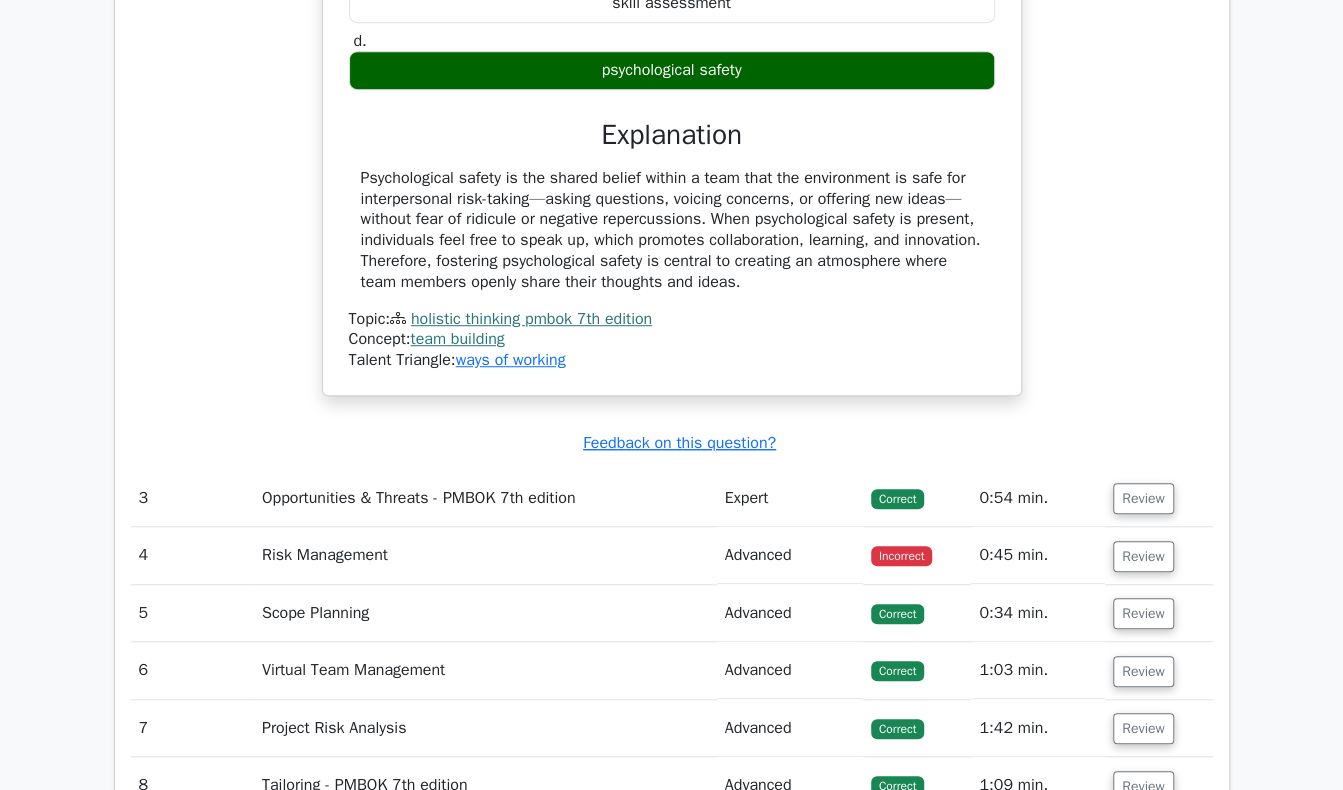 click on "Psychological safety is the shared belief within a team that the environment is safe for interpersonal risk-taking—asking questions, voicing concerns, or offering new ideas—without fear of ridicule or negative repercussions. When psychological safety is present, individuals feel free to speak up, which promotes collaboration, learning, and innovation. Therefore, fostering psychological safety is central to creating an atmosphere where team members openly share their thoughts and ideas." at bounding box center [672, 230] 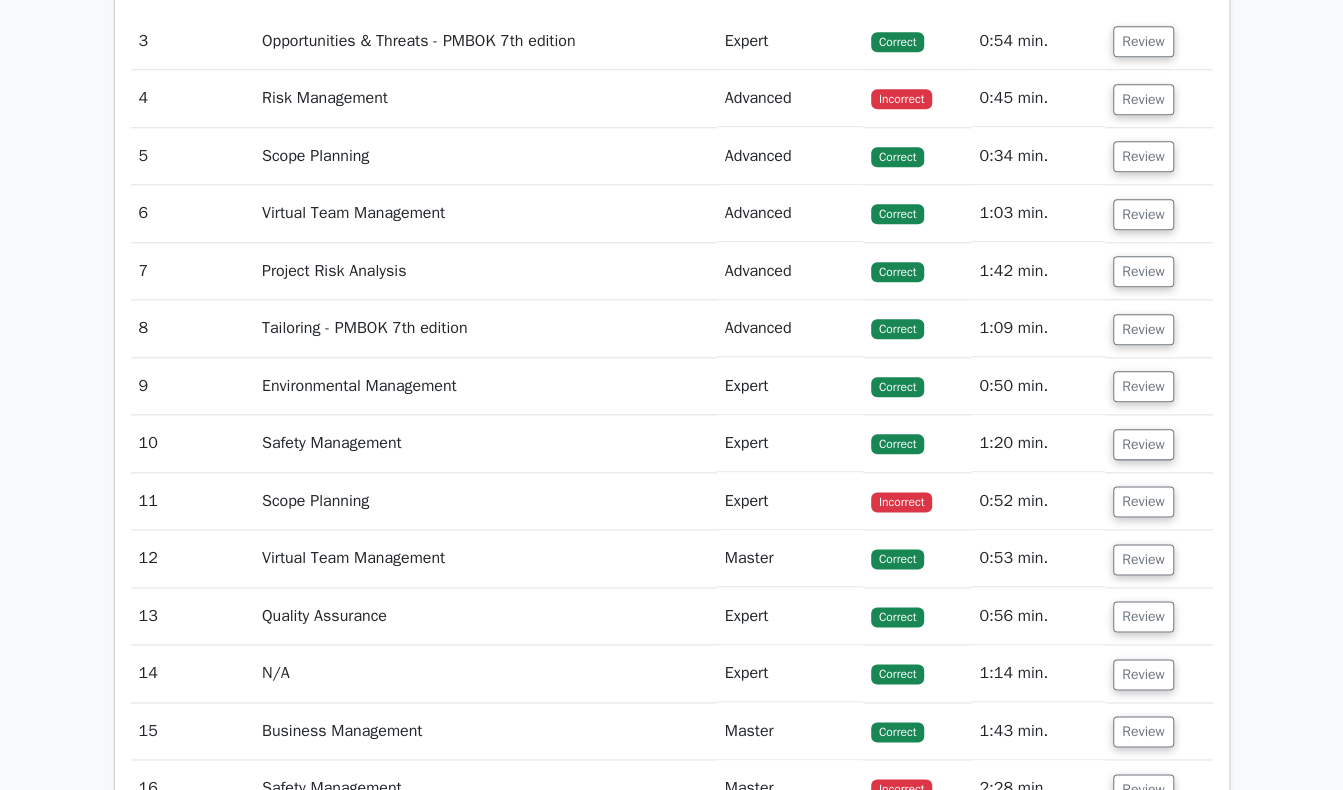 scroll, scrollTop: 5120, scrollLeft: 0, axis: vertical 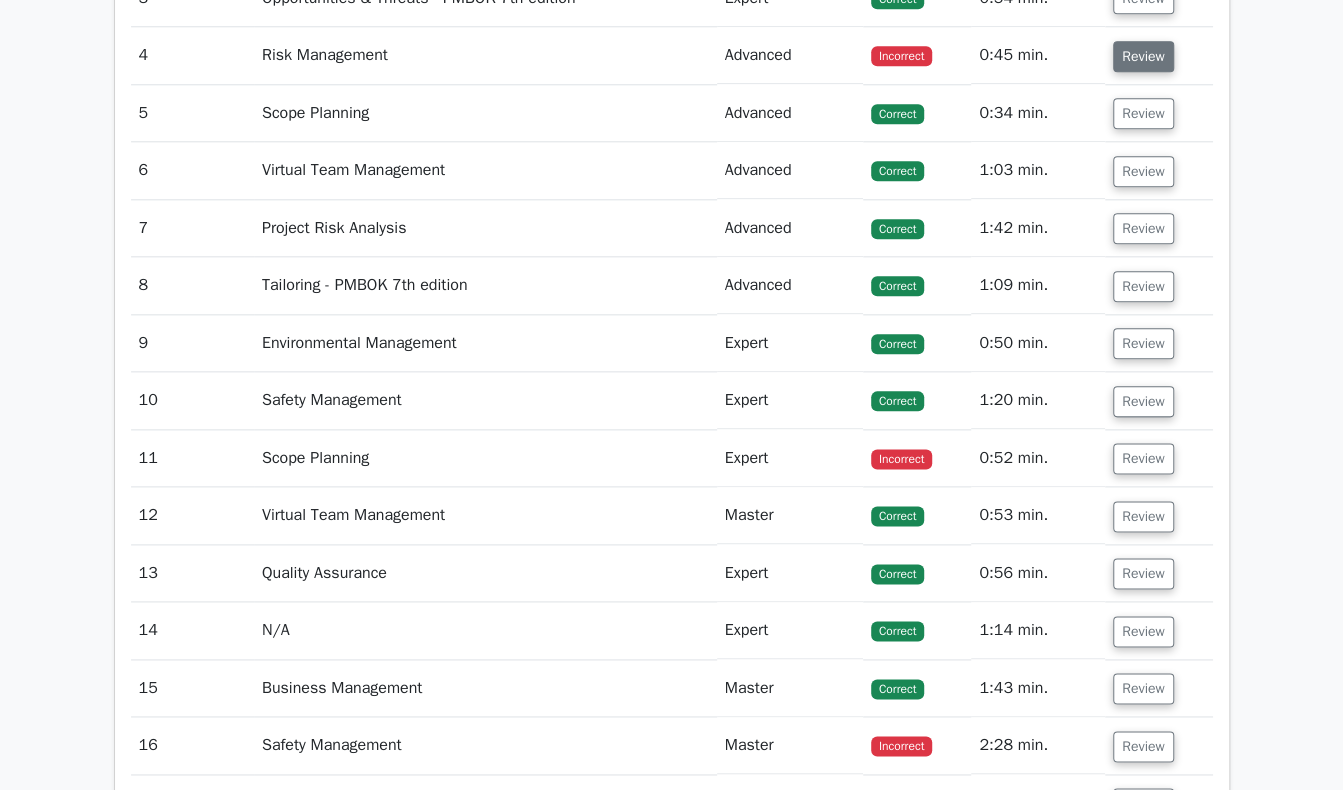 click on "Review" at bounding box center (1143, 56) 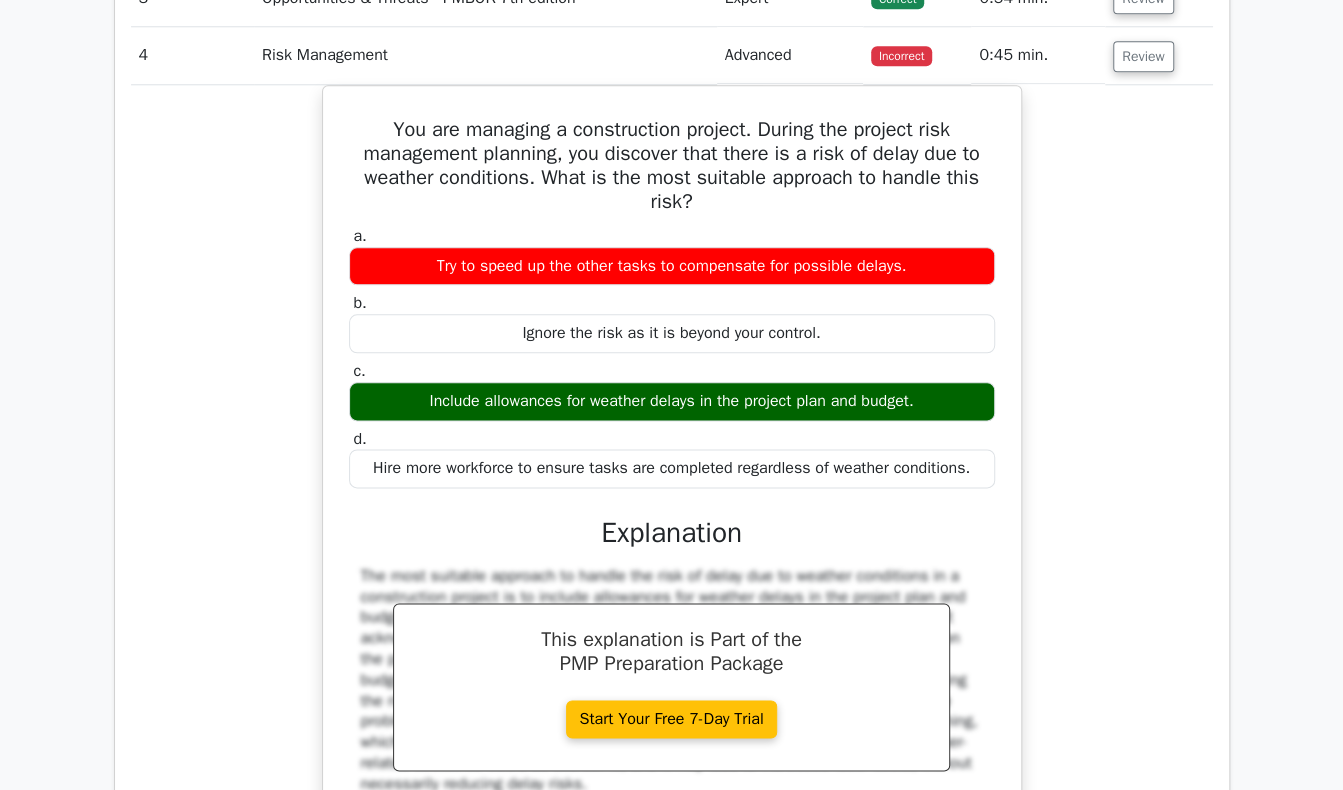 drag, startPoint x: 1141, startPoint y: 61, endPoint x: 1184, endPoint y: 68, distance: 43.56604 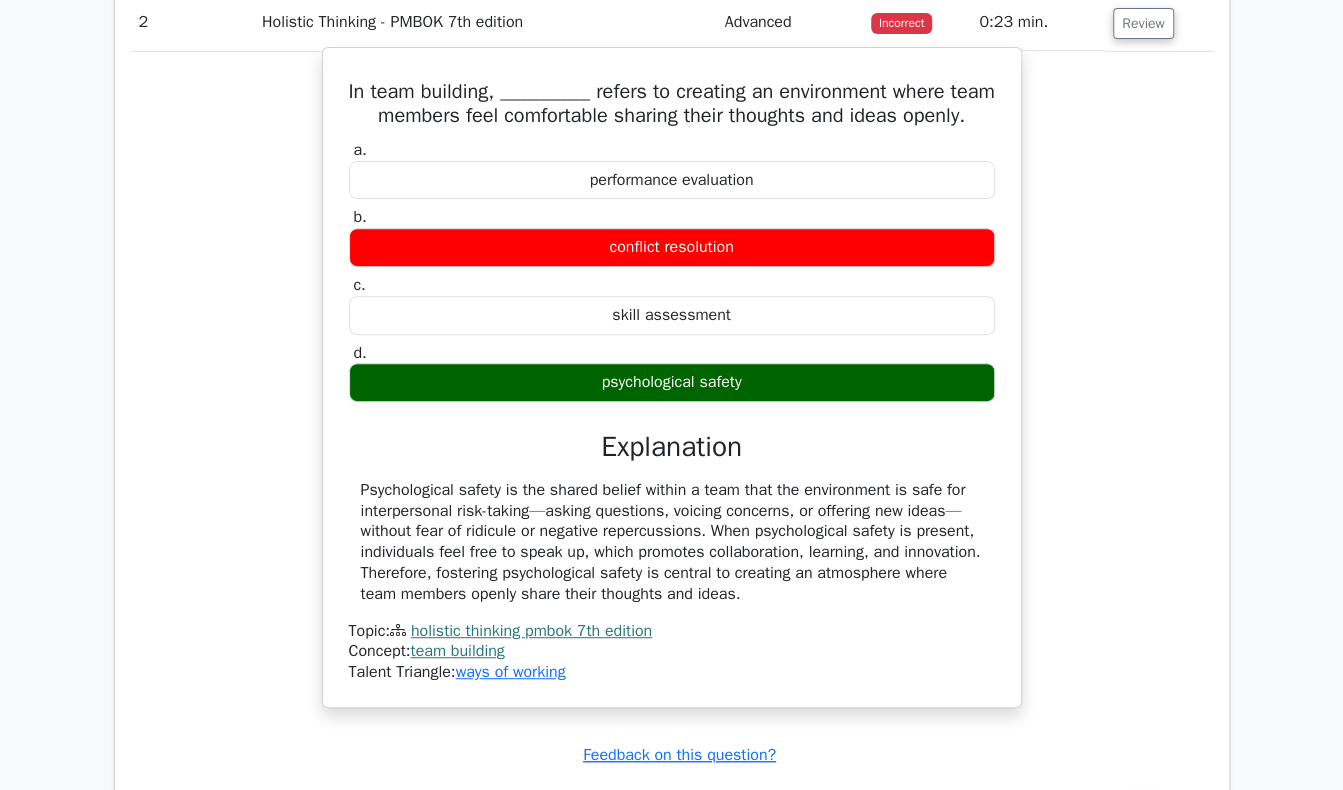 scroll, scrollTop: 4120, scrollLeft: 0, axis: vertical 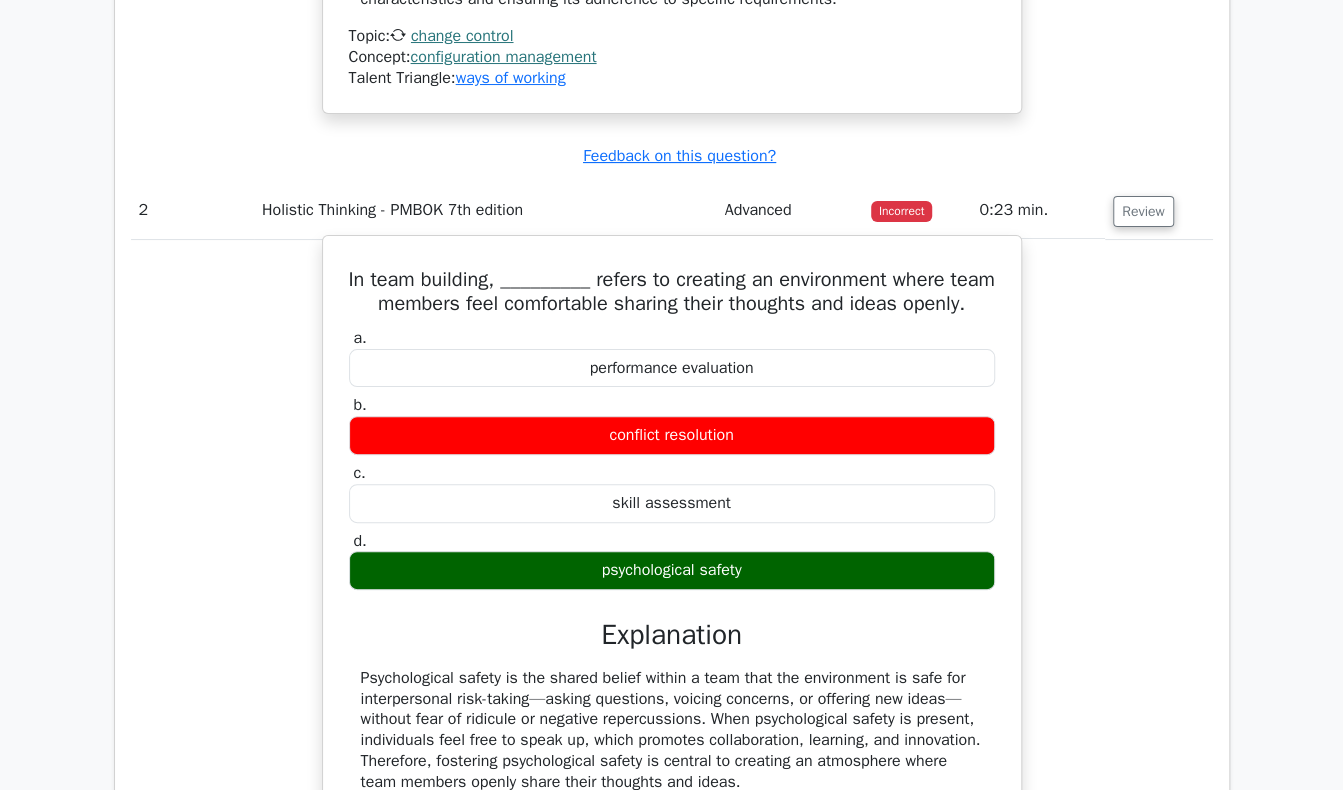 drag, startPoint x: 367, startPoint y: 266, endPoint x: 790, endPoint y: 585, distance: 529.8019 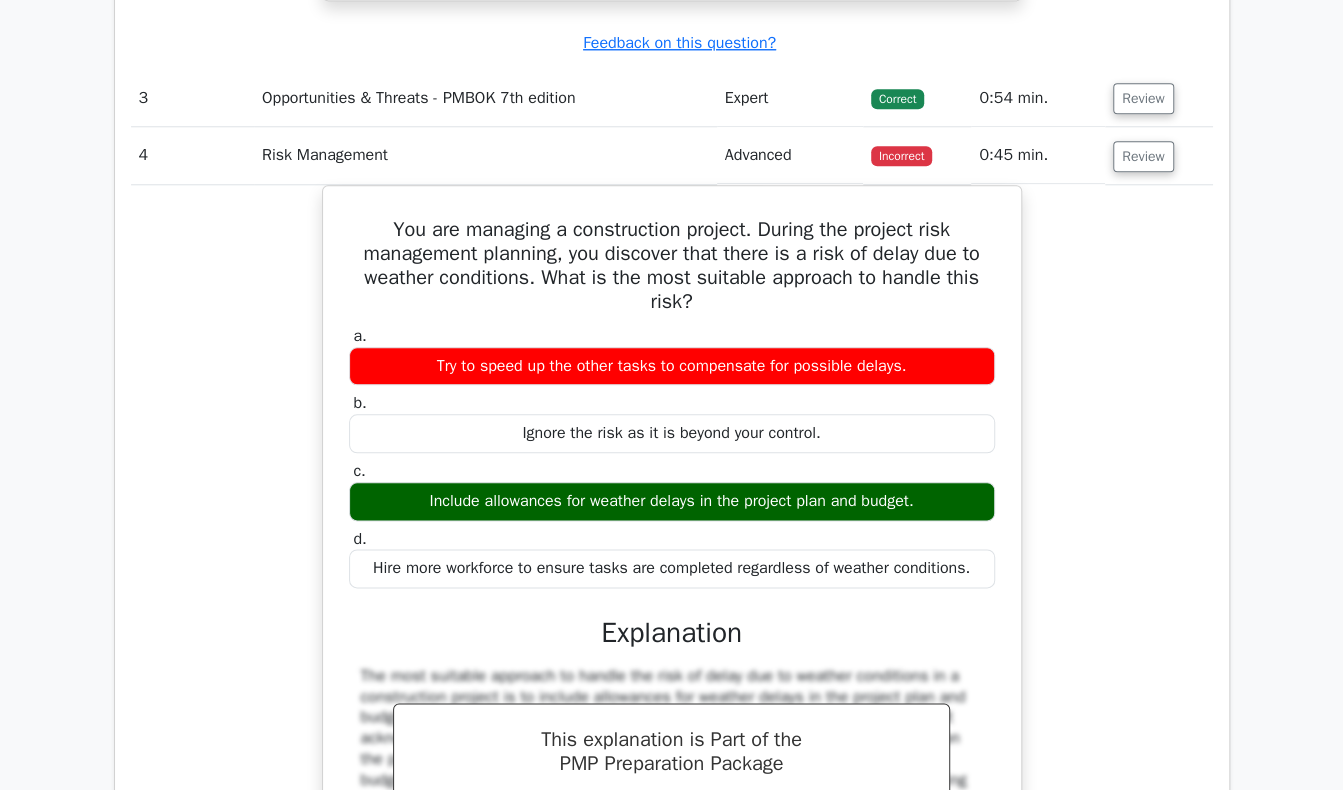 scroll, scrollTop: 5120, scrollLeft: 0, axis: vertical 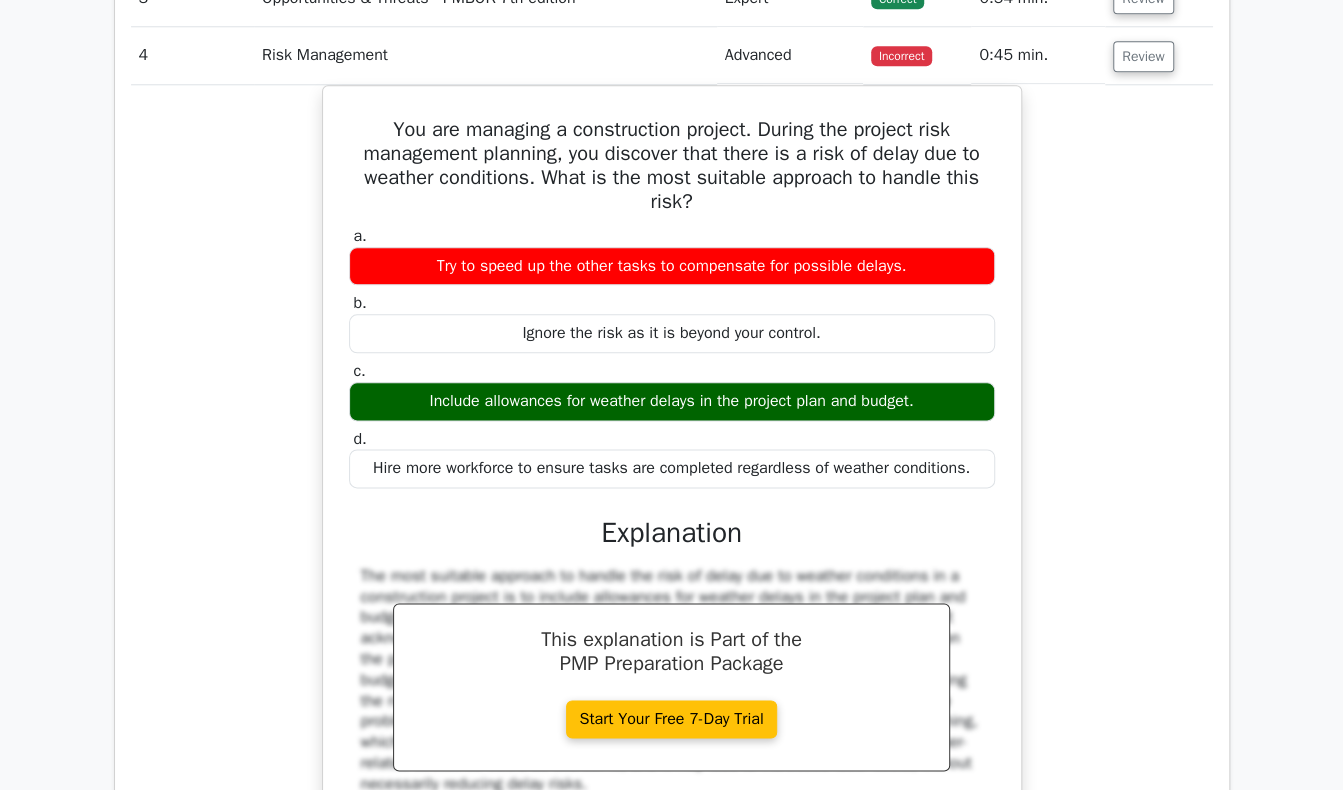 drag, startPoint x: 382, startPoint y: 133, endPoint x: 1030, endPoint y: 493, distance: 741.2854 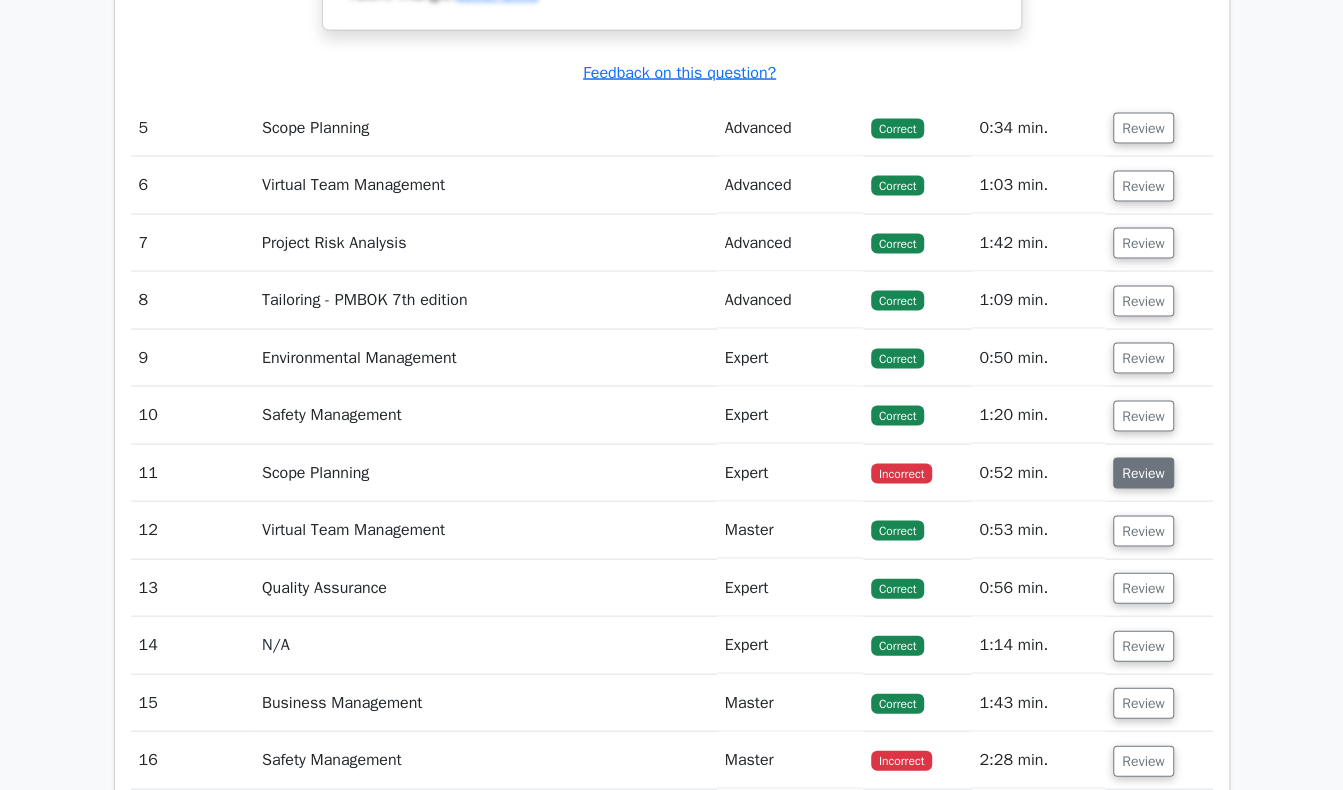 scroll, scrollTop: 6220, scrollLeft: 0, axis: vertical 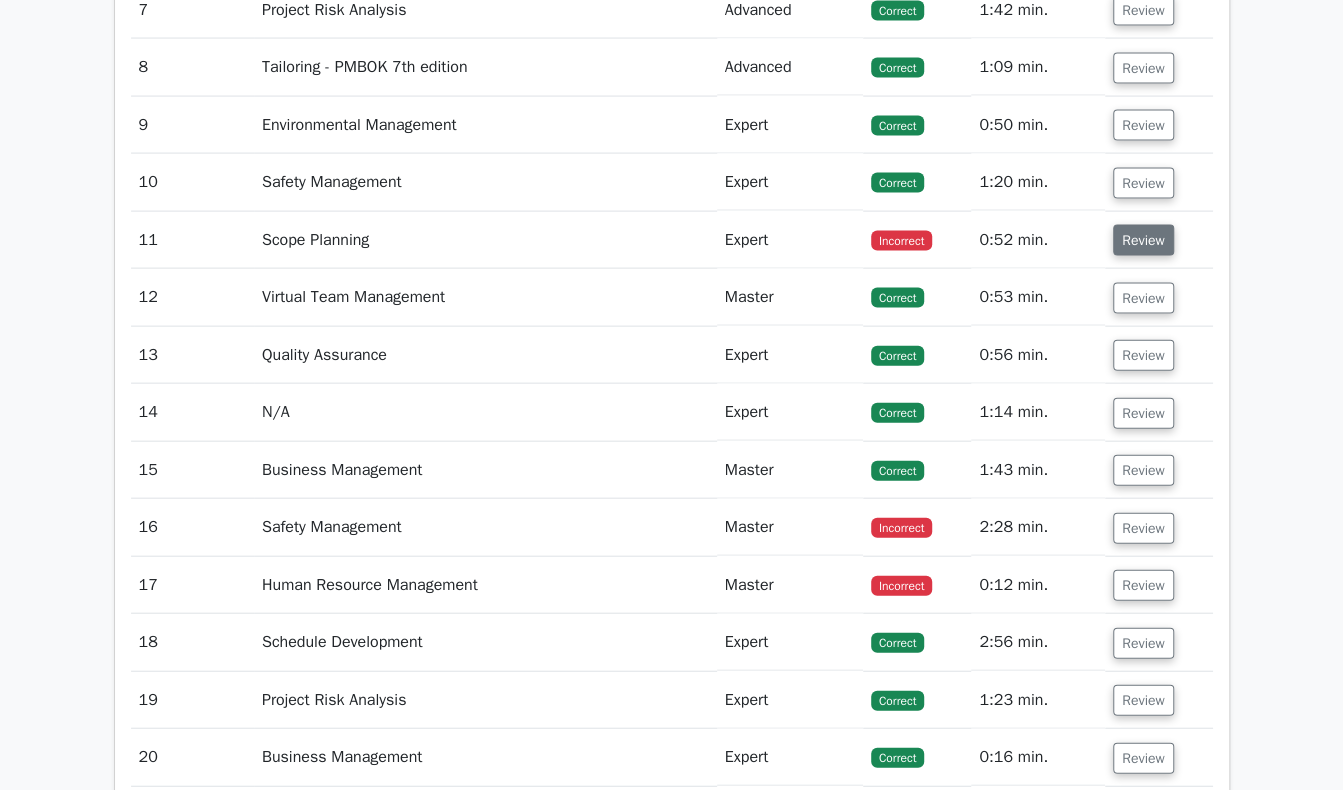 click on "Review" at bounding box center (1143, 240) 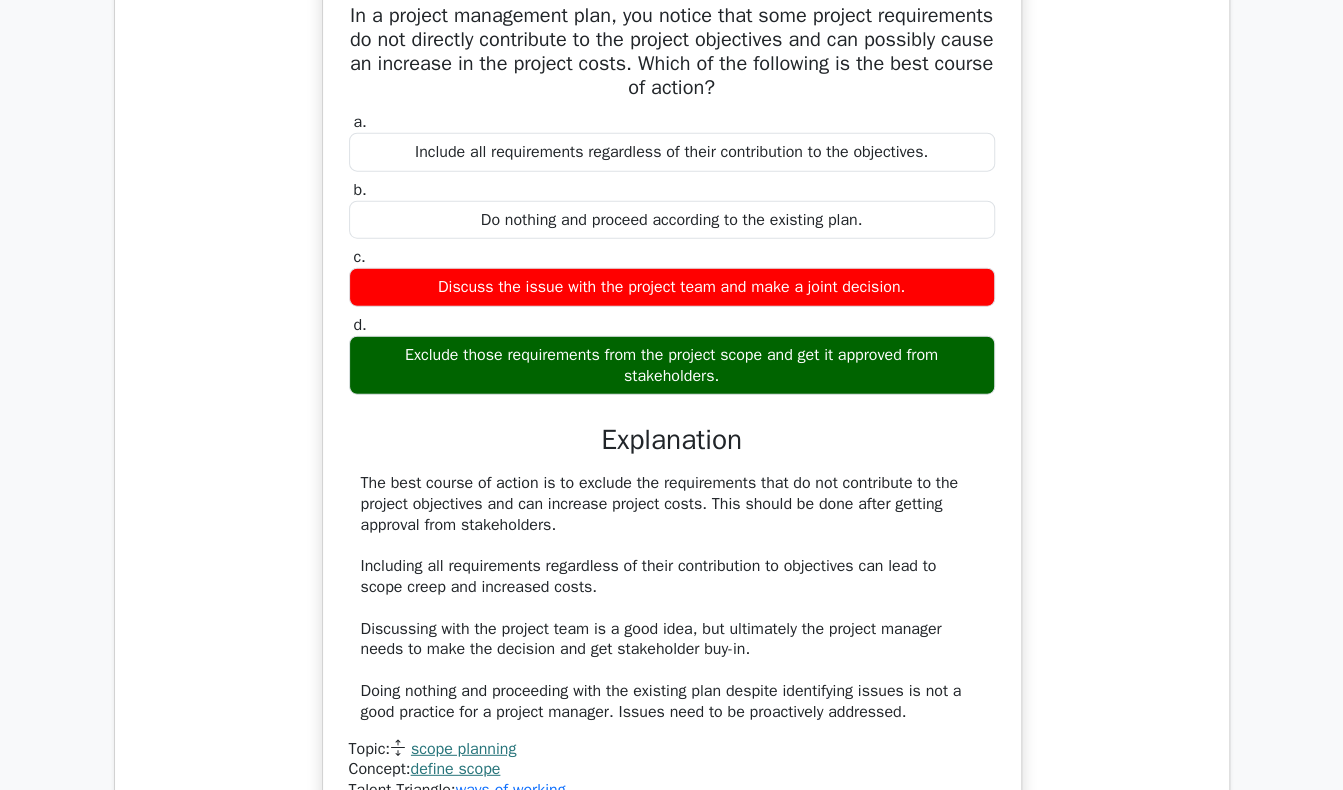 scroll, scrollTop: 6520, scrollLeft: 0, axis: vertical 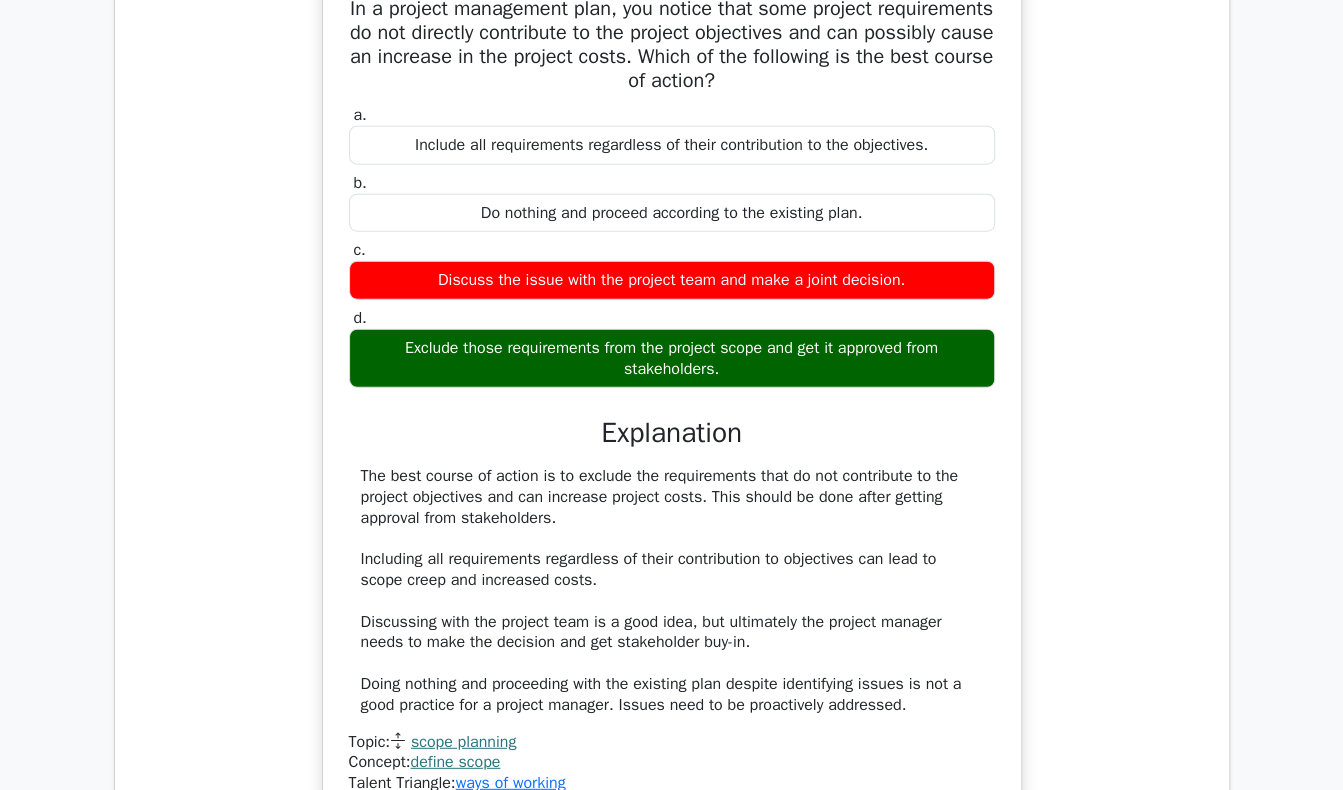 click on "In a project management plan, you notice that some project requirements do not directly contribute to the project objectives and can possibly cause an increase in the project costs. Which of the following is the best course of action?" at bounding box center [672, 45] 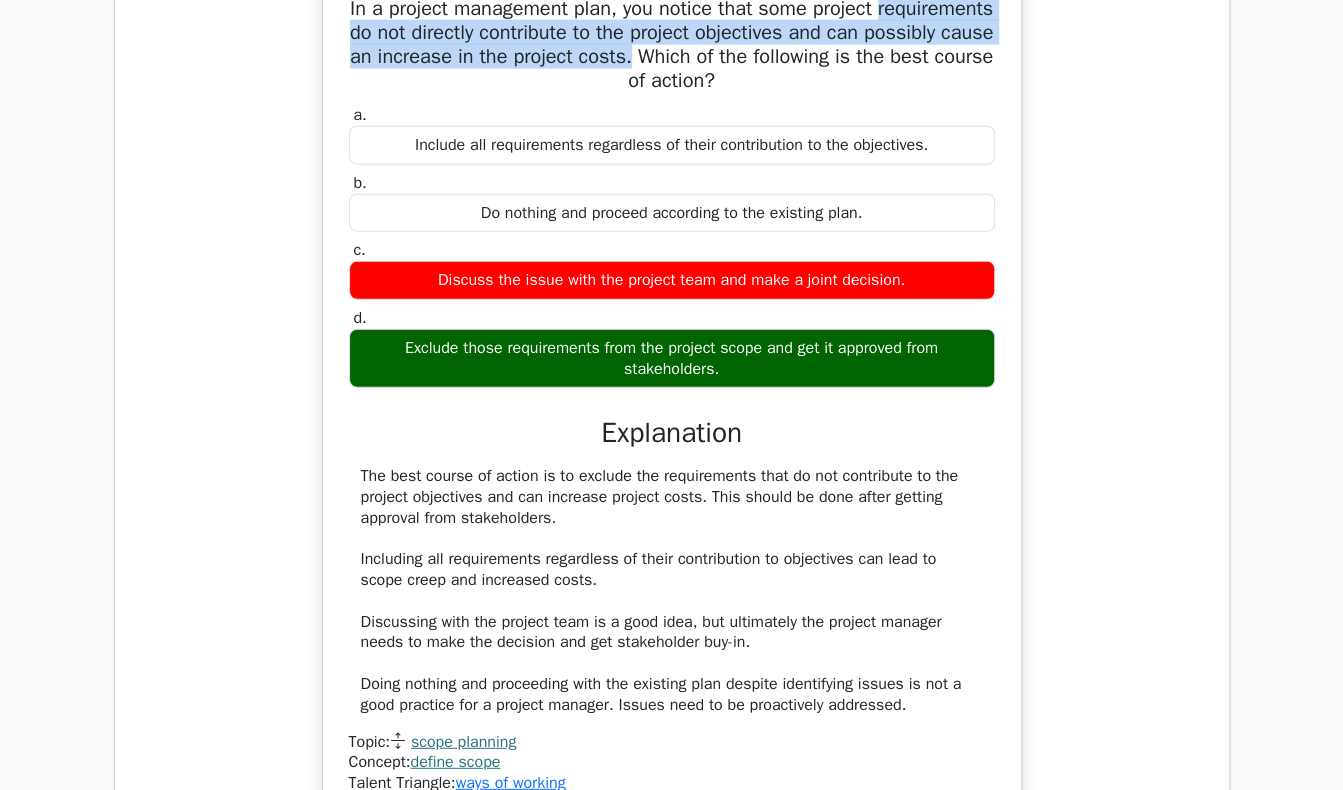 drag, startPoint x: 360, startPoint y: 35, endPoint x: 839, endPoint y: 54, distance: 479.37668 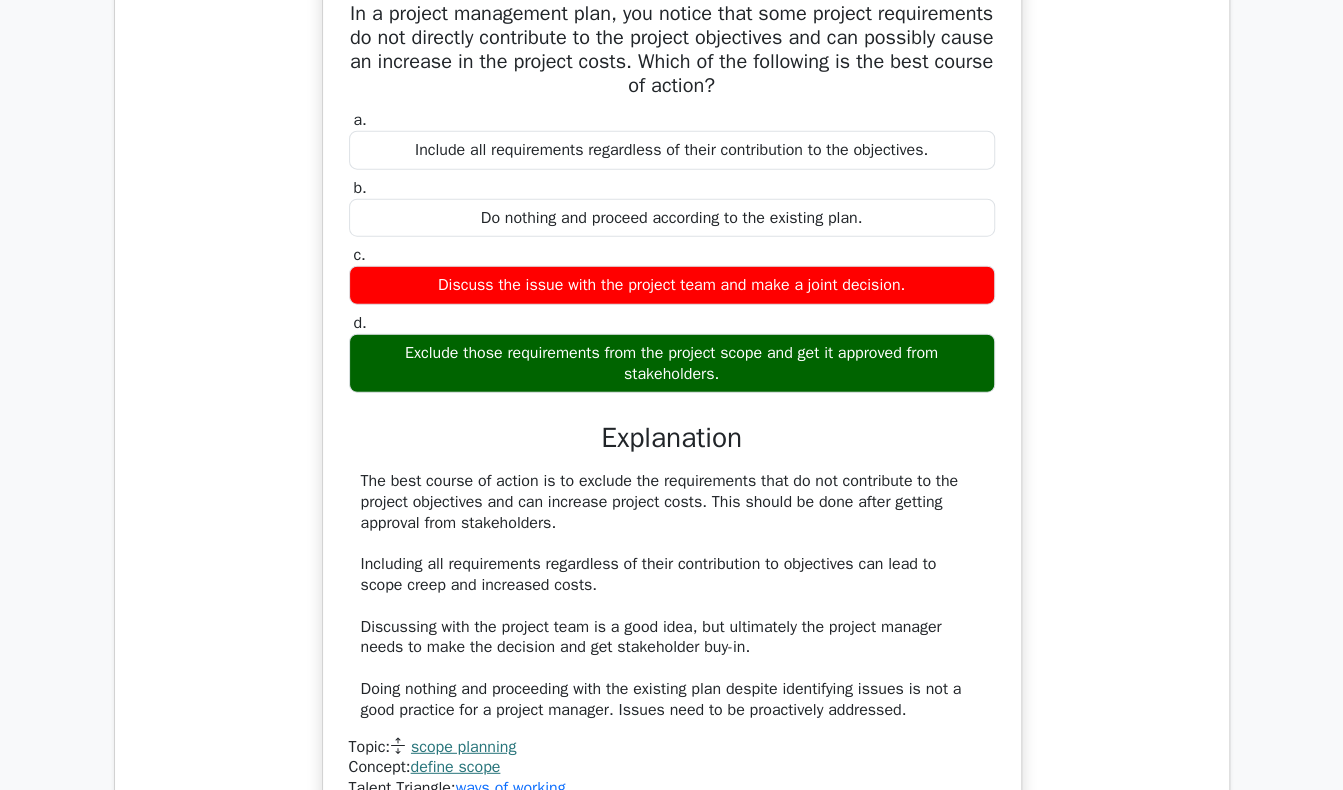 click on "In a project management plan, you notice that some project requirements do not directly contribute to the project objectives and can possibly cause an increase in the project costs. Which of the following is the best course of action?
a.
Include all requirements regardless of their contribution to the objectives.
b. c. d." at bounding box center [672, 408] 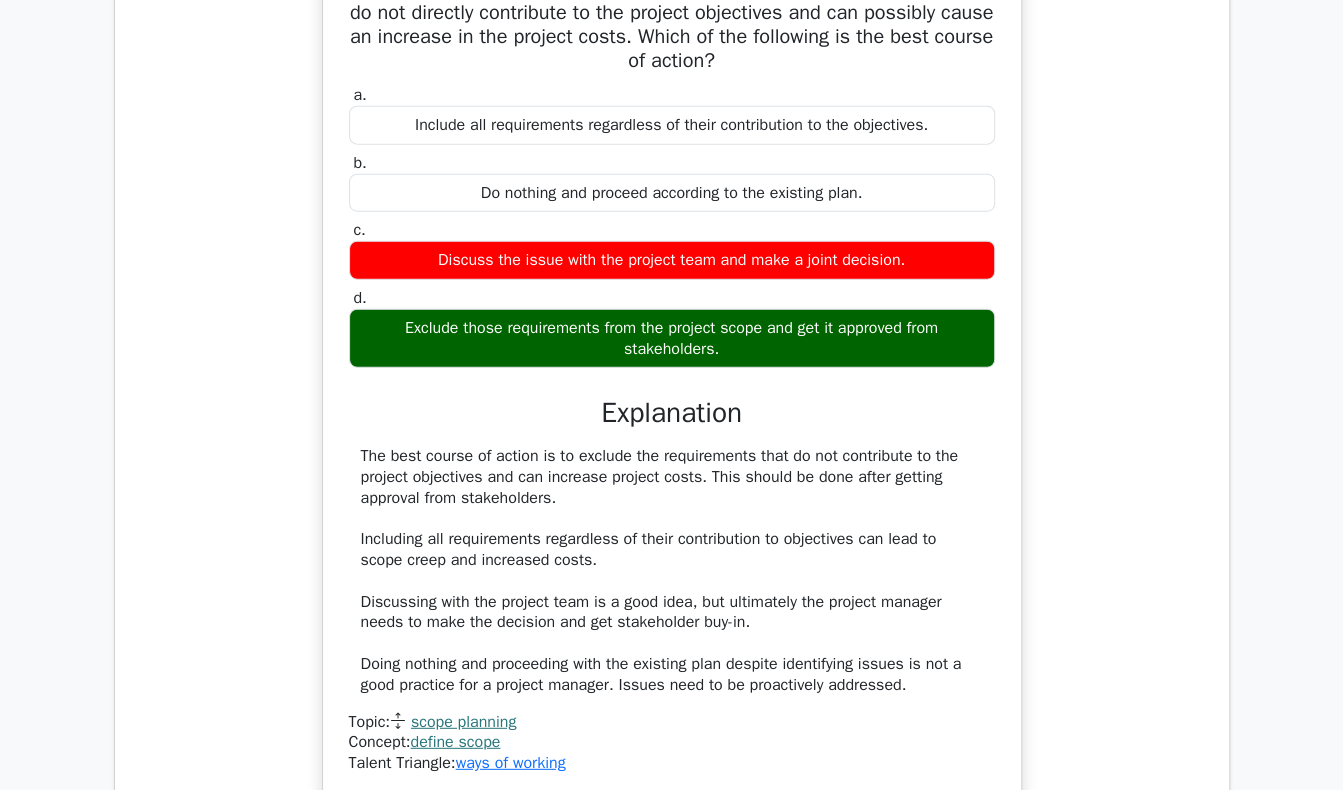 scroll, scrollTop: 6420, scrollLeft: 0, axis: vertical 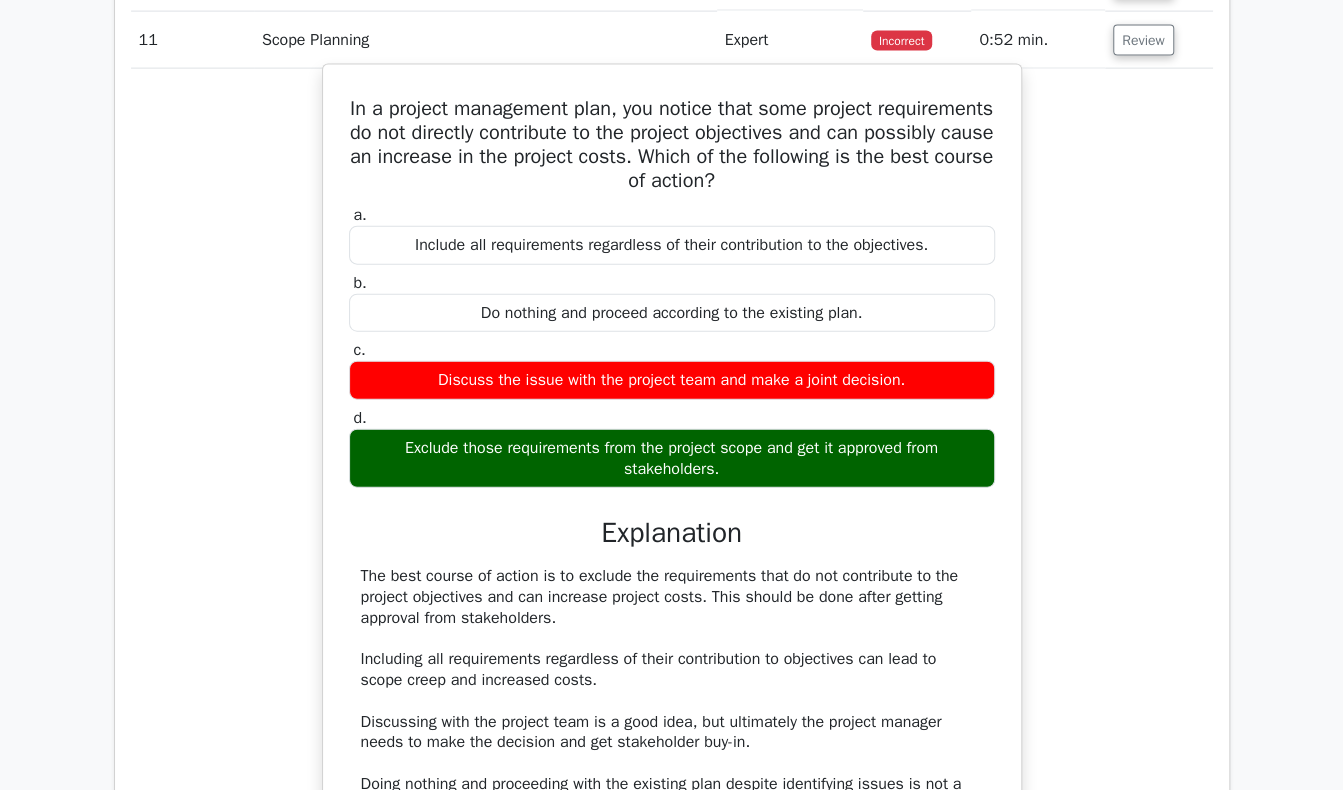 click on "In a project management plan, you notice that some project requirements do not directly contribute to the project objectives and can possibly cause an increase in the project costs. Which of the following is the best course of action?" at bounding box center (672, 145) 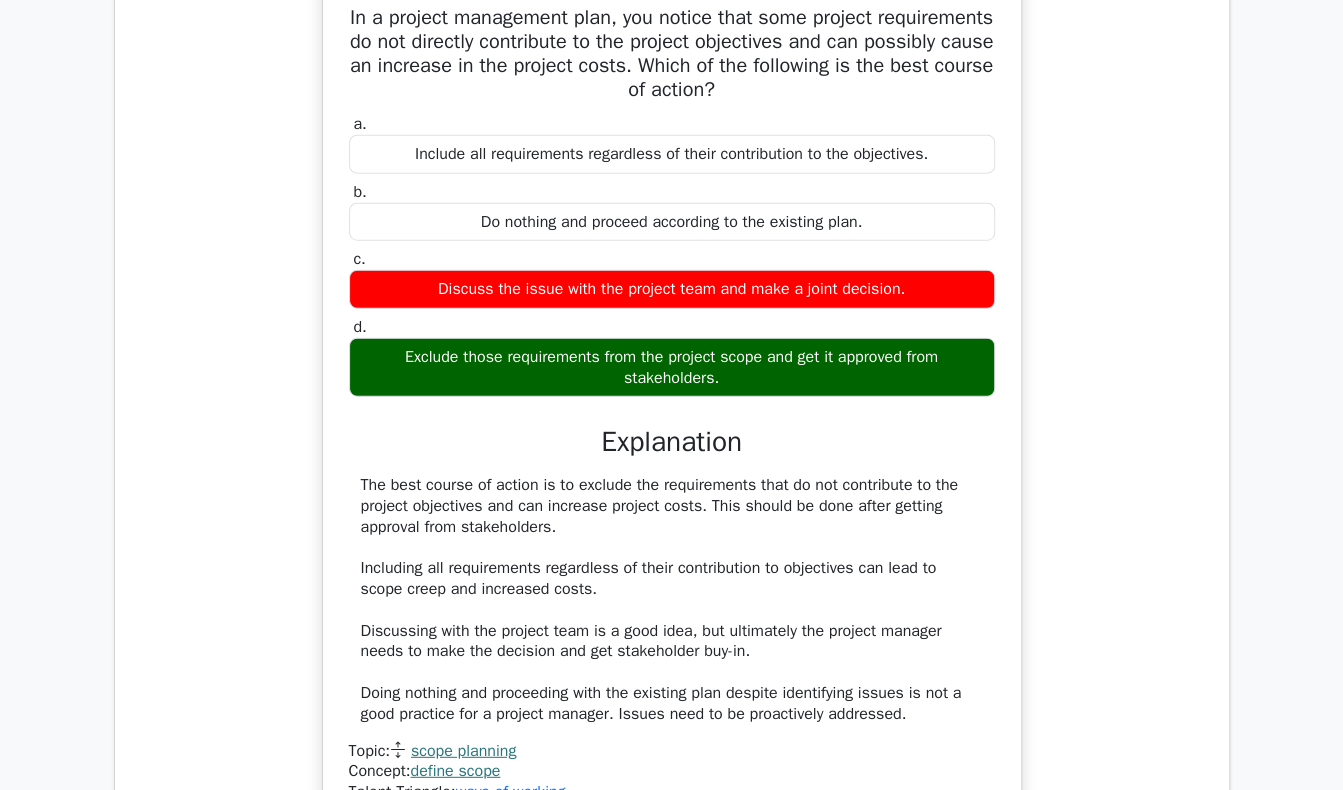 scroll, scrollTop: 6420, scrollLeft: 0, axis: vertical 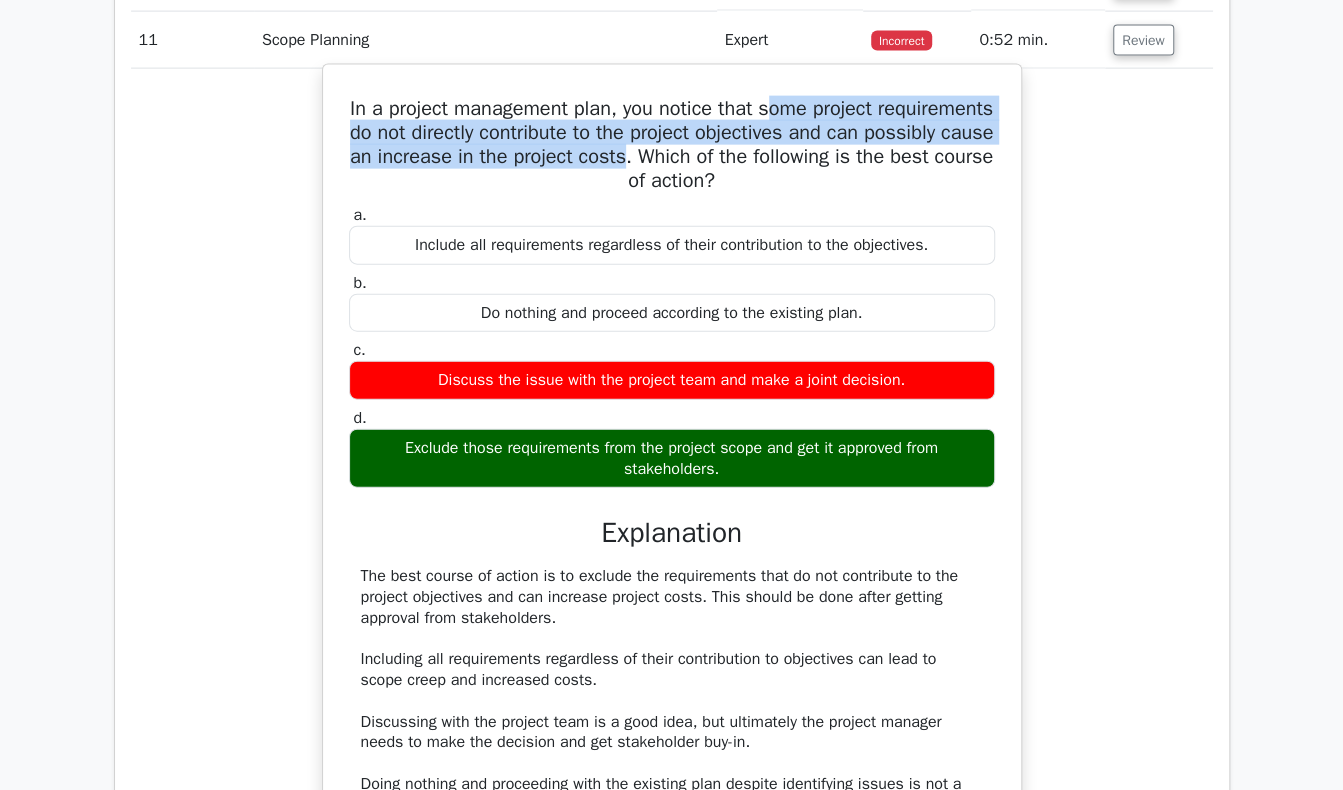 drag, startPoint x: 833, startPoint y: 112, endPoint x: 835, endPoint y: 159, distance: 47.042534 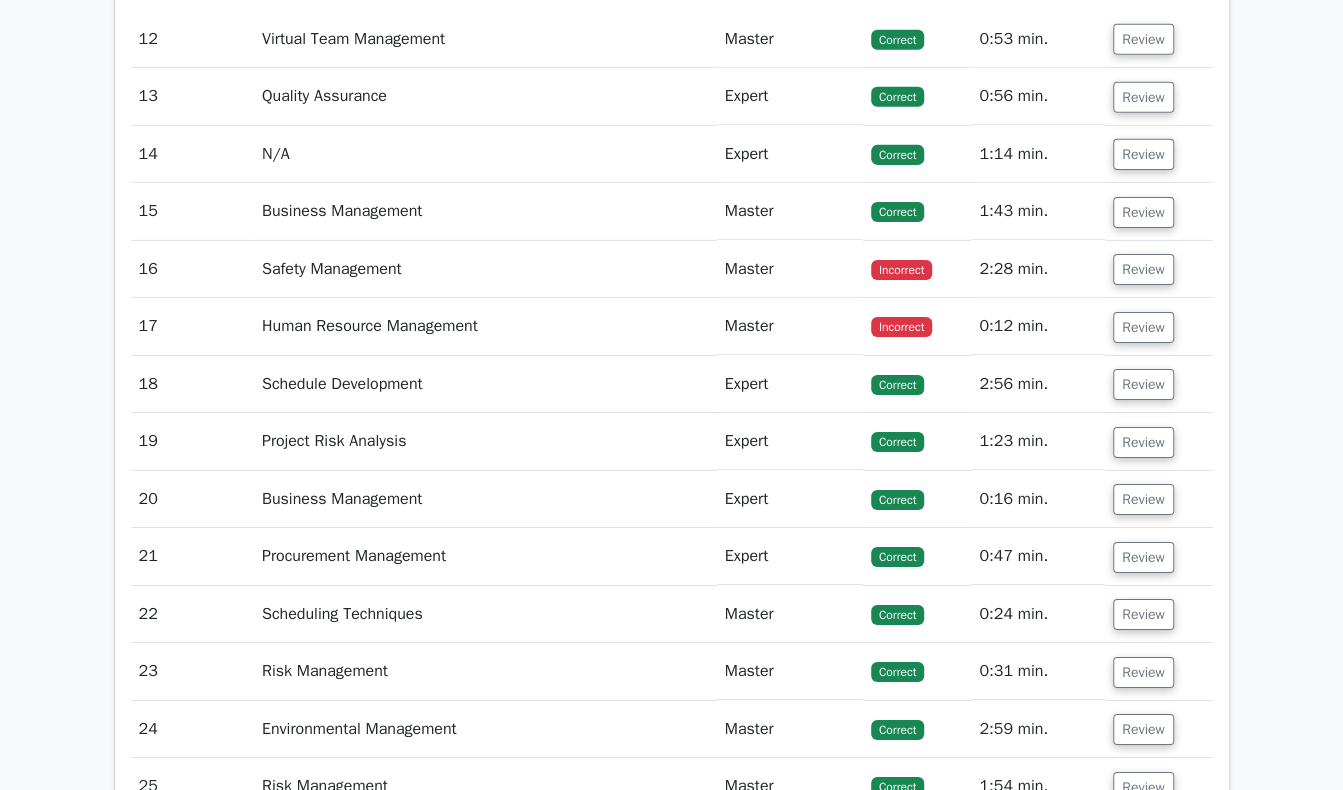 scroll, scrollTop: 7420, scrollLeft: 0, axis: vertical 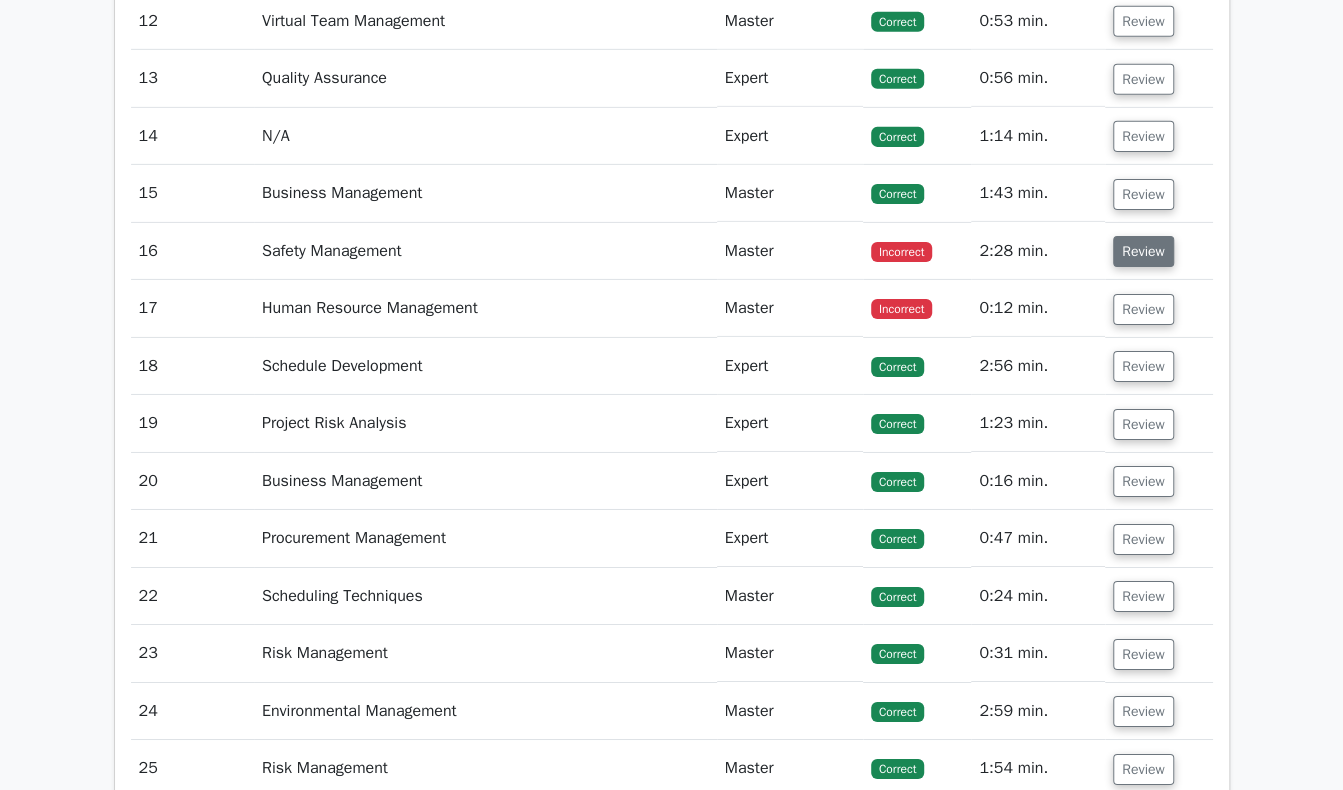 click on "Review" at bounding box center (1143, 251) 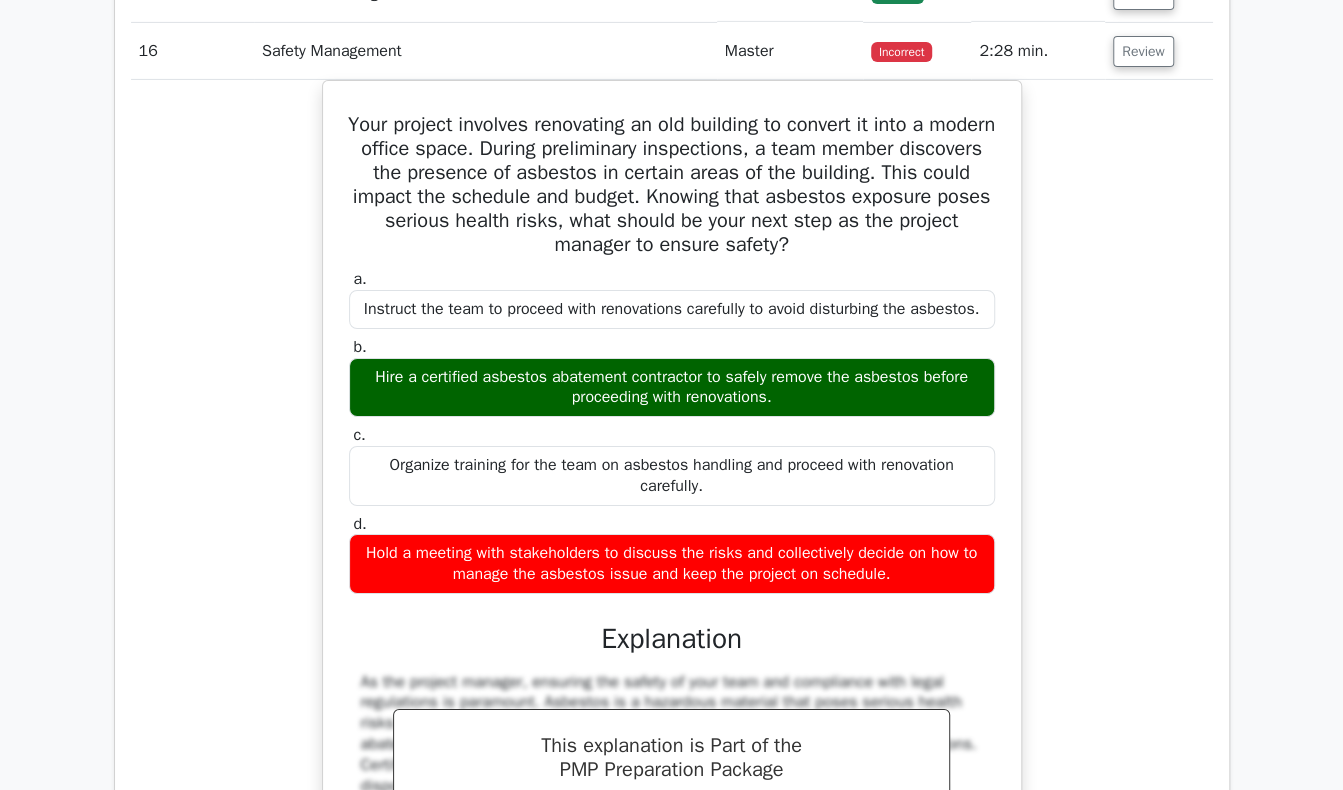 scroll, scrollTop: 7720, scrollLeft: 0, axis: vertical 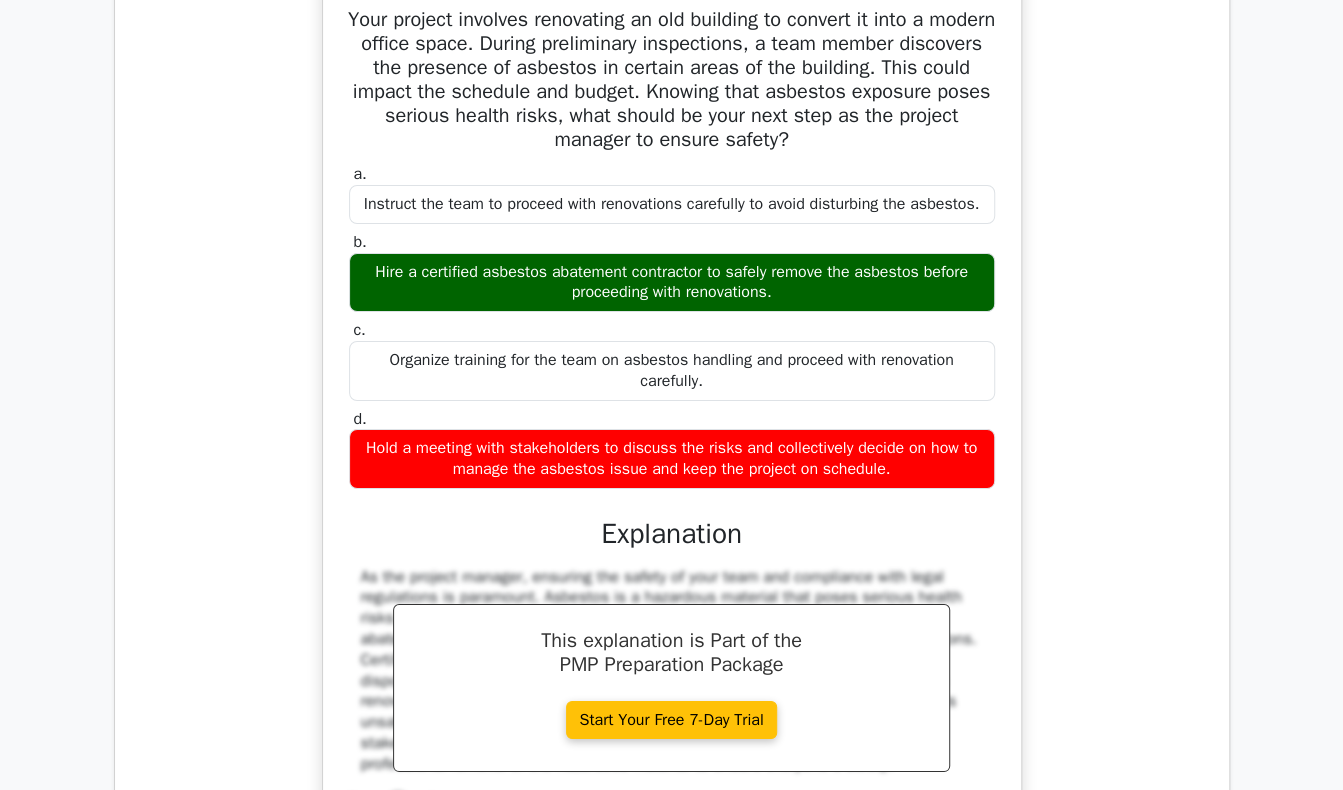 drag, startPoint x: 367, startPoint y: 21, endPoint x: 942, endPoint y: 488, distance: 740.7523 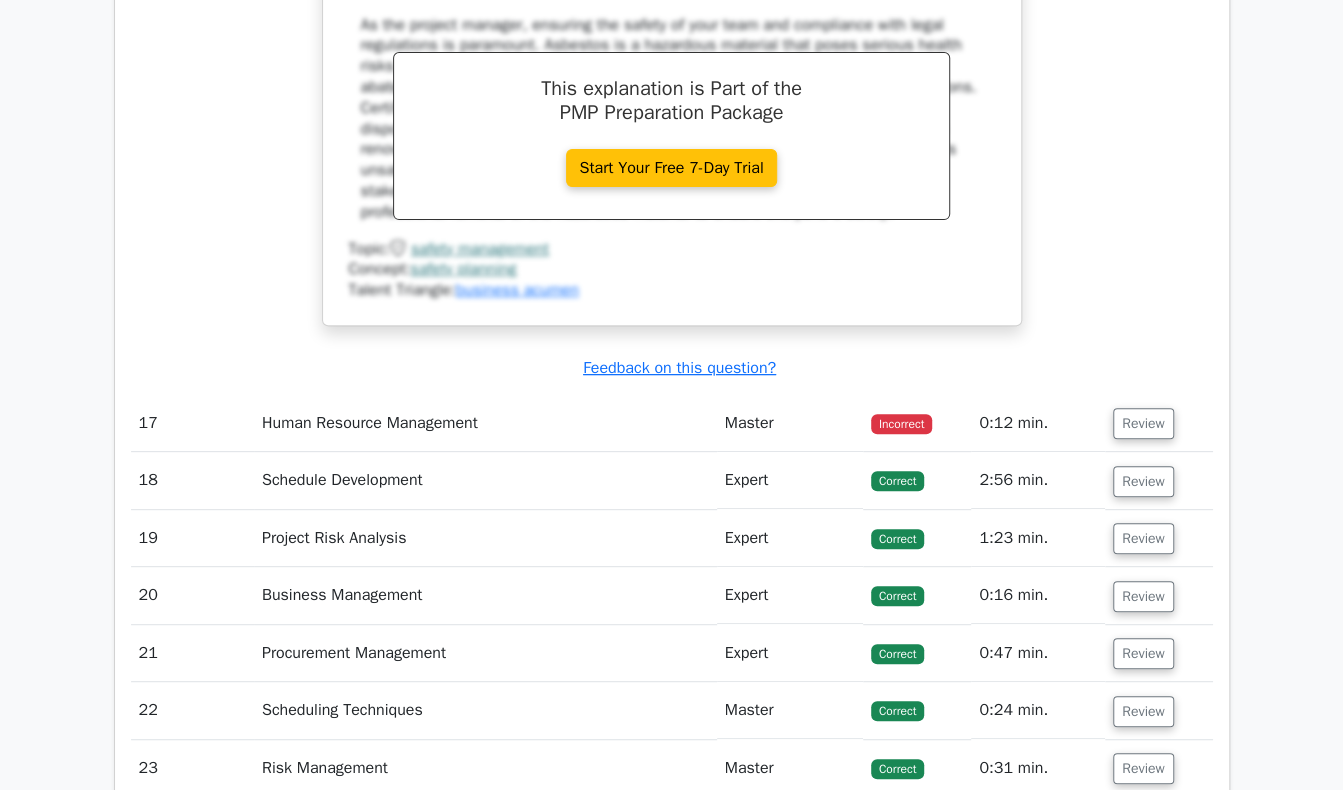 scroll, scrollTop: 8320, scrollLeft: 0, axis: vertical 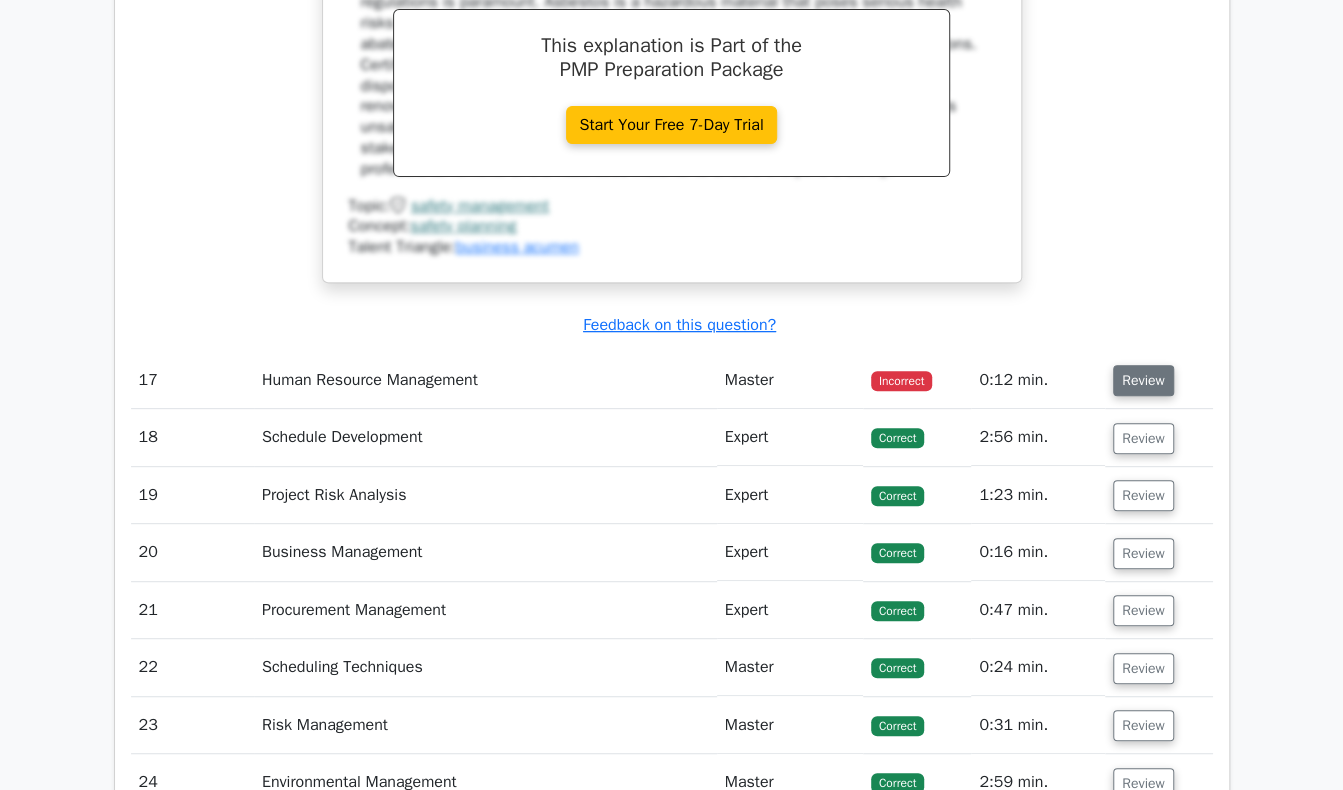 click on "Review" at bounding box center (1143, 380) 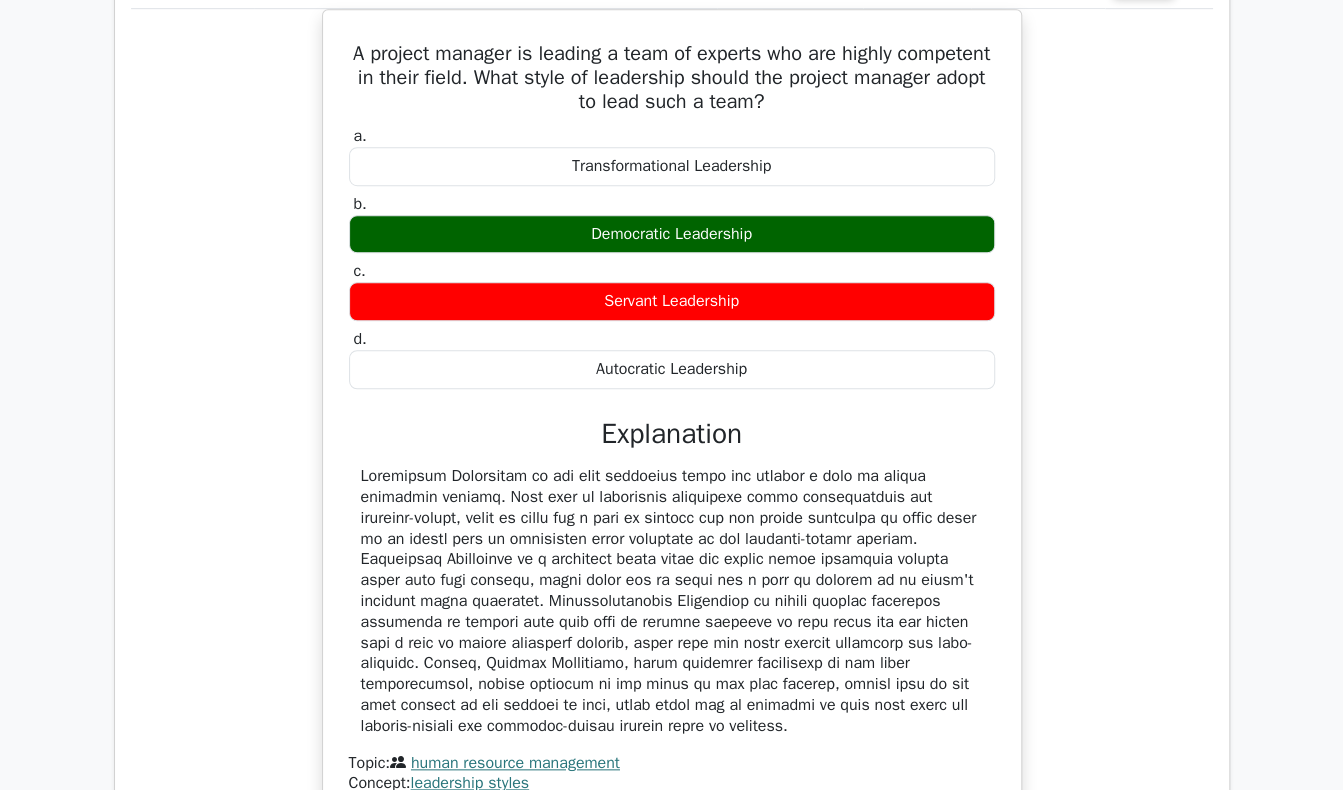 scroll, scrollTop: 8720, scrollLeft: 0, axis: vertical 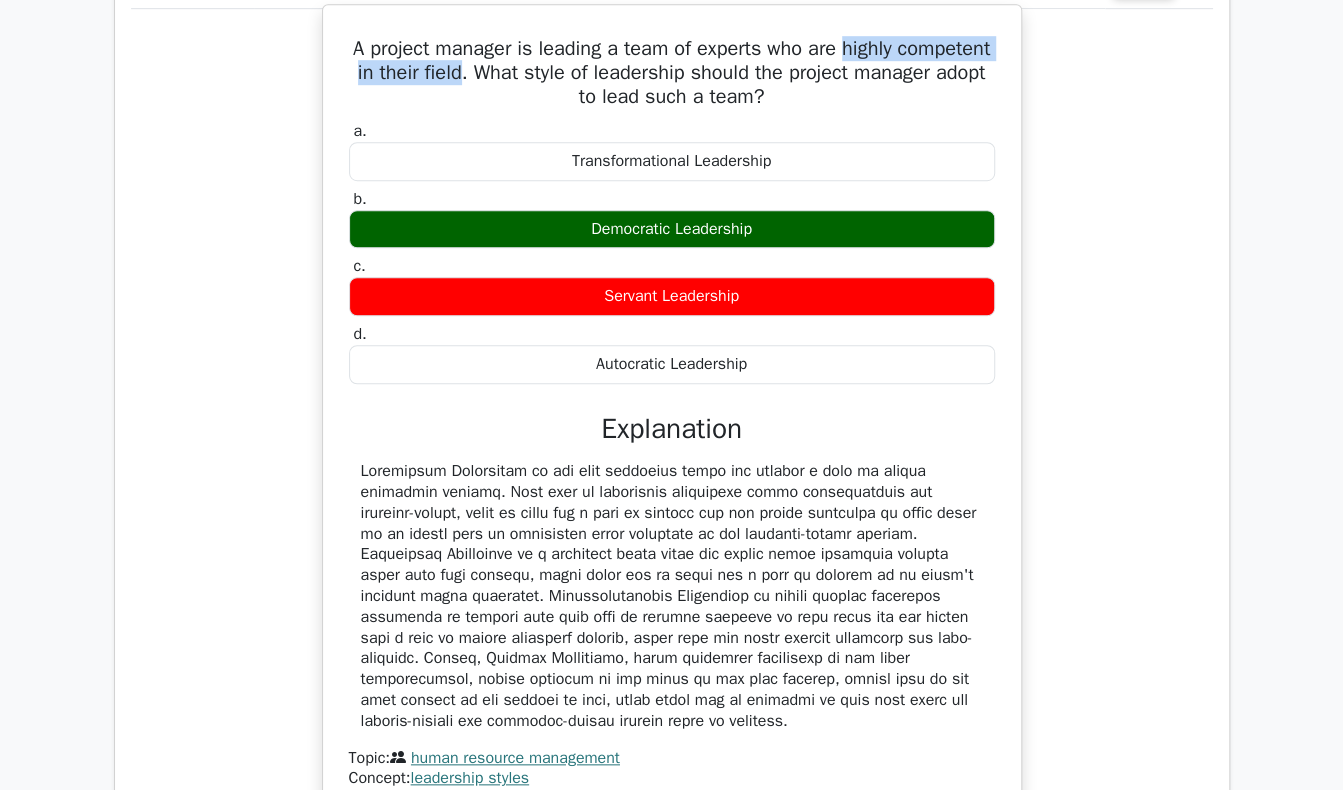 drag, startPoint x: 895, startPoint y: 43, endPoint x: 579, endPoint y: 63, distance: 316.6323 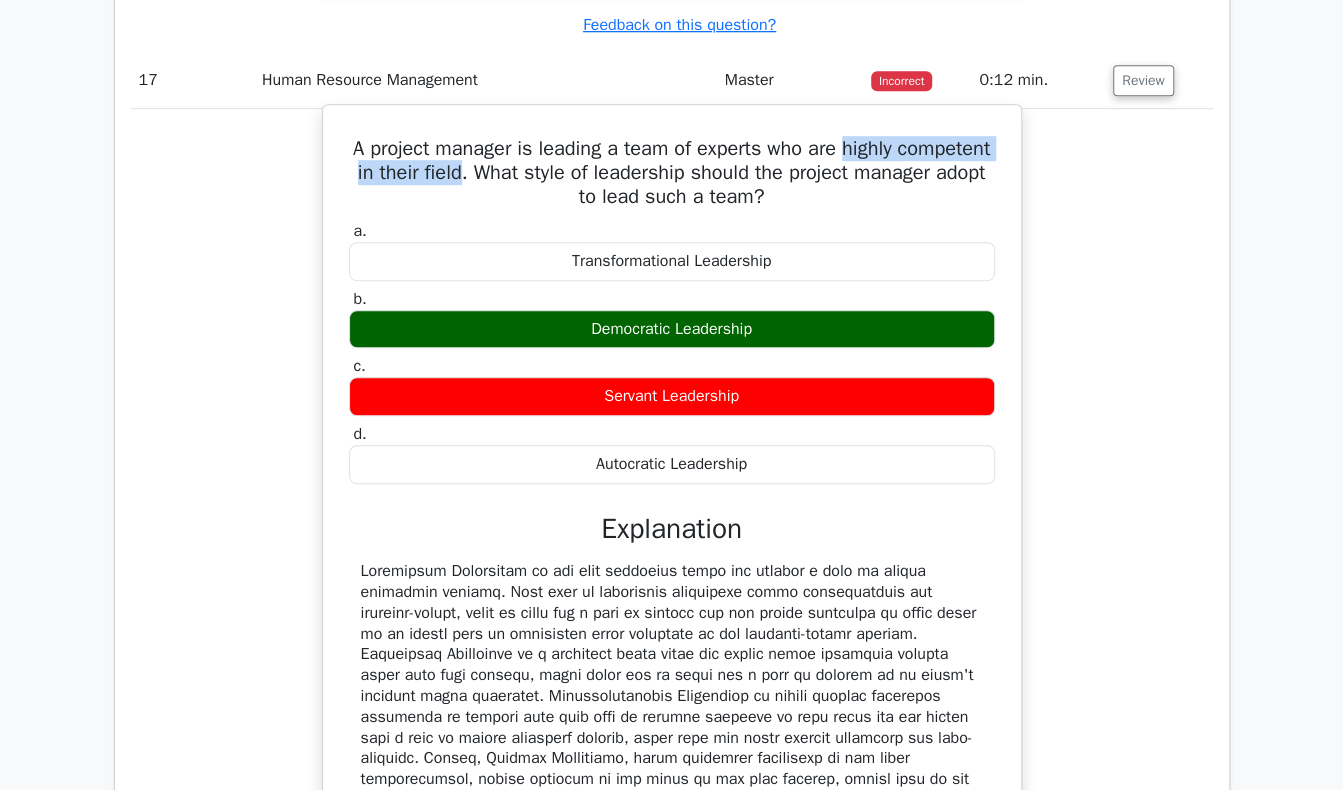drag, startPoint x: 390, startPoint y: 143, endPoint x: 773, endPoint y: 459, distance: 496.533 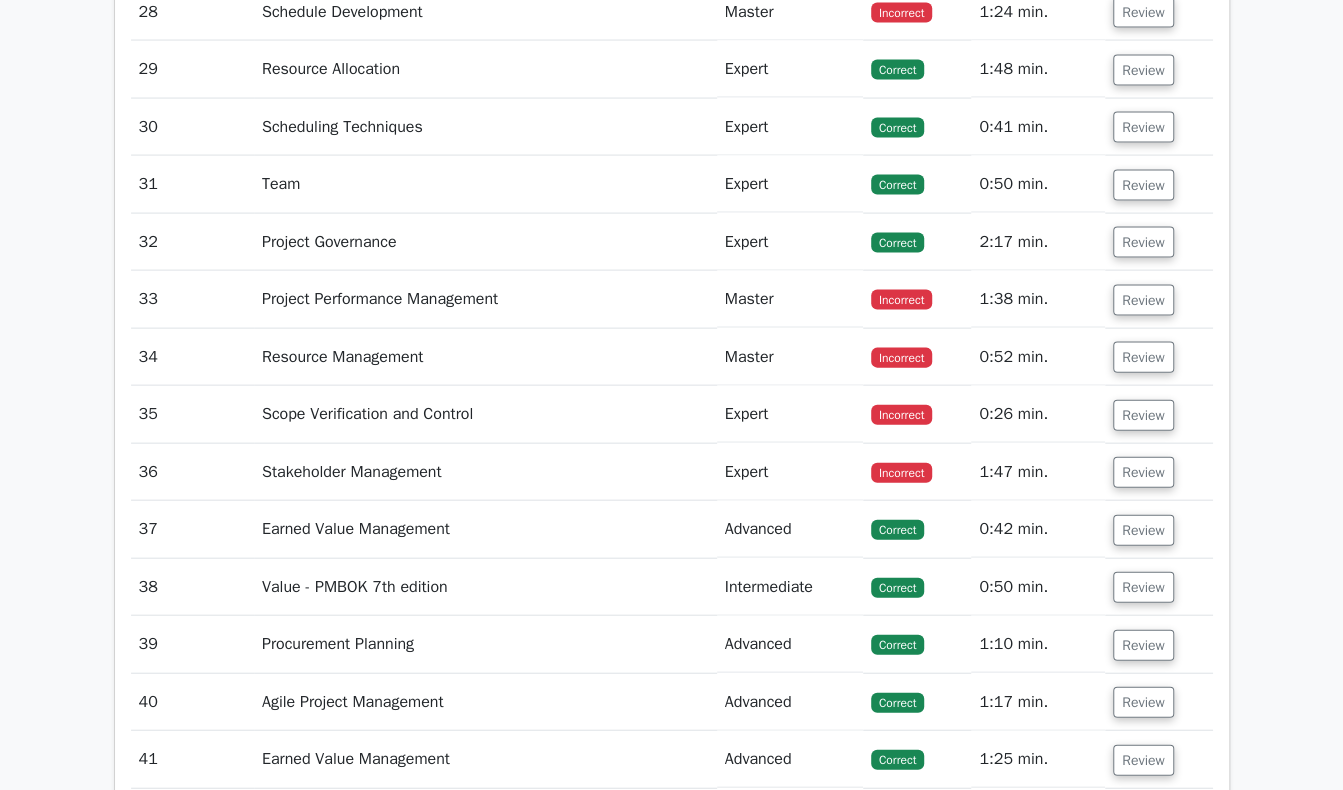 scroll, scrollTop: 10120, scrollLeft: 0, axis: vertical 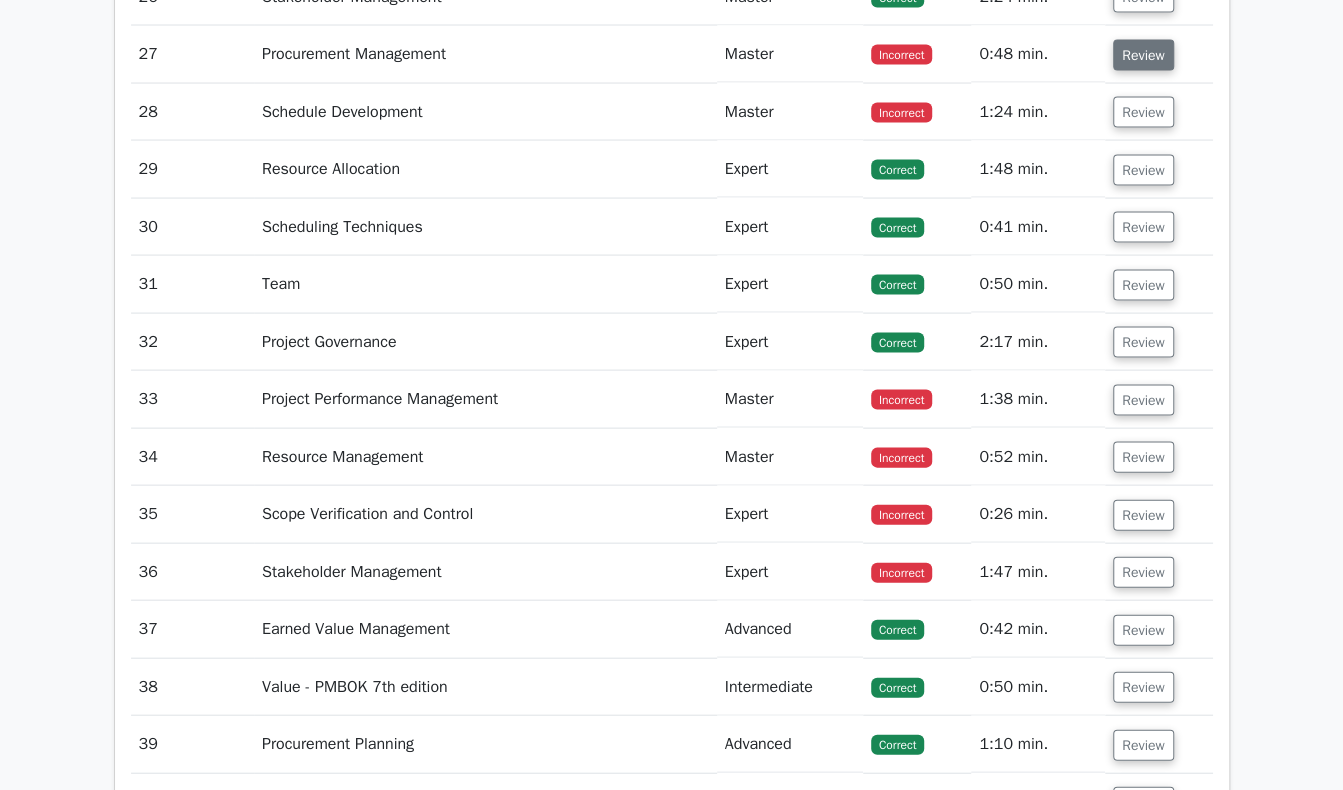click on "Review" at bounding box center (1143, 55) 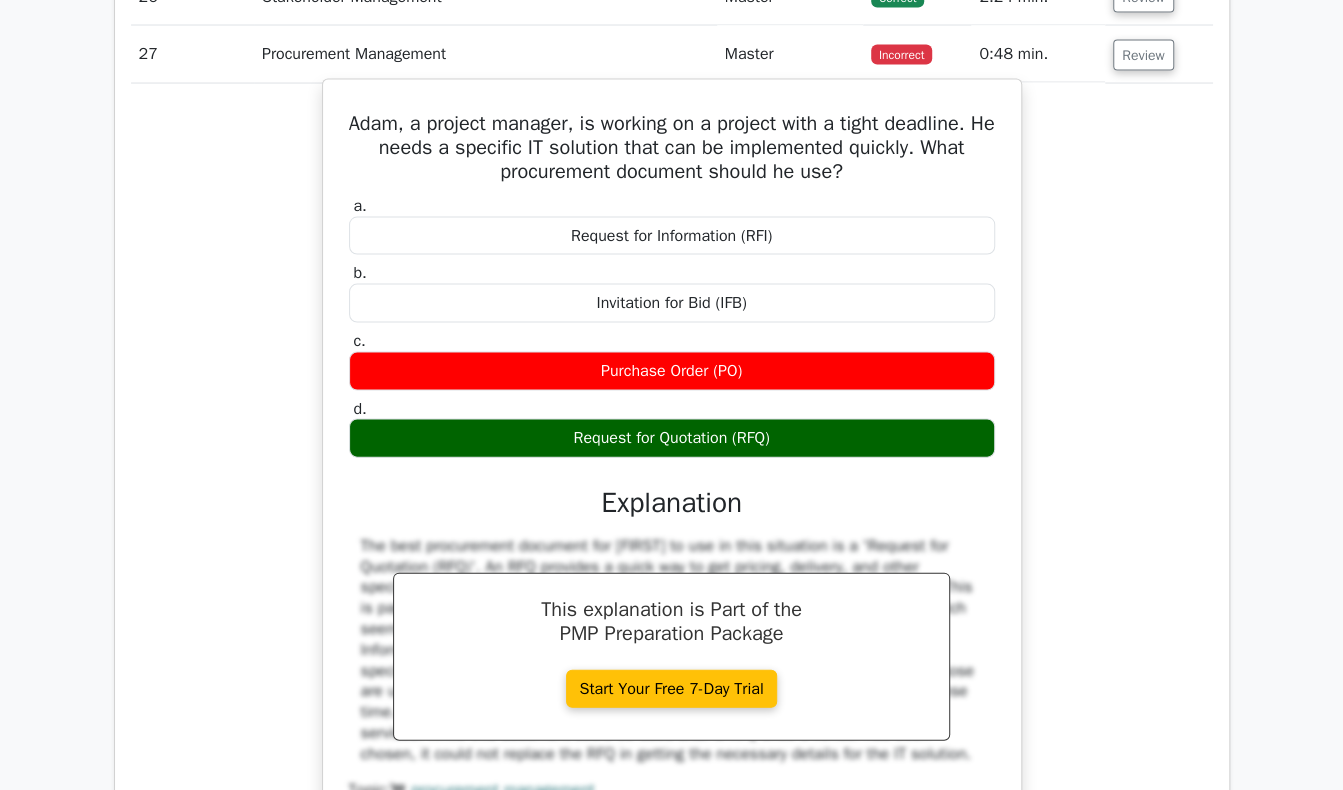 drag, startPoint x: 352, startPoint y: 107, endPoint x: 814, endPoint y: 427, distance: 562 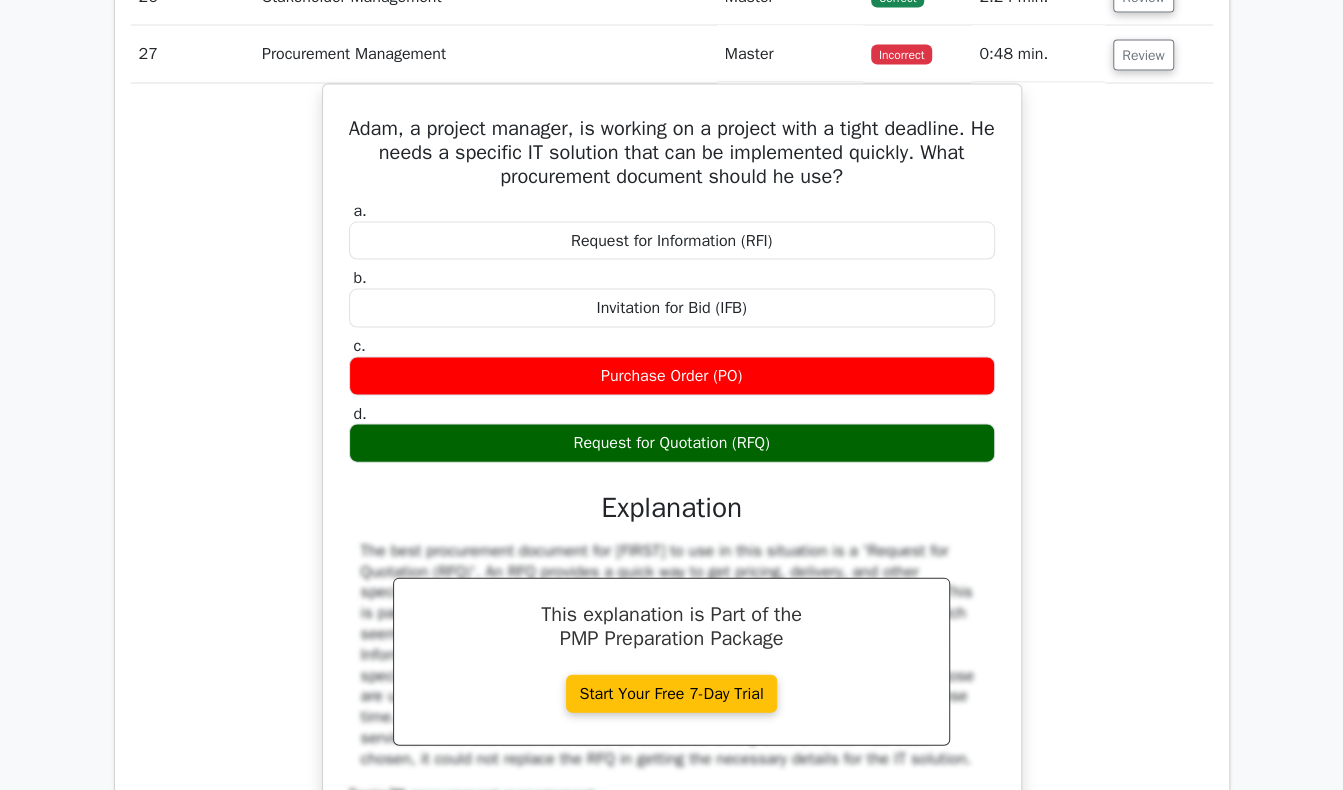 click on "Adam, a project manager, is working on a project with a tight deadline. He needs a specific IT solution that can be implemented quickly. What procurement document should he use?
a.
Request for Information (RFI)
b.
c. d." at bounding box center [672, 490] 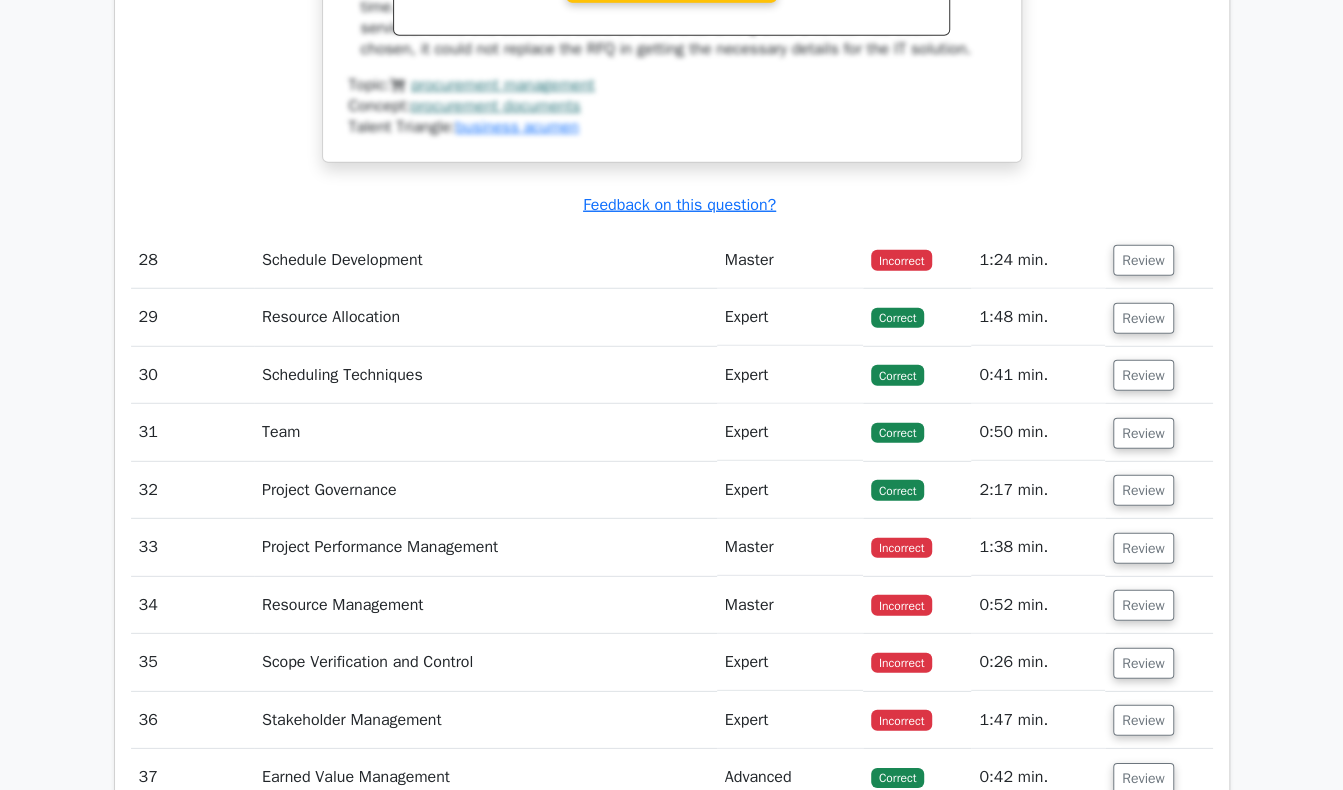scroll, scrollTop: 10920, scrollLeft: 0, axis: vertical 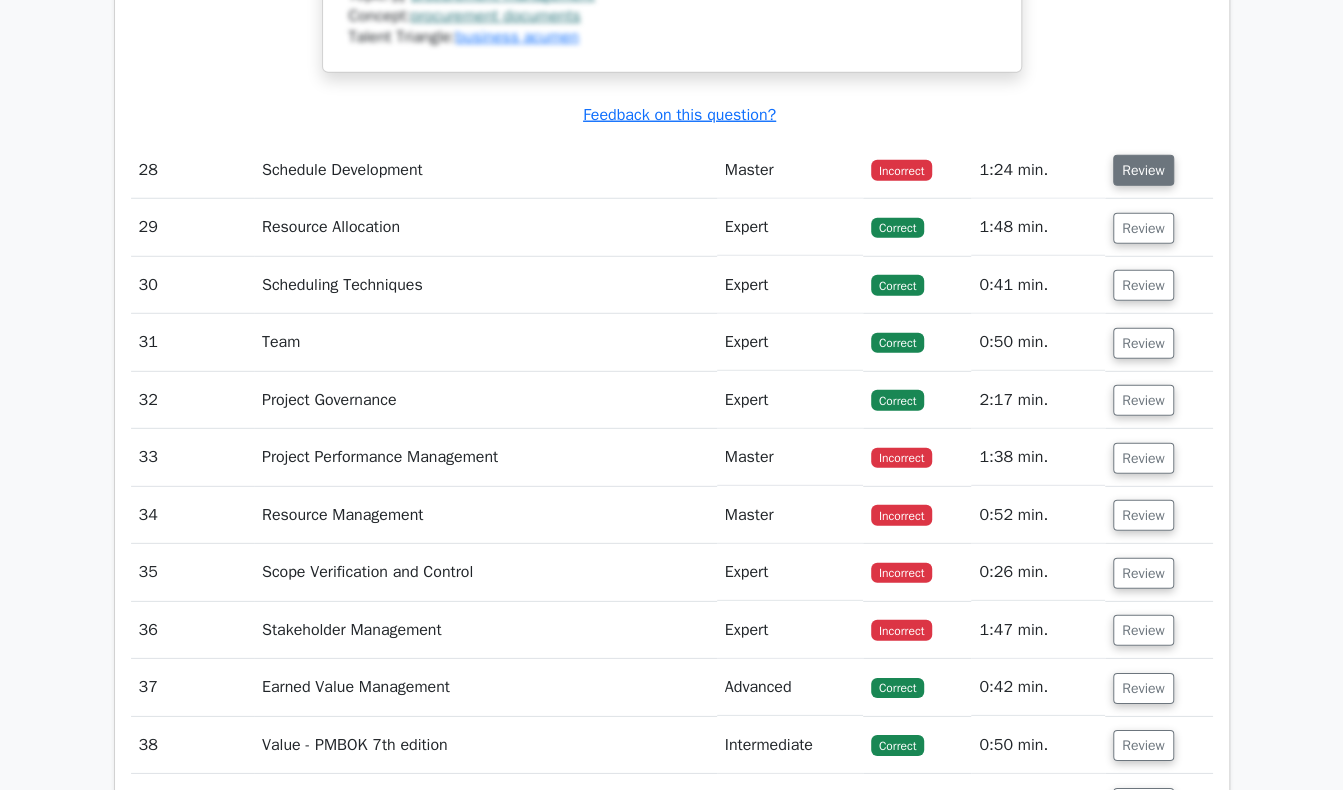 click on "Review" at bounding box center (1143, 170) 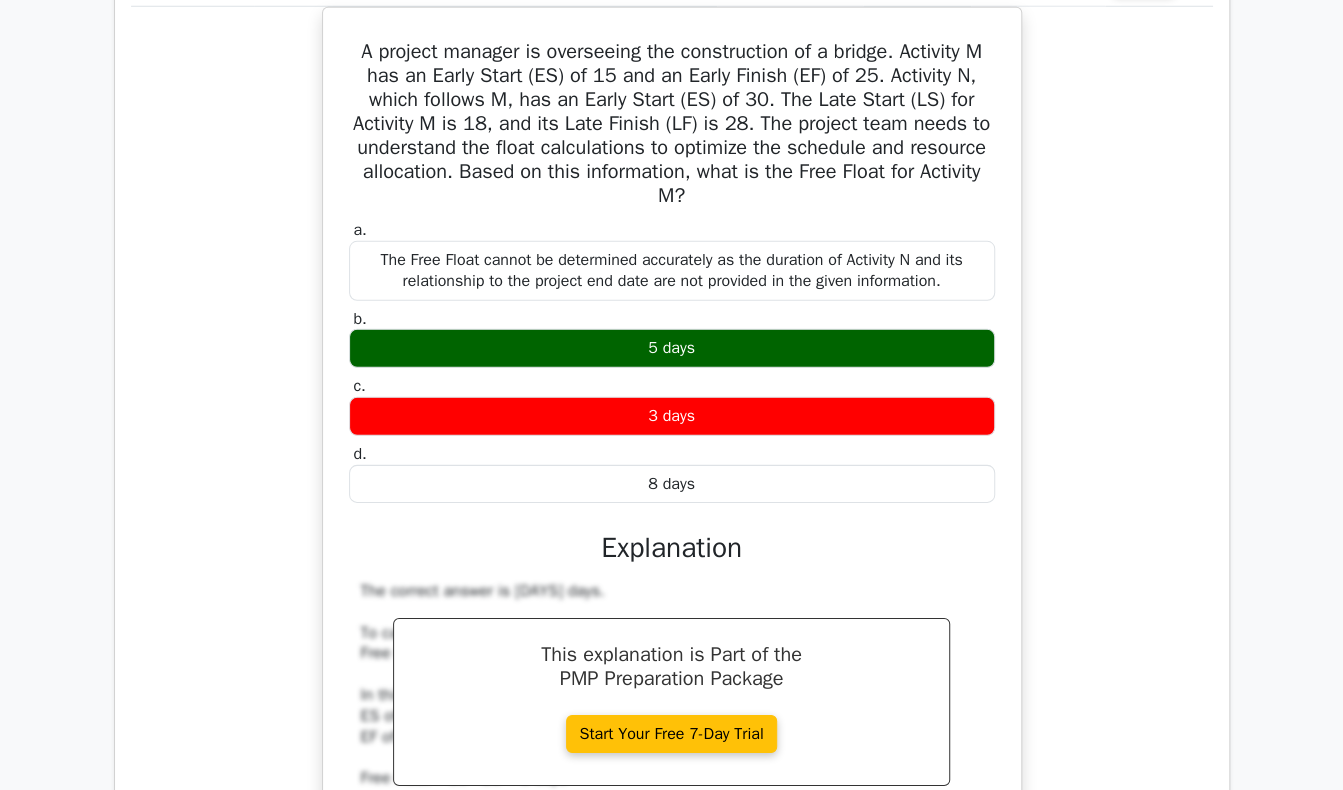 scroll, scrollTop: 11120, scrollLeft: 0, axis: vertical 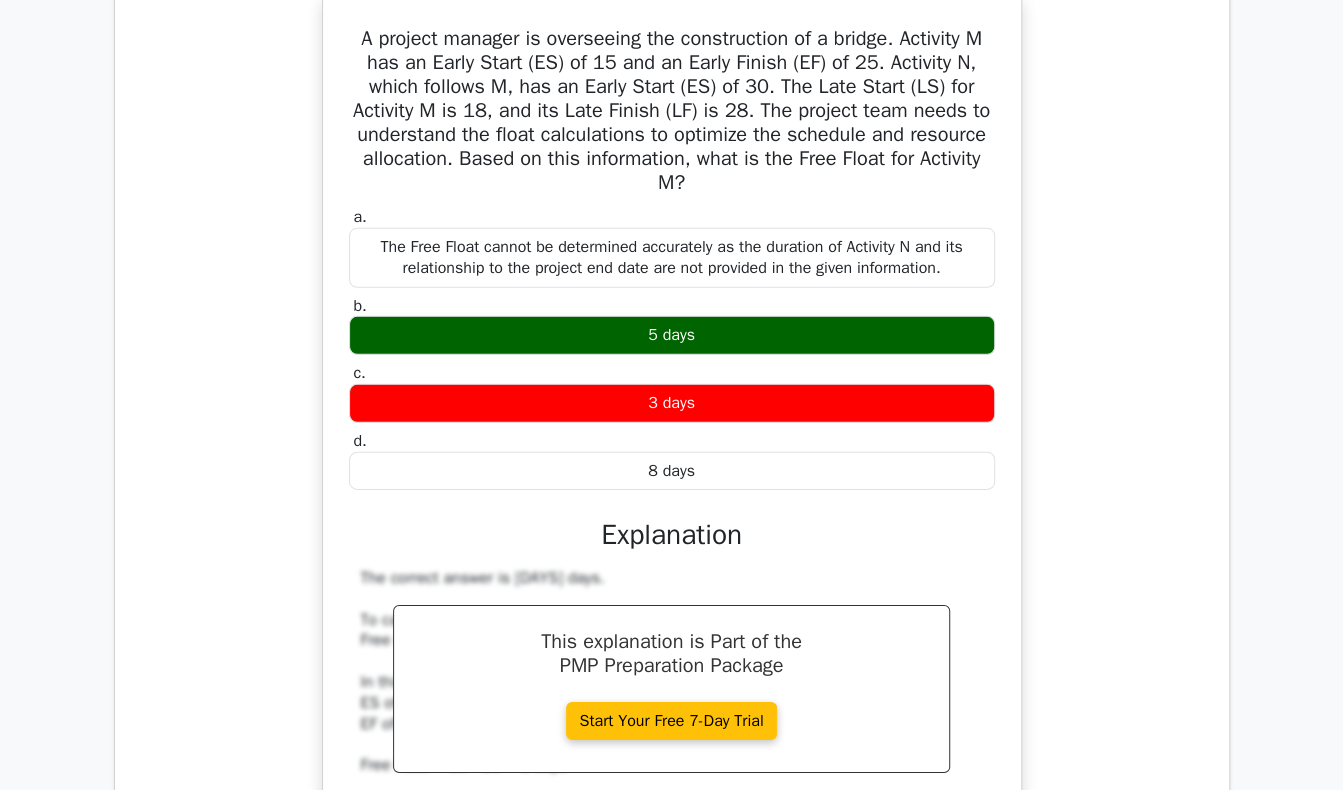 drag, startPoint x: 359, startPoint y: 24, endPoint x: 723, endPoint y: 445, distance: 556.5402 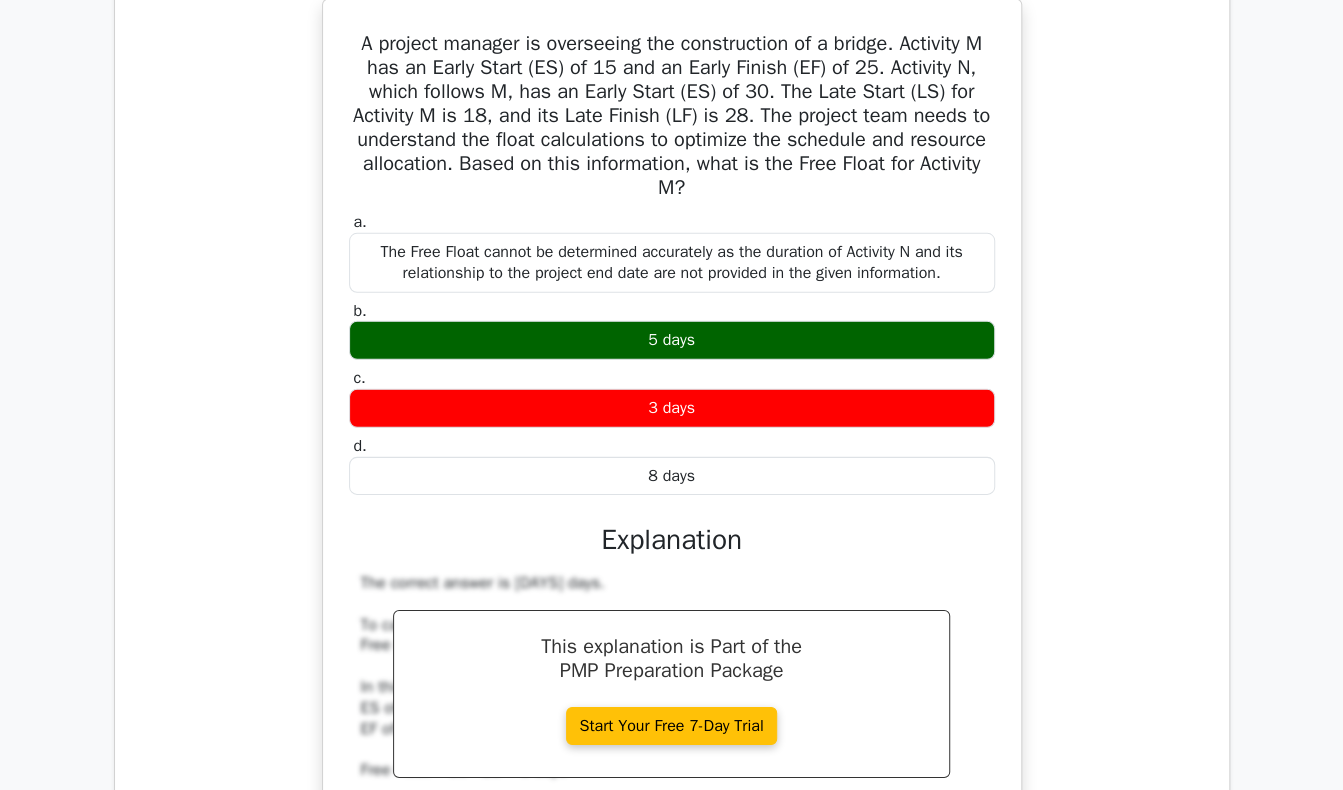 click on "A project manager is overseeing the construction of a bridge. Activity M has an Early Start (ES) of 15 and an Early Finish (EF) of 25. Activity N, which follows M, has an Early Start (ES) of 30. The Late Start (LS) for Activity M is 18, and its Late Finish (LF) is 28. The project team needs to understand the float calculations to optimize the schedule and resource allocation. Based on this information, what is the Free Float for Activity M?
a.
b.
c. d." at bounding box center [672, 609] 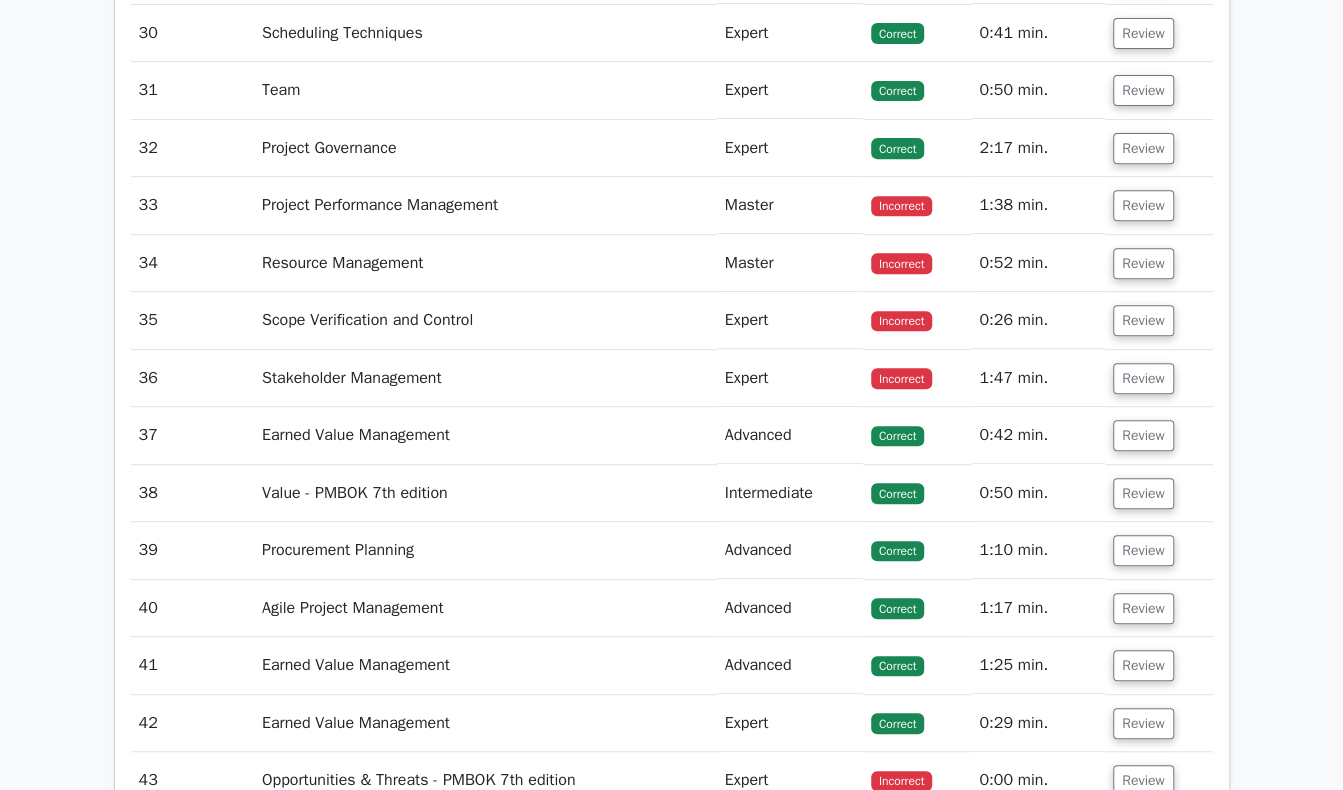 scroll, scrollTop: 12420, scrollLeft: 0, axis: vertical 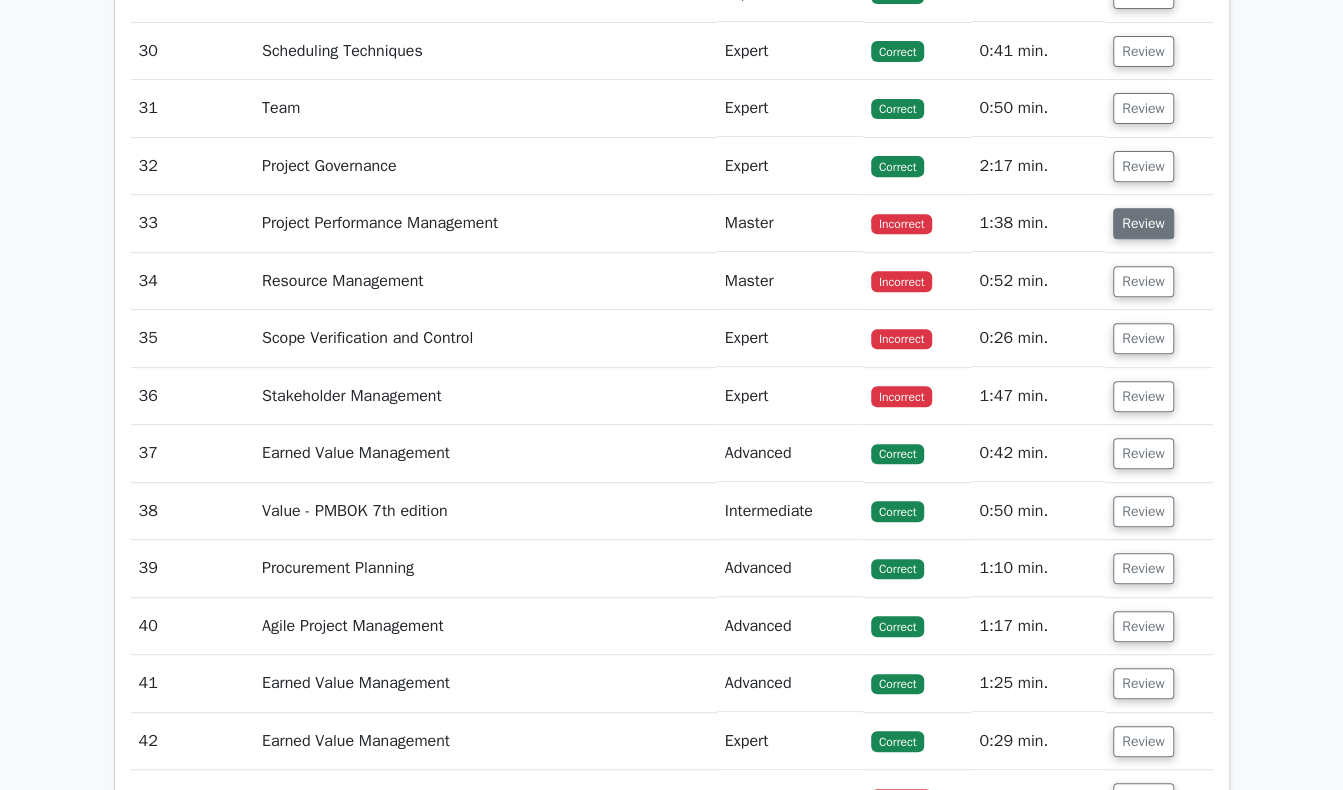 click on "Review" at bounding box center [1143, 223] 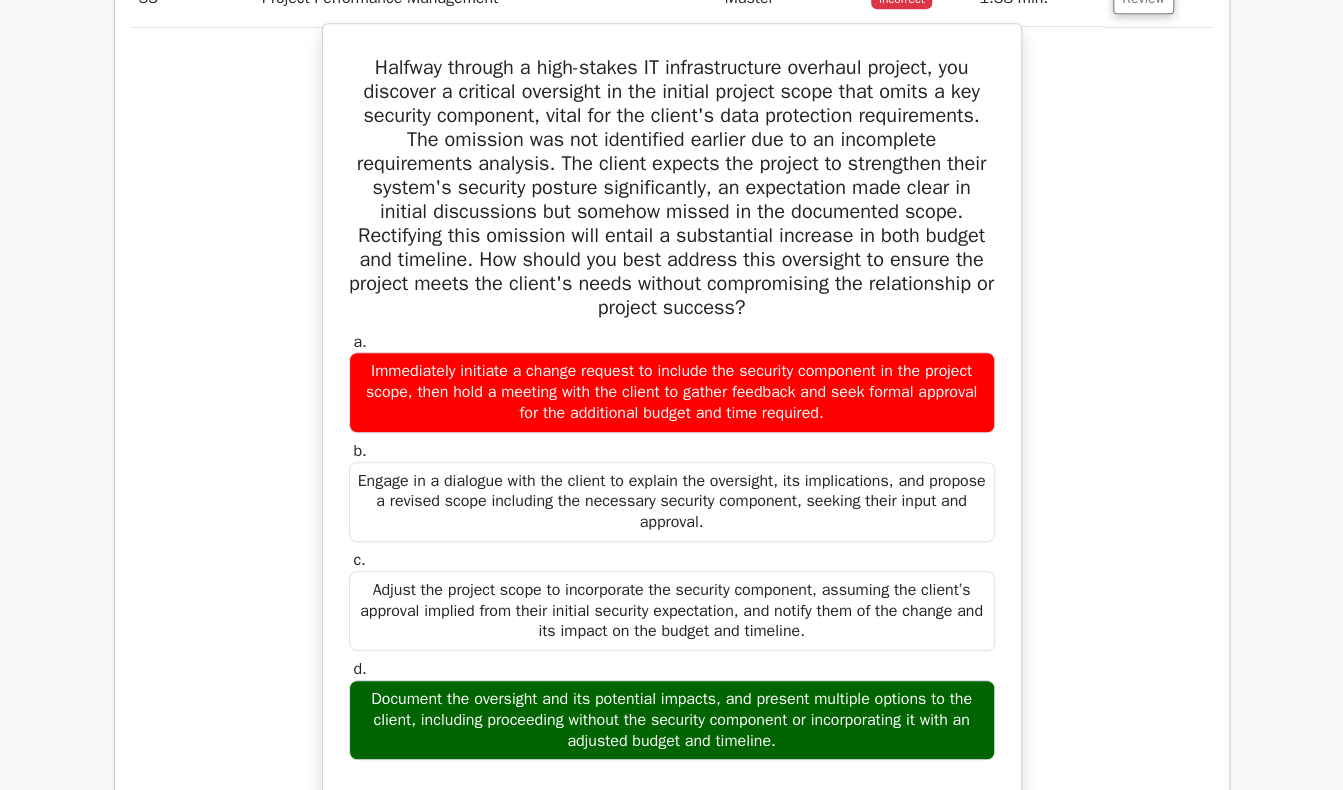 scroll, scrollTop: 12620, scrollLeft: 0, axis: vertical 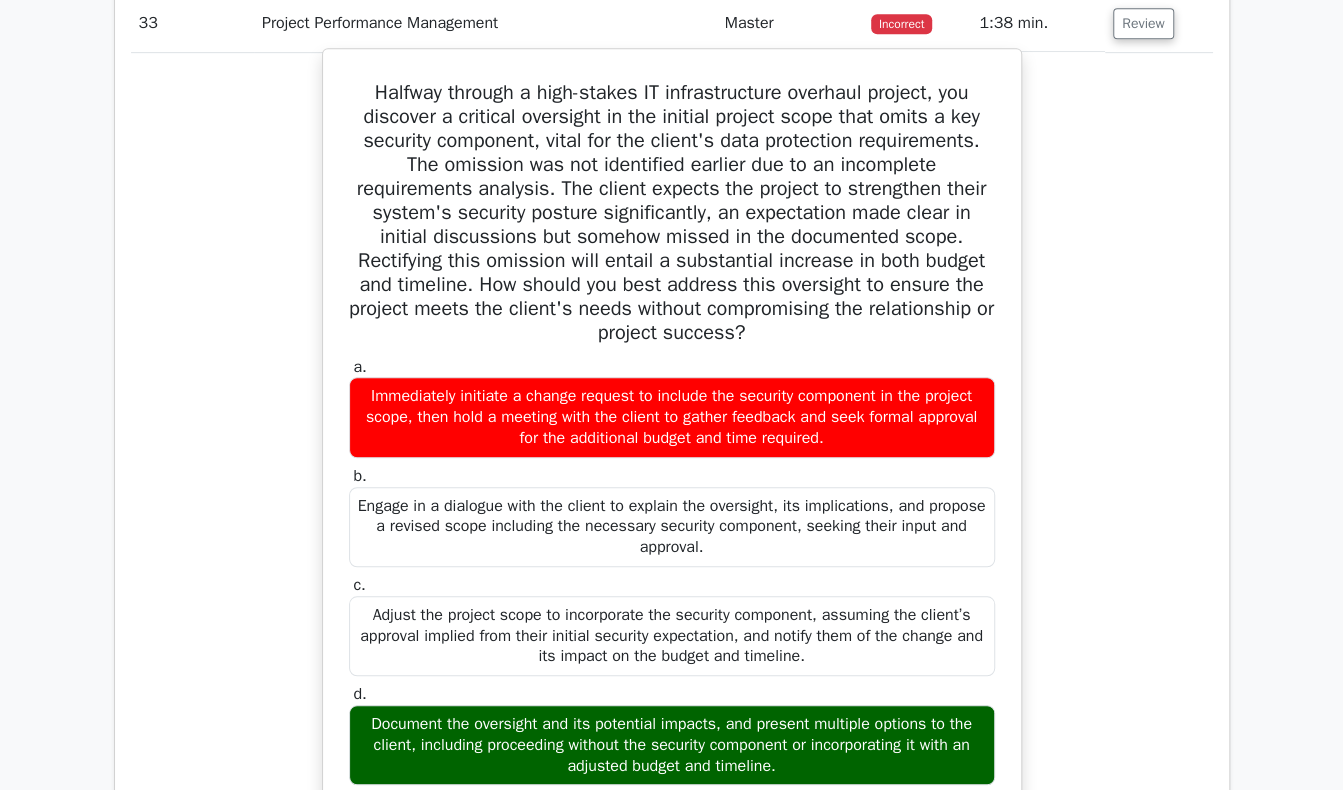 drag, startPoint x: 359, startPoint y: 64, endPoint x: 864, endPoint y: 755, distance: 855.86566 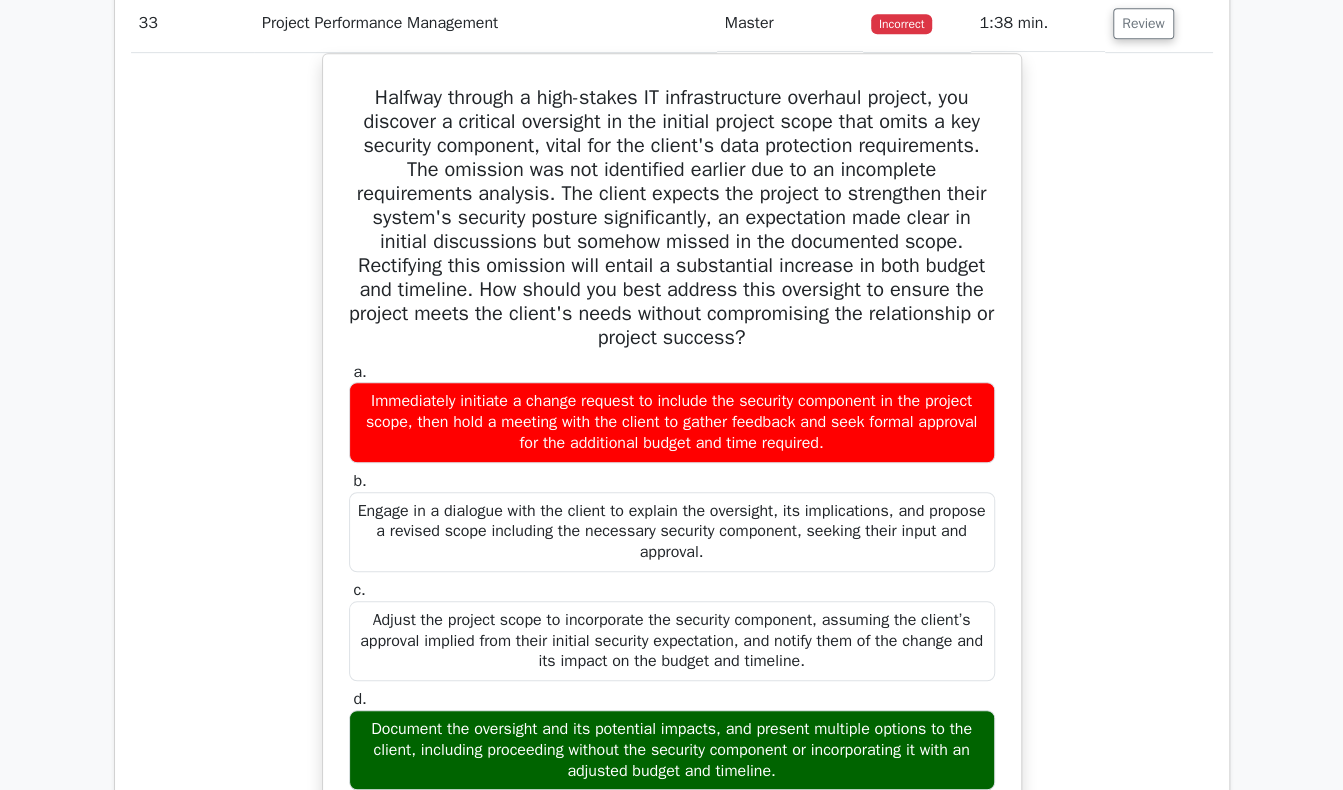 click on "Halfway through a high-stakes IT infrastructure overhaul project, you discover a critical oversight in the initial project scope that omits a key security component, vital for the client's data protection requirements. The omission was not identified earlier due to an incomplete requirements analysis. The client expects the project to strengthen their system's security posture significantly, an expectation made clear in initial discussions but somehow missed in the documented scope. Rectifying this omission will entail a substantial increase in both budget and timeline. How should you best address this oversight to ensure the project meets the client's needs without compromising the relationship or project success?
a. b. c. d." at bounding box center [672, 625] 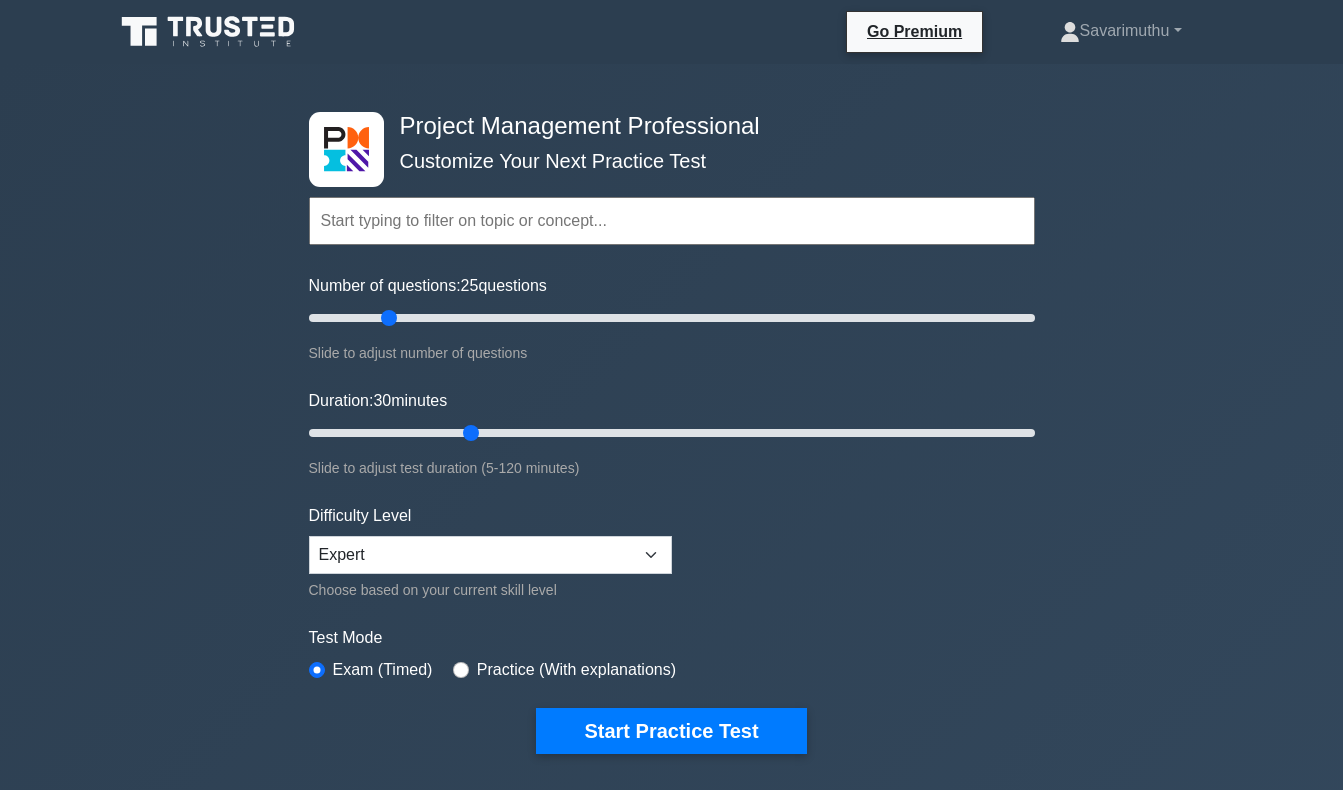 scroll, scrollTop: 0, scrollLeft: 0, axis: both 